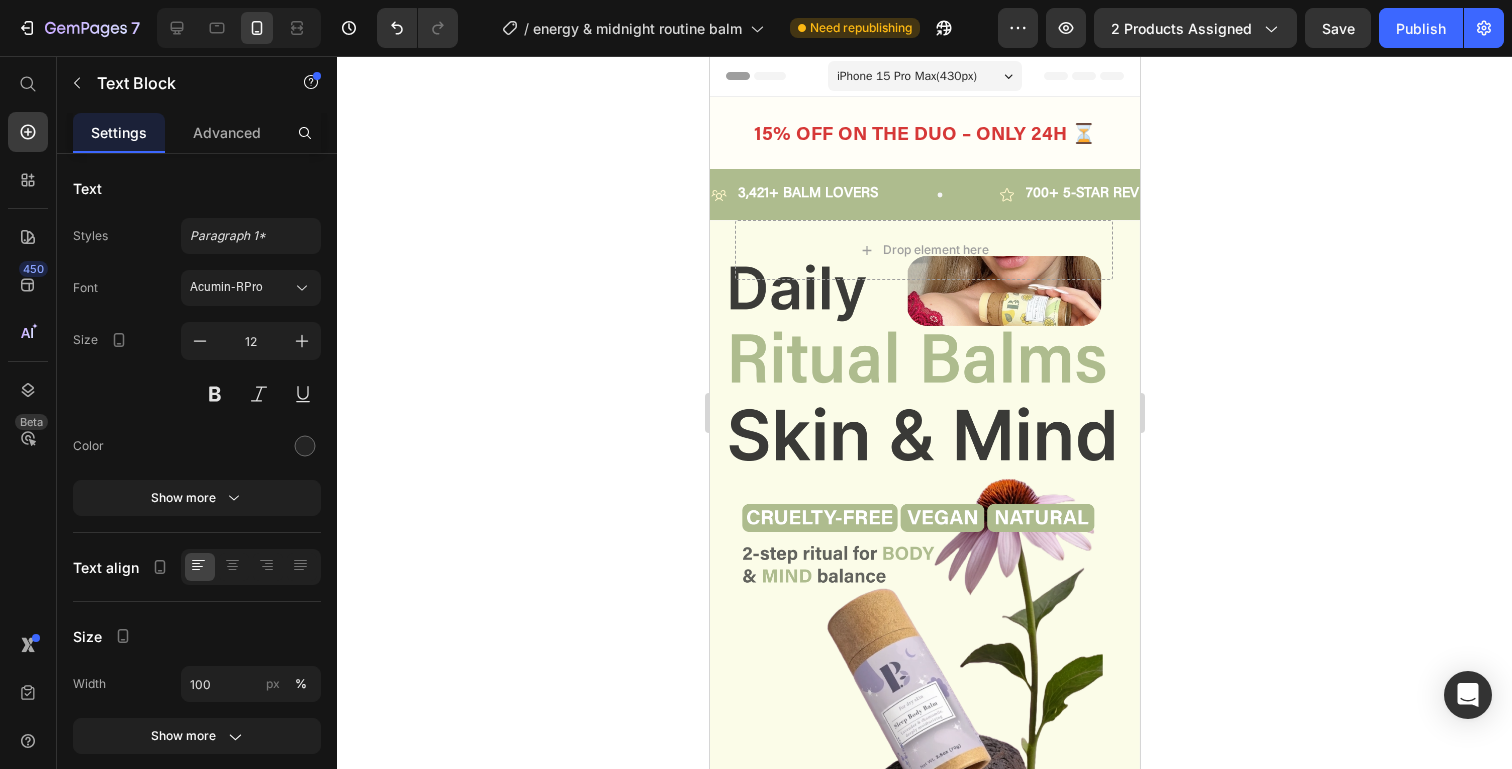scroll, scrollTop: 0, scrollLeft: 0, axis: both 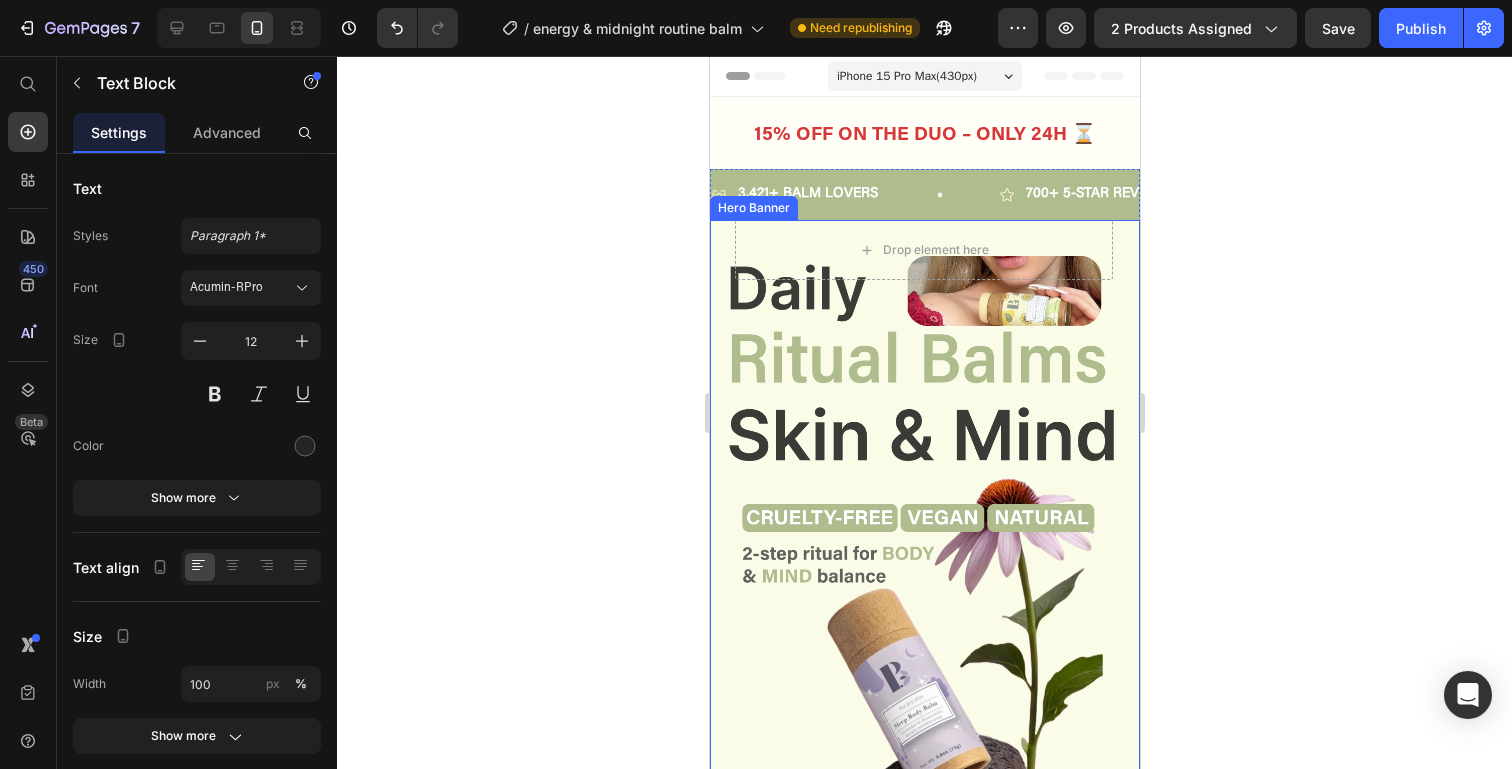 click on "Drop element here" at bounding box center [924, 450] 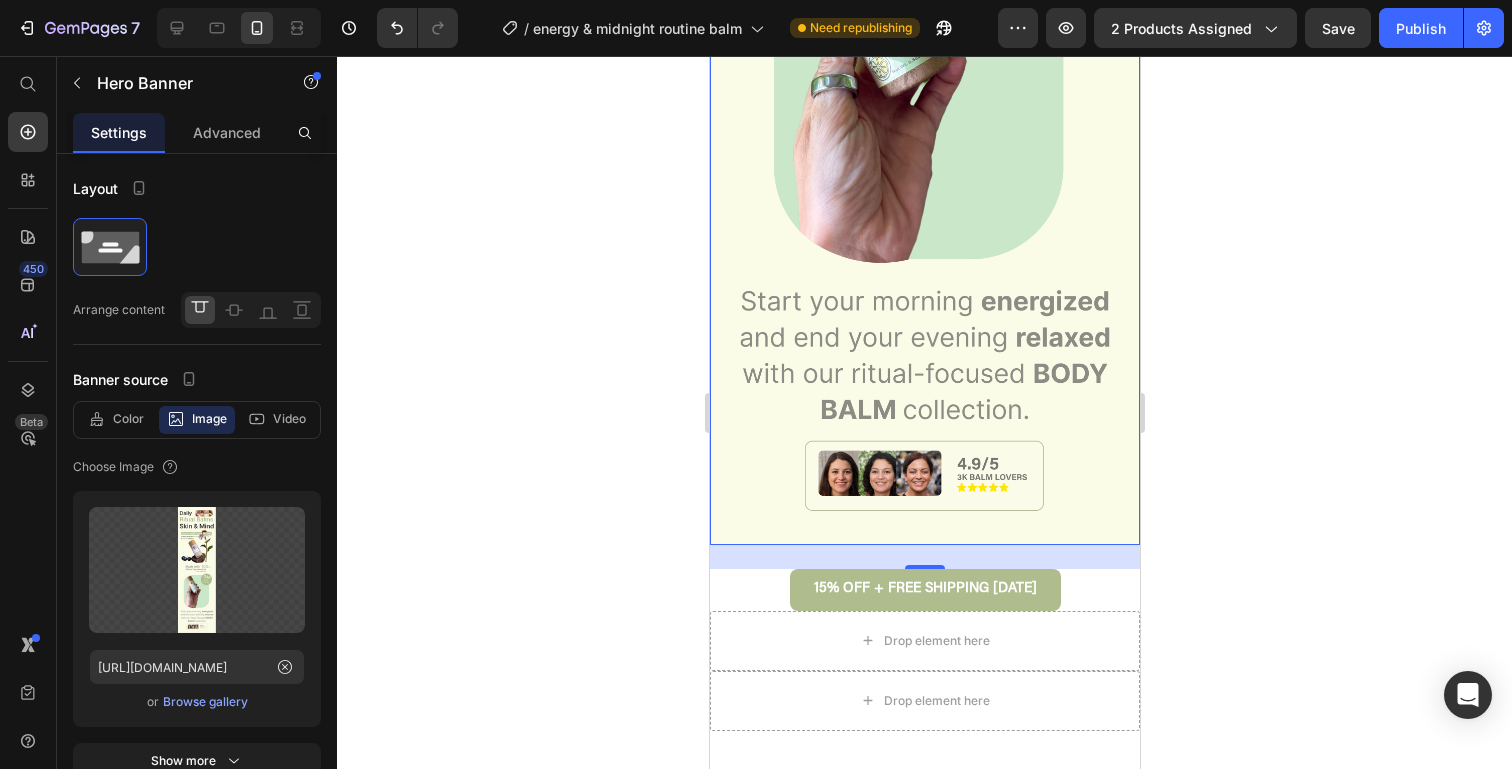 scroll, scrollTop: 1114, scrollLeft: 0, axis: vertical 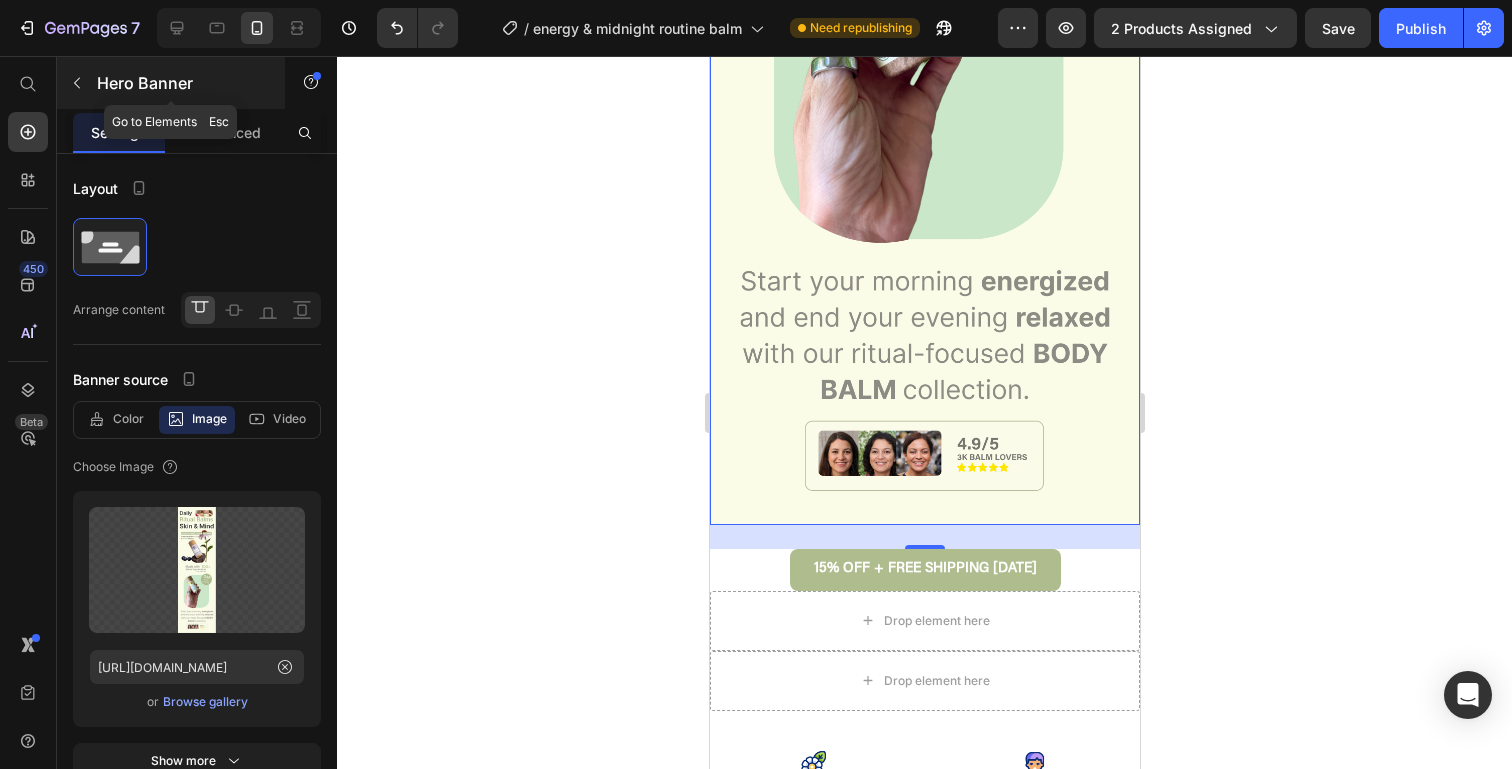 click on "Hero Banner" at bounding box center [182, 83] 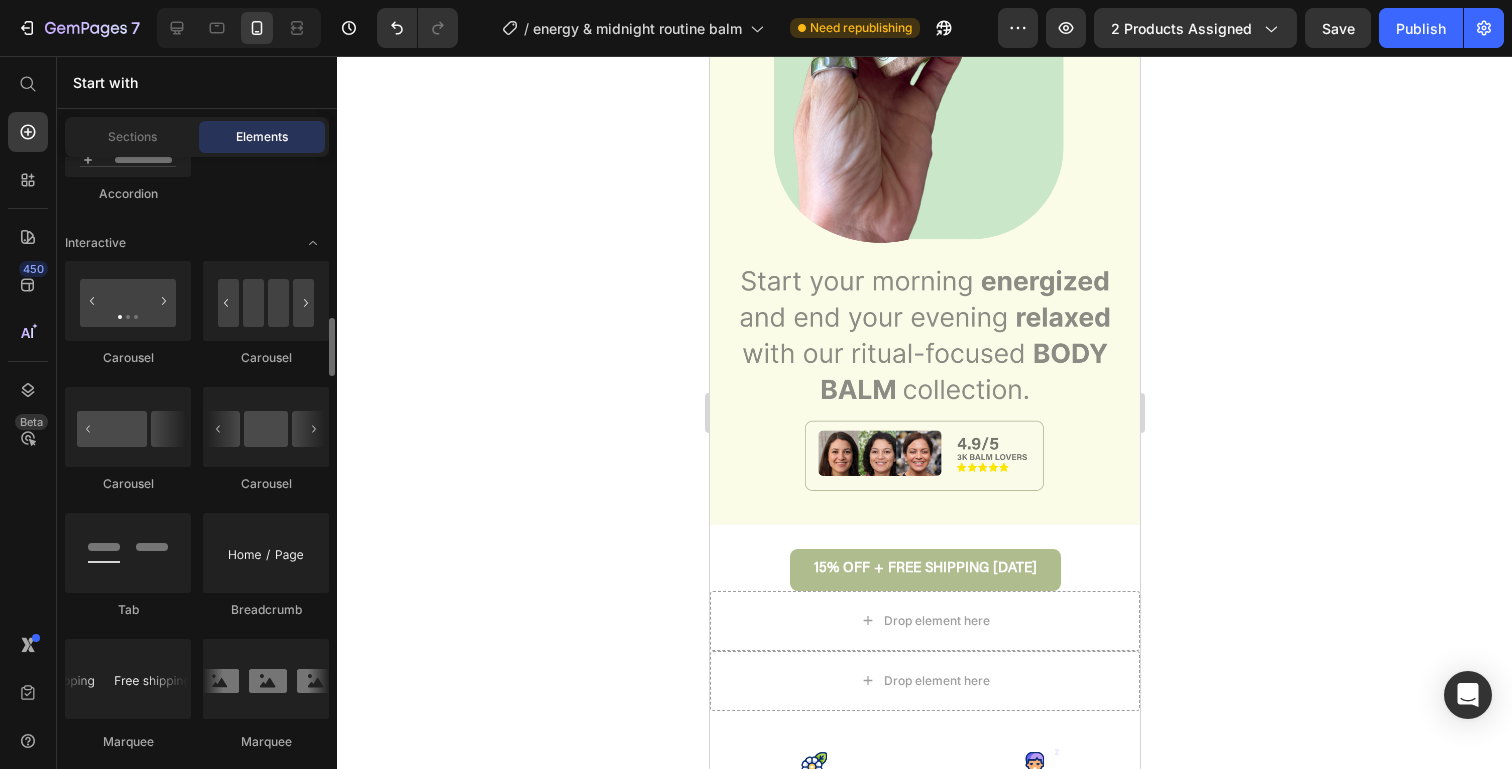 scroll, scrollTop: 2081, scrollLeft: 0, axis: vertical 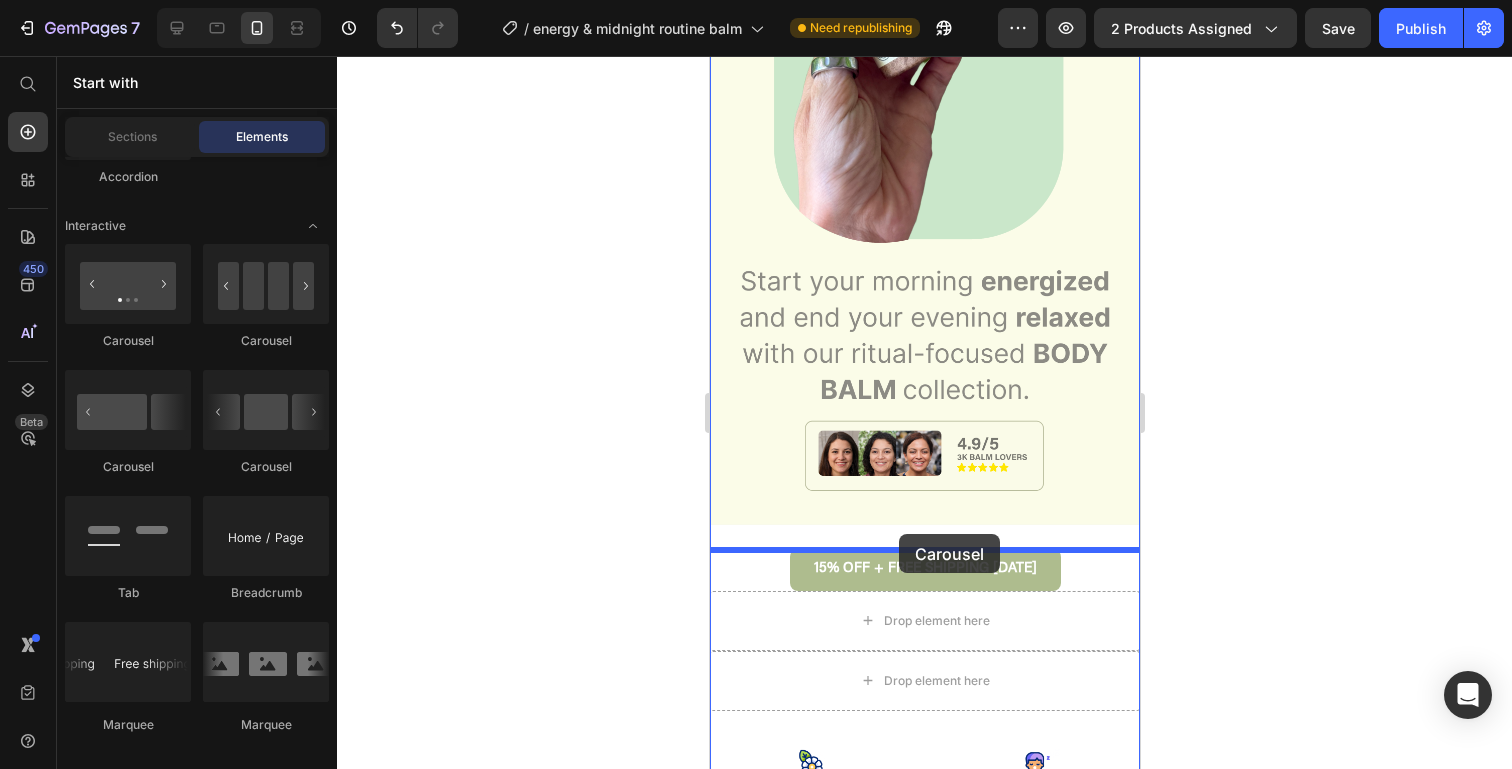 drag, startPoint x: 838, startPoint y: 469, endPoint x: 898, endPoint y: 534, distance: 88.45903 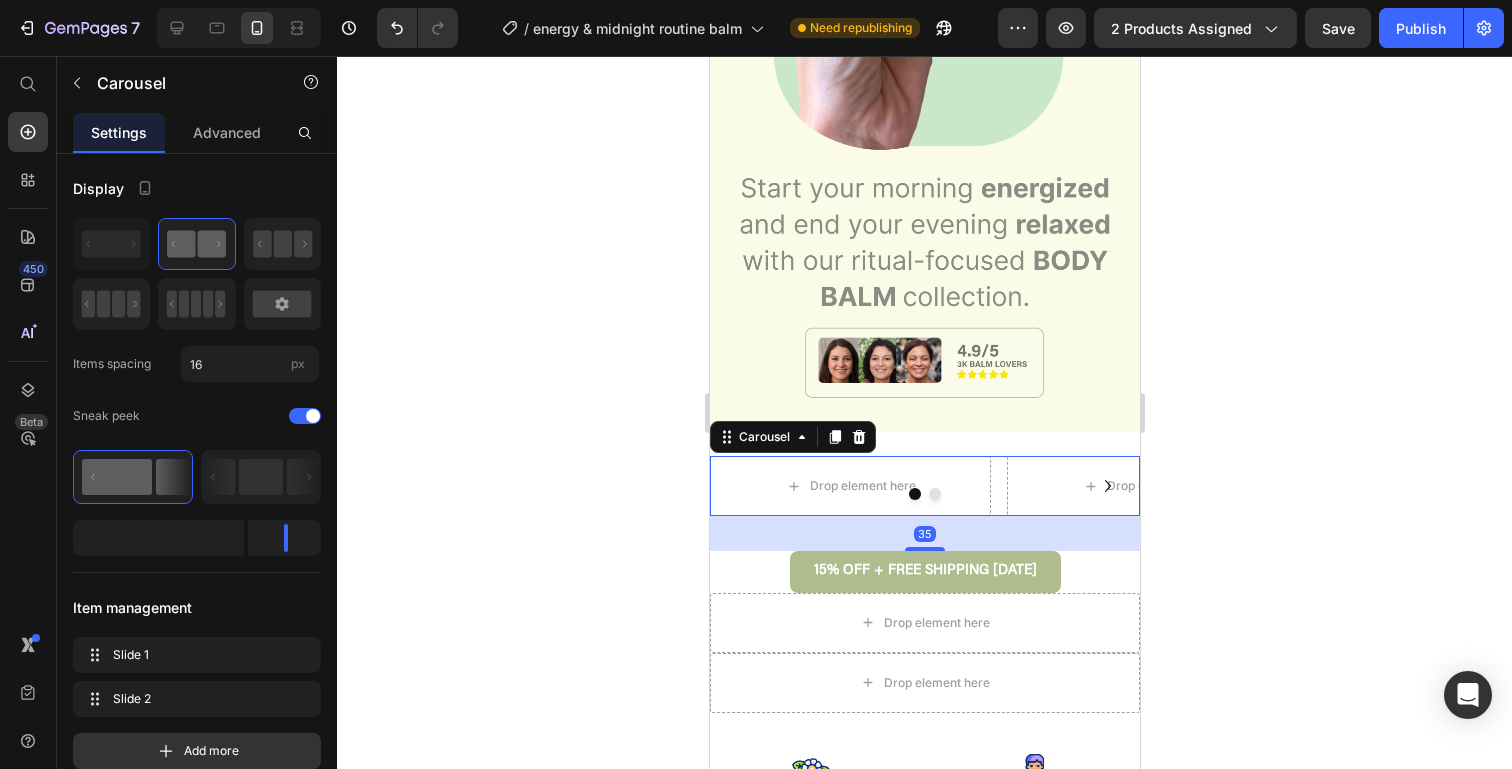 scroll, scrollTop: 1222, scrollLeft: 0, axis: vertical 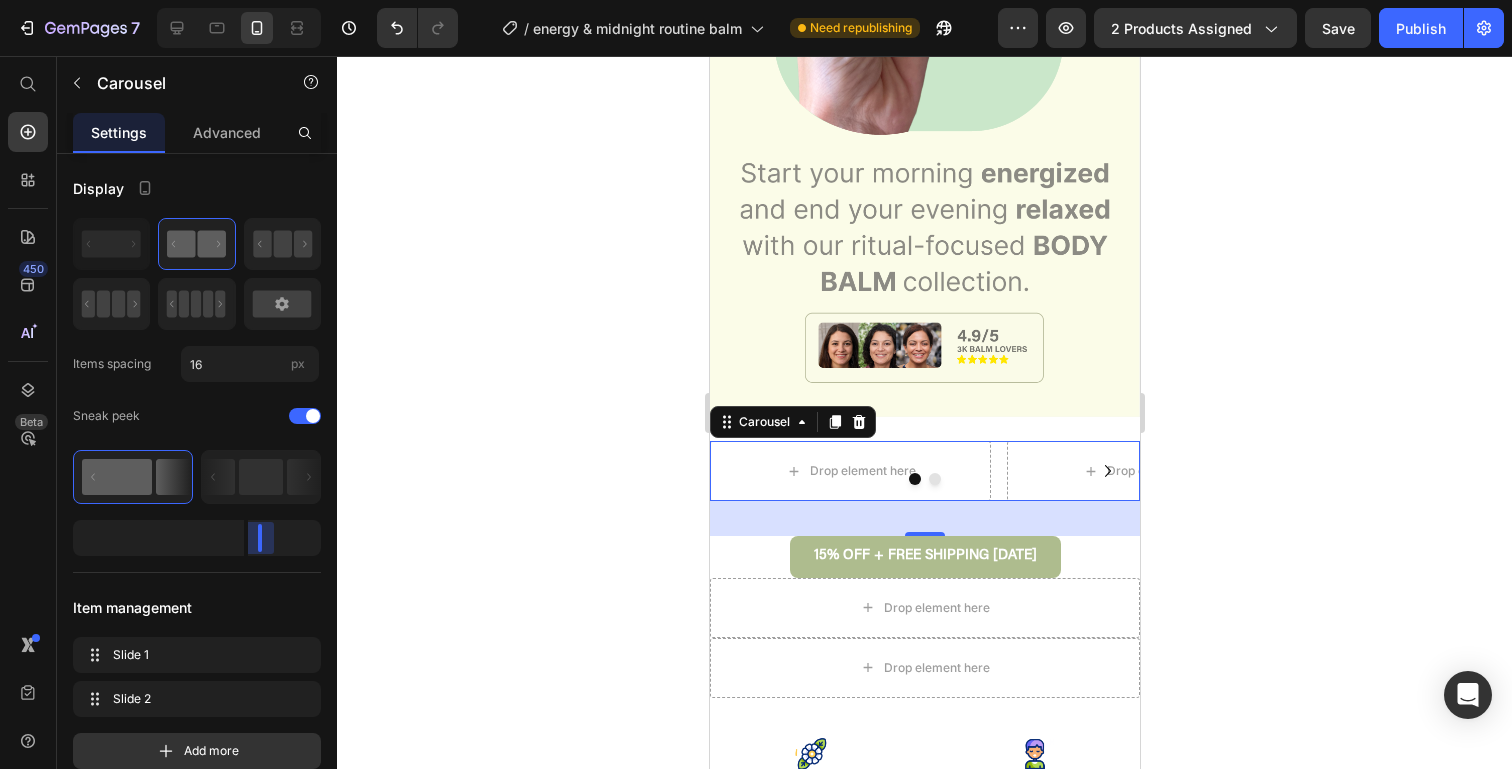 drag, startPoint x: 287, startPoint y: 537, endPoint x: 217, endPoint y: 539, distance: 70.028564 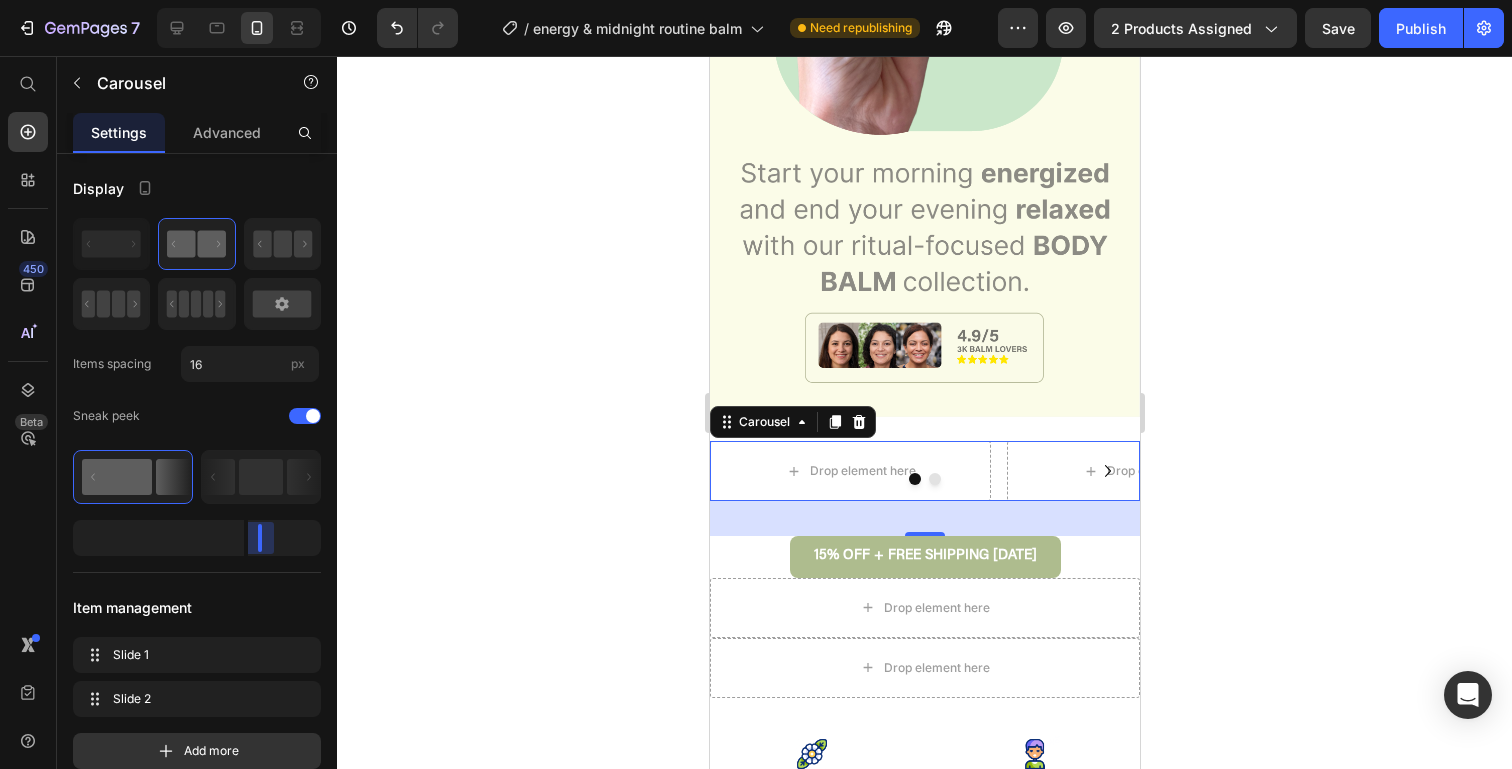 click on "7  Version history  /  energy & midnight routine balm Need republishing Preview 2 products assigned  Save   Publish  450 Beta Start with Sections Elements Hero Section Product Detail Brands Trusted Badges Guarantee Product Breakdown How to use Testimonials Compare Bundle FAQs Social Proof Brand Story Product List Collection Blog List Contact Sticky Add to Cart Custom Footer Browse Library 450 Layout
Row
Row
Row
Row Text
Heading
Text Block Button
Button
Button
Sticky Back to top Media
Image" at bounding box center [756, 0] 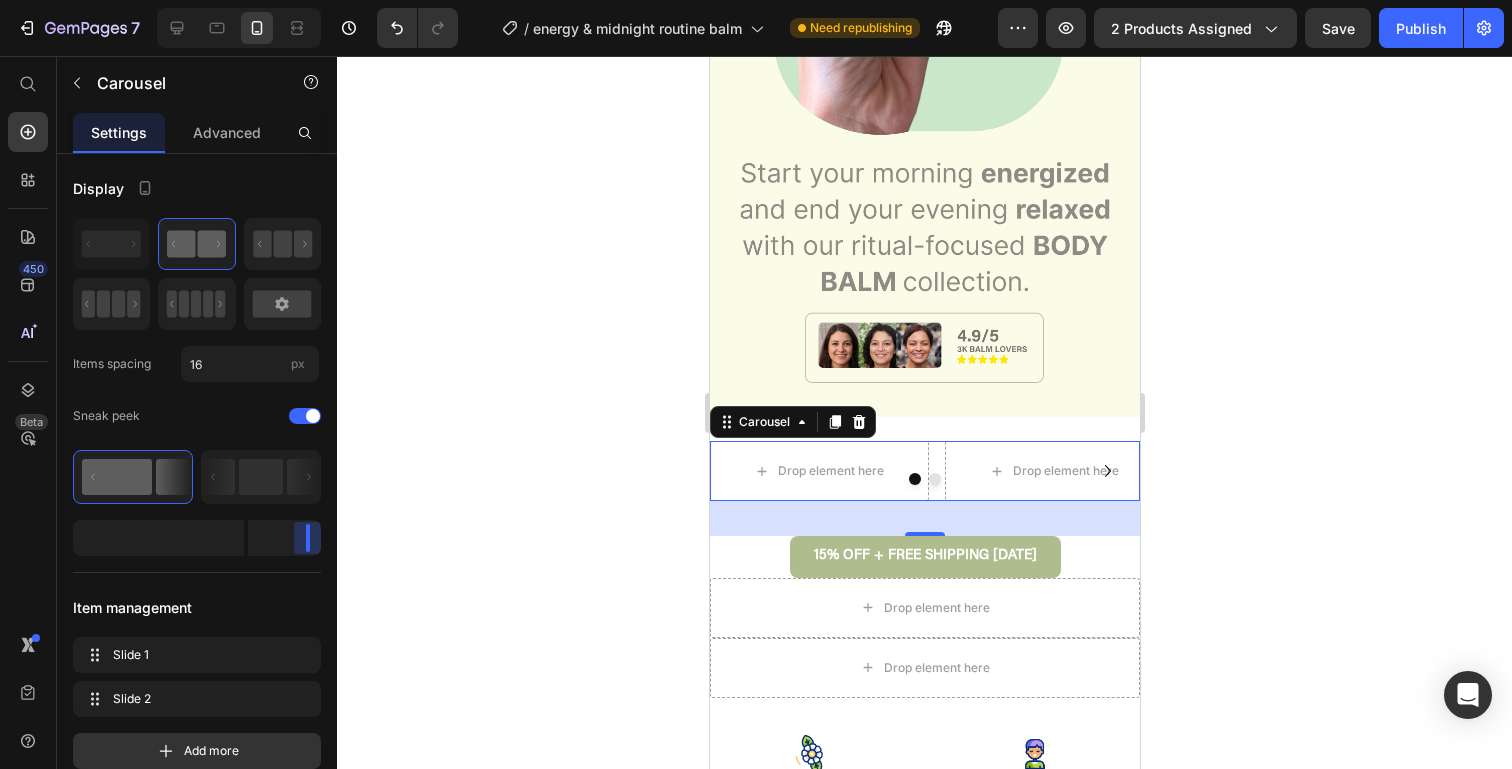 drag, startPoint x: 256, startPoint y: 532, endPoint x: 366, endPoint y: 531, distance: 110.00455 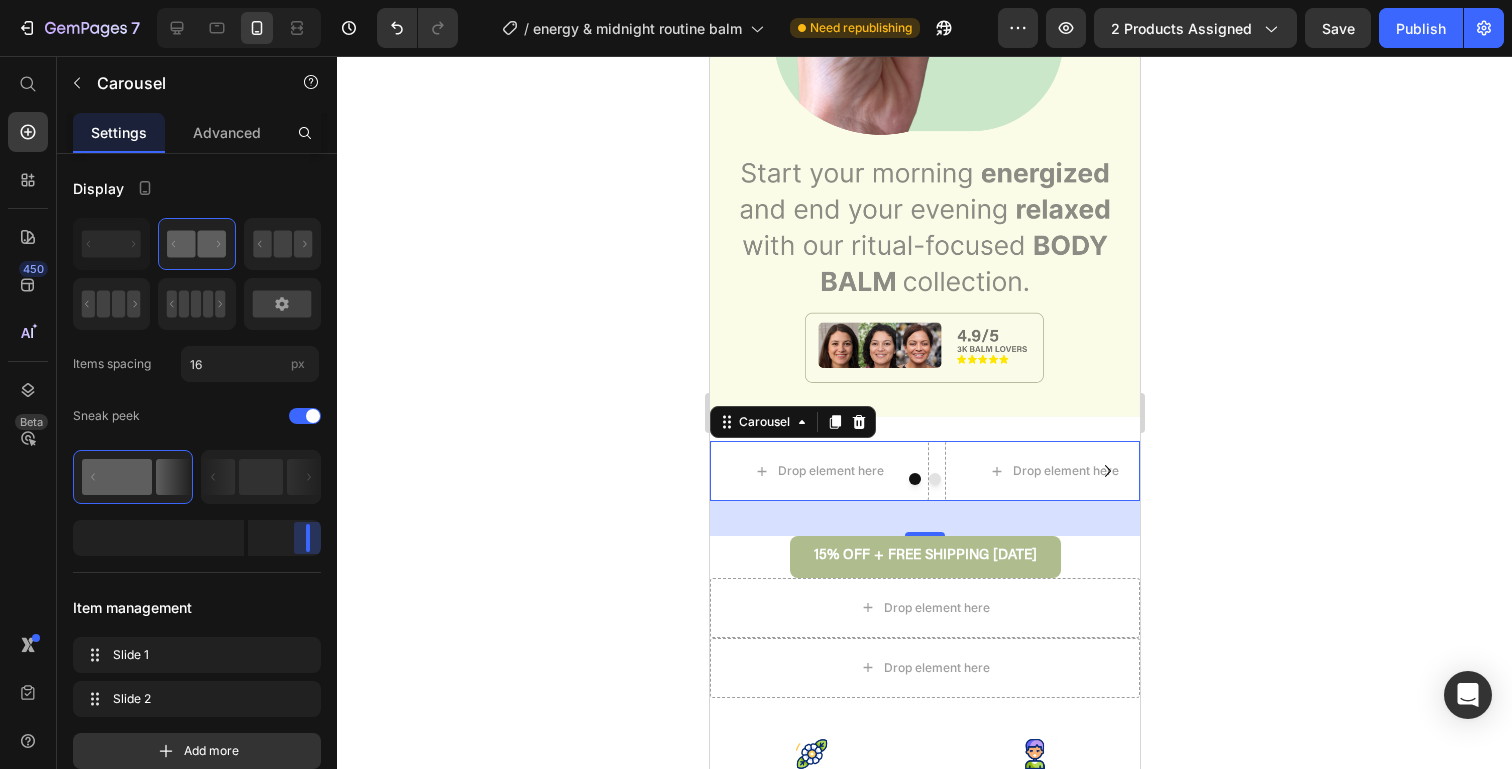 click on "7  Version history  /  energy & midnight routine balm Need republishing Preview 2 products assigned  Save   Publish  450 Beta Start with Sections Elements Hero Section Product Detail Brands Trusted Badges Guarantee Product Breakdown How to use Testimonials Compare Bundle FAQs Social Proof Brand Story Product List Collection Blog List Contact Sticky Add to Cart Custom Footer Browse Library 450 Layout
Row
Row
Row
Row Text
Heading
Text Block Button
Button
Button
Sticky Back to top Media
Image" at bounding box center [756, 0] 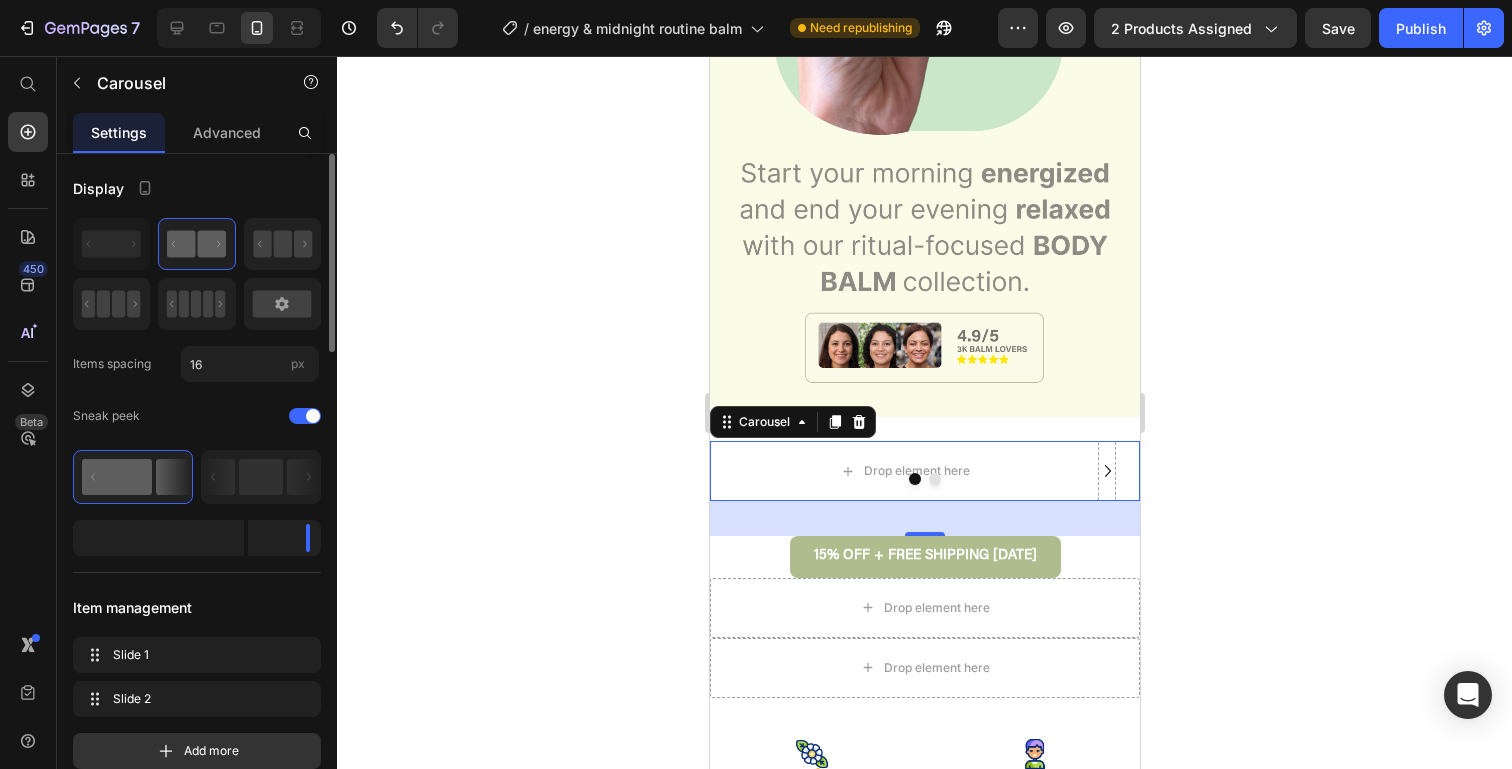 click 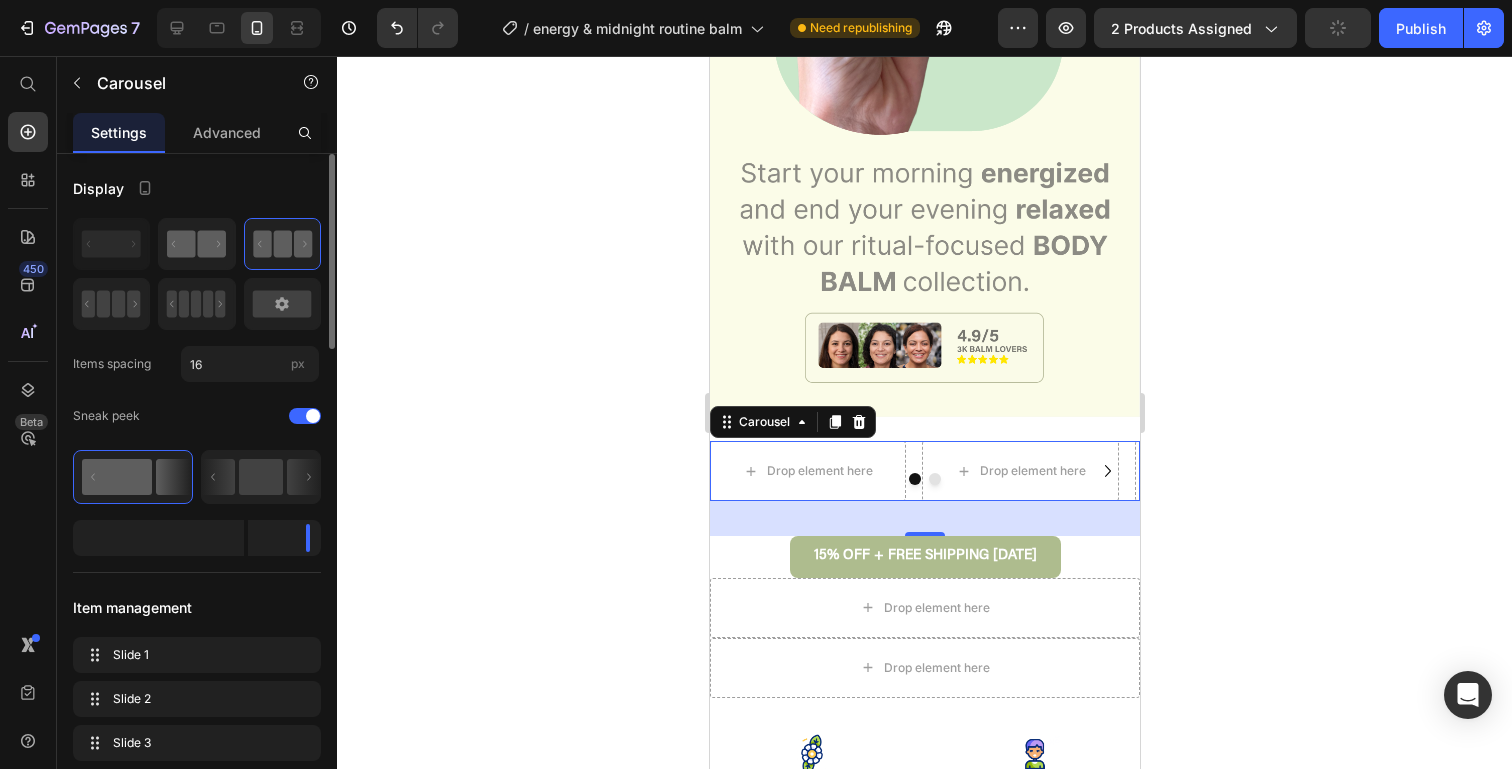 click 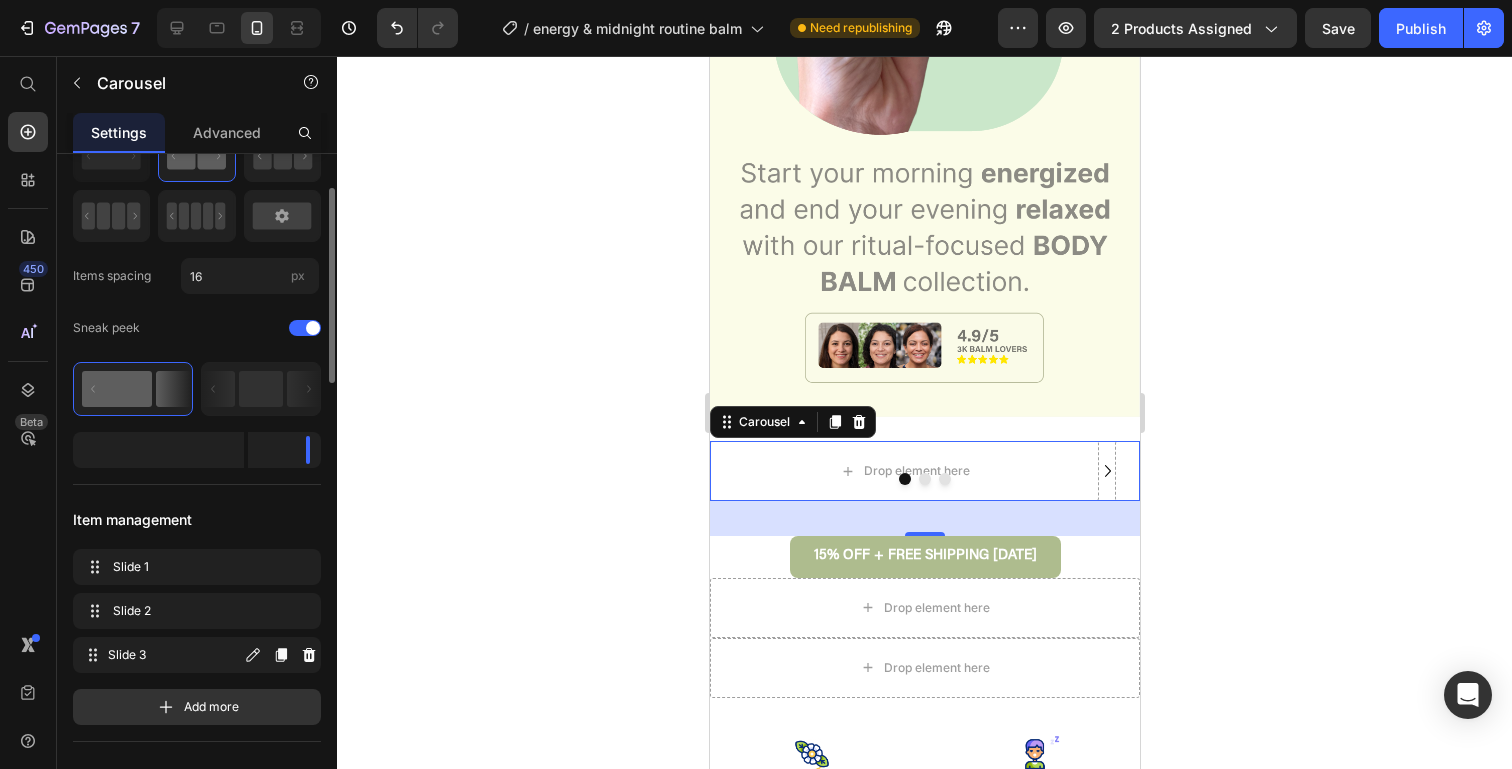 scroll, scrollTop: 109, scrollLeft: 0, axis: vertical 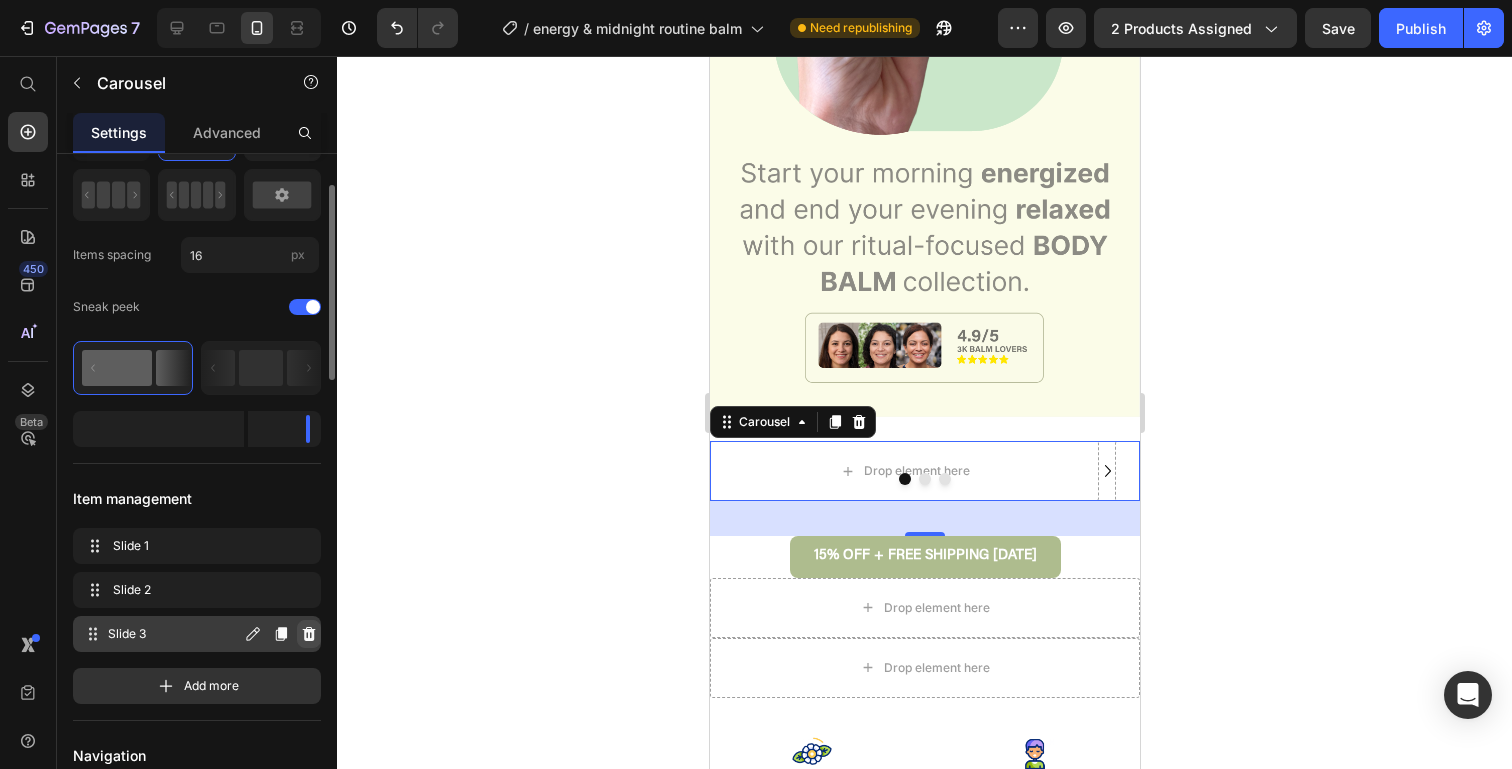 click 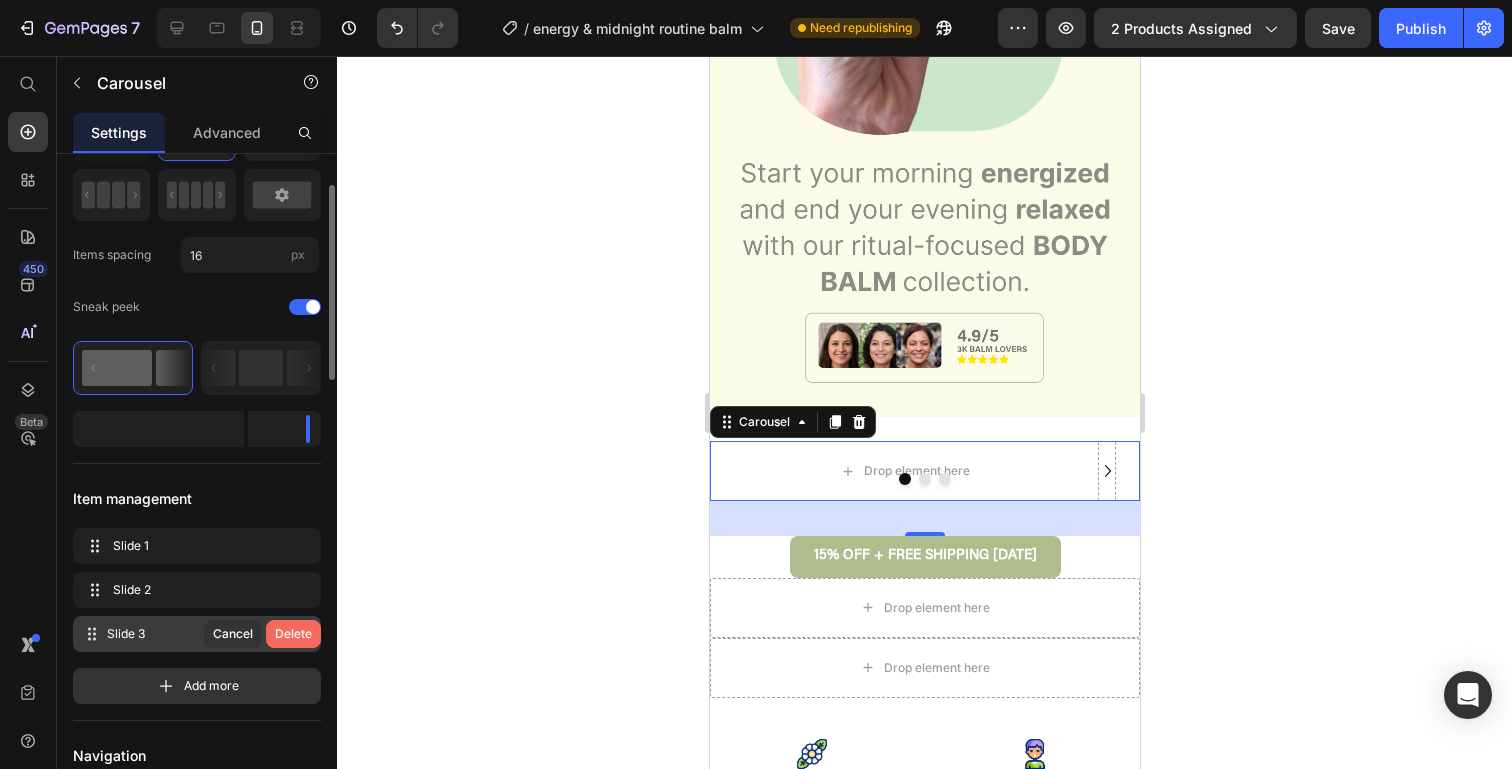 click on "Delete" at bounding box center [293, 634] 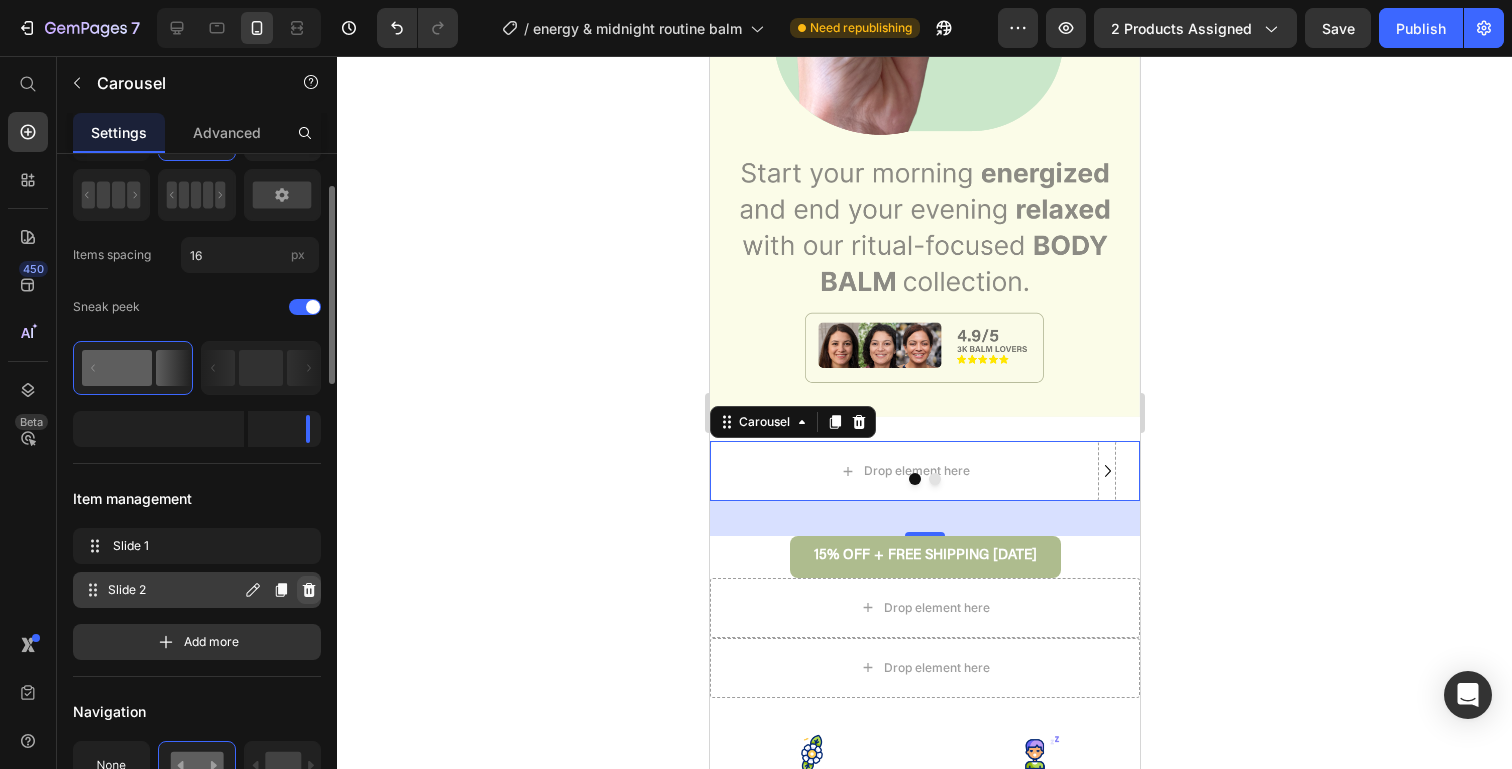 click 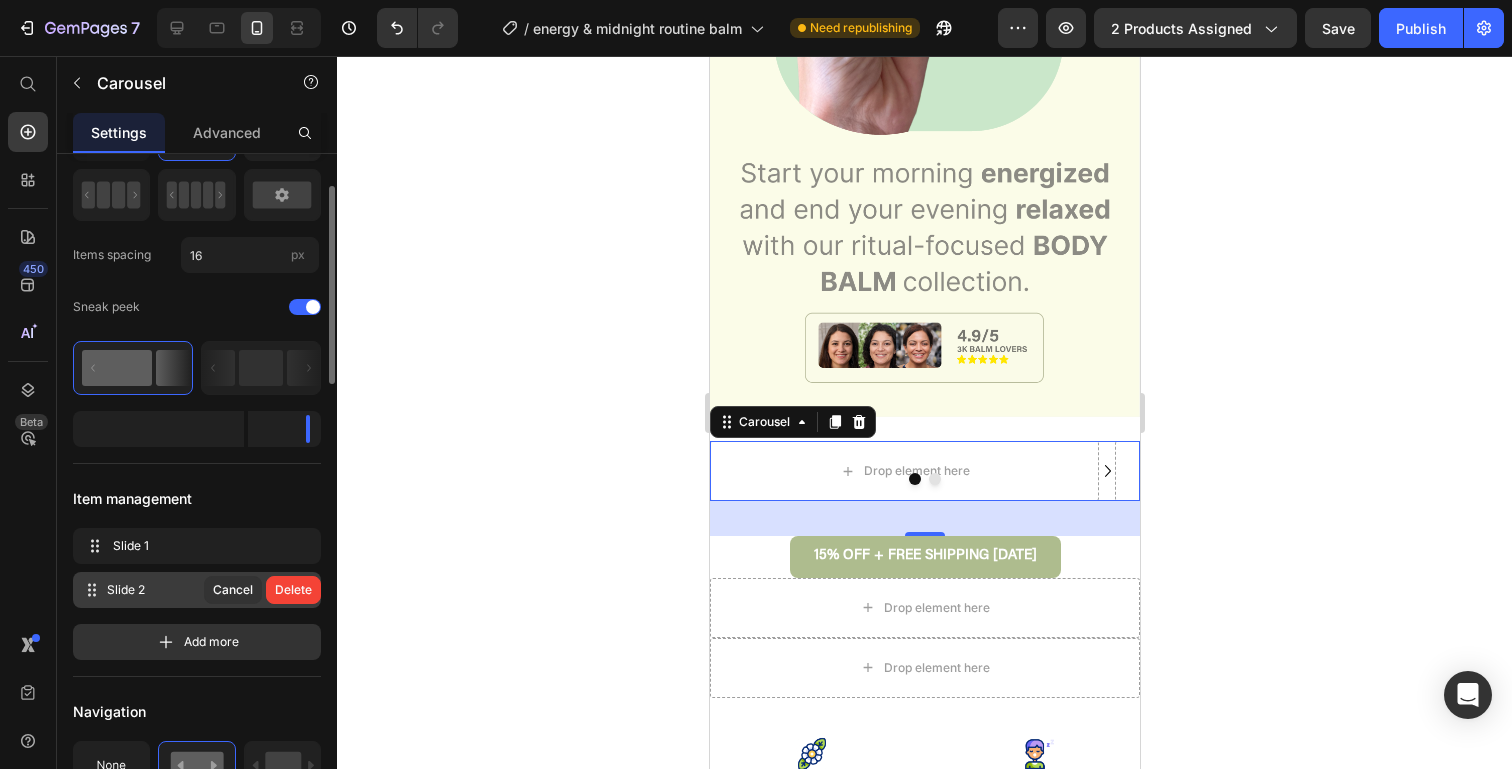 click on "Slide 2" at bounding box center [155, 590] 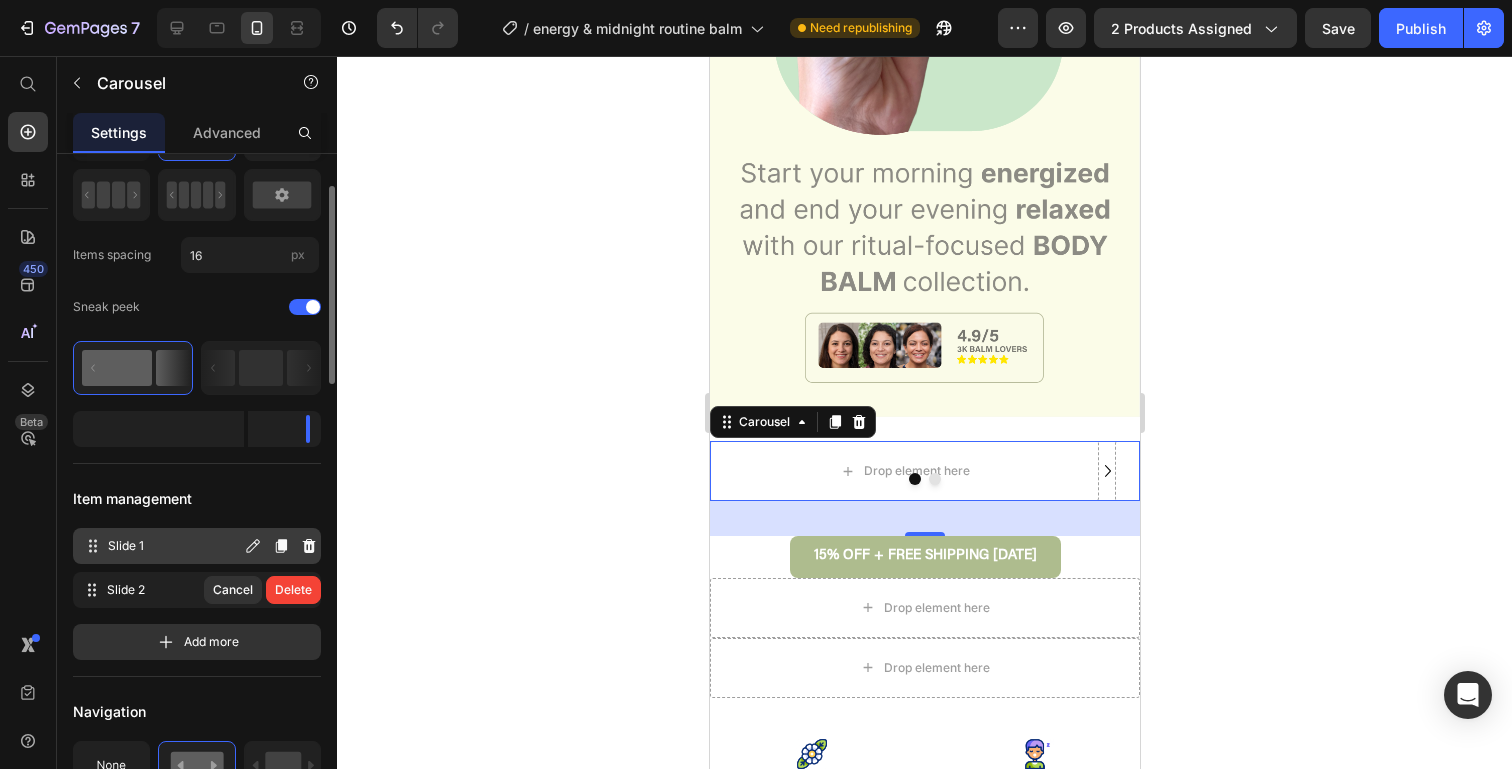 click on "Slide 1 Slide 1" at bounding box center (161, 546) 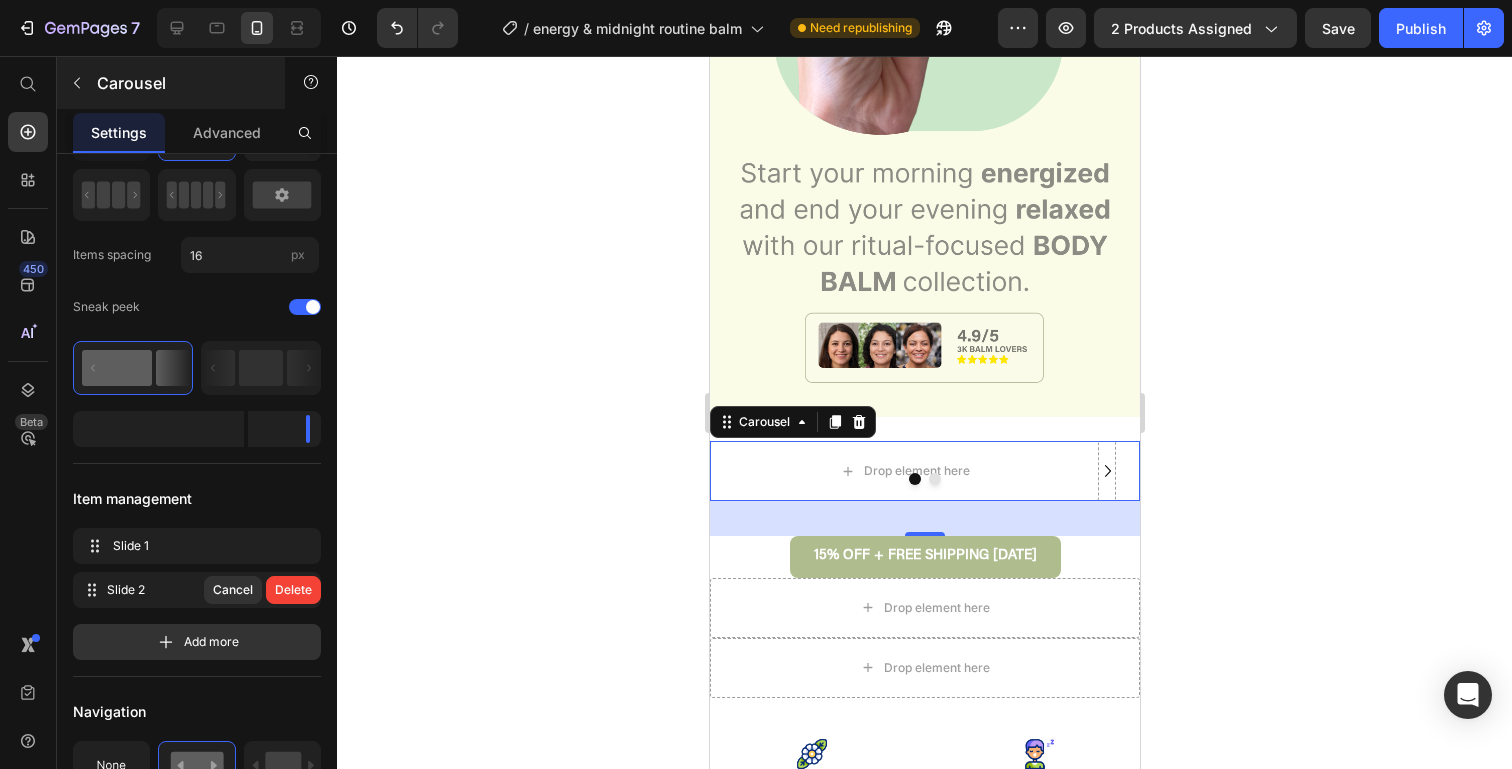 click on "Carousel" at bounding box center (182, 83) 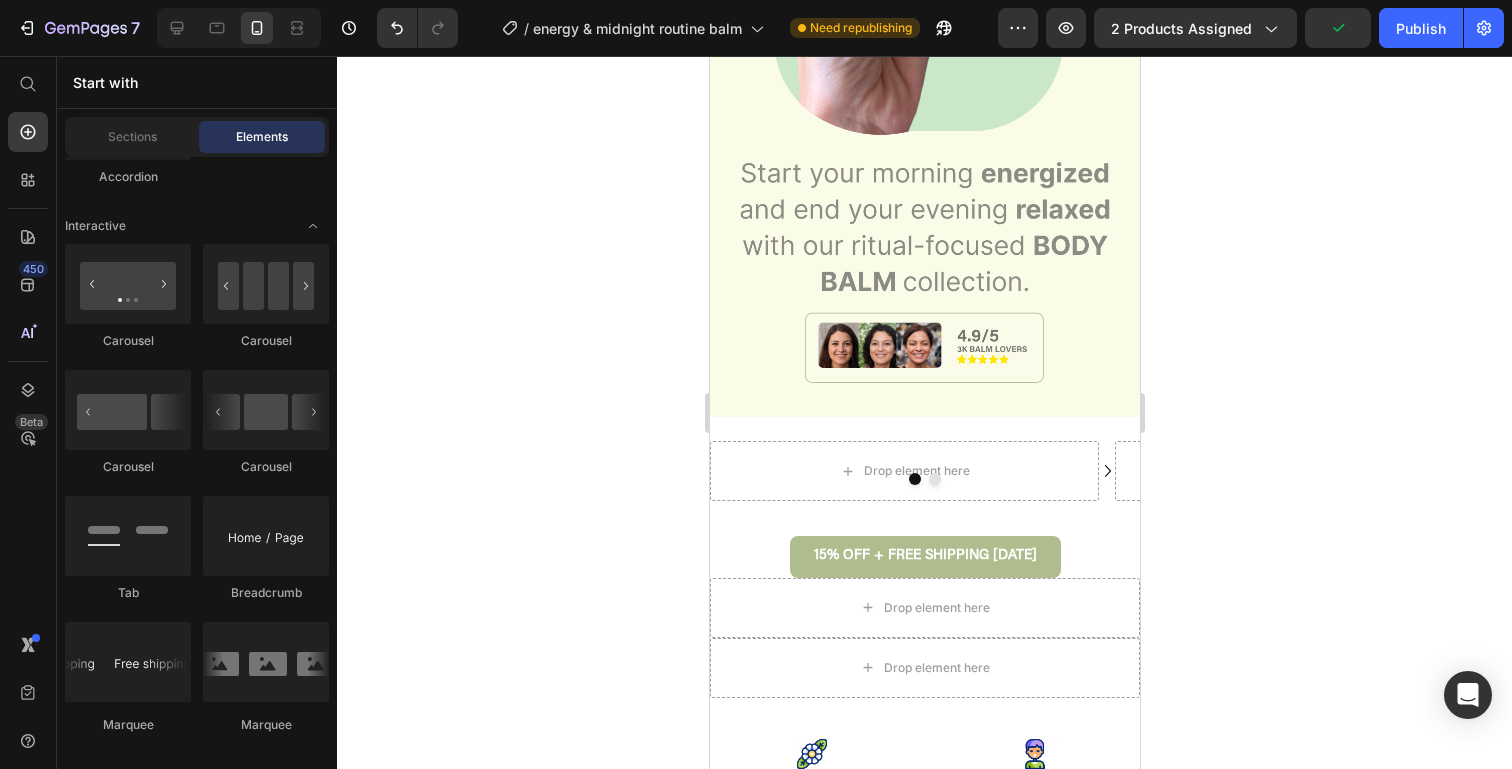 click on "Start with" at bounding box center (197, 82) 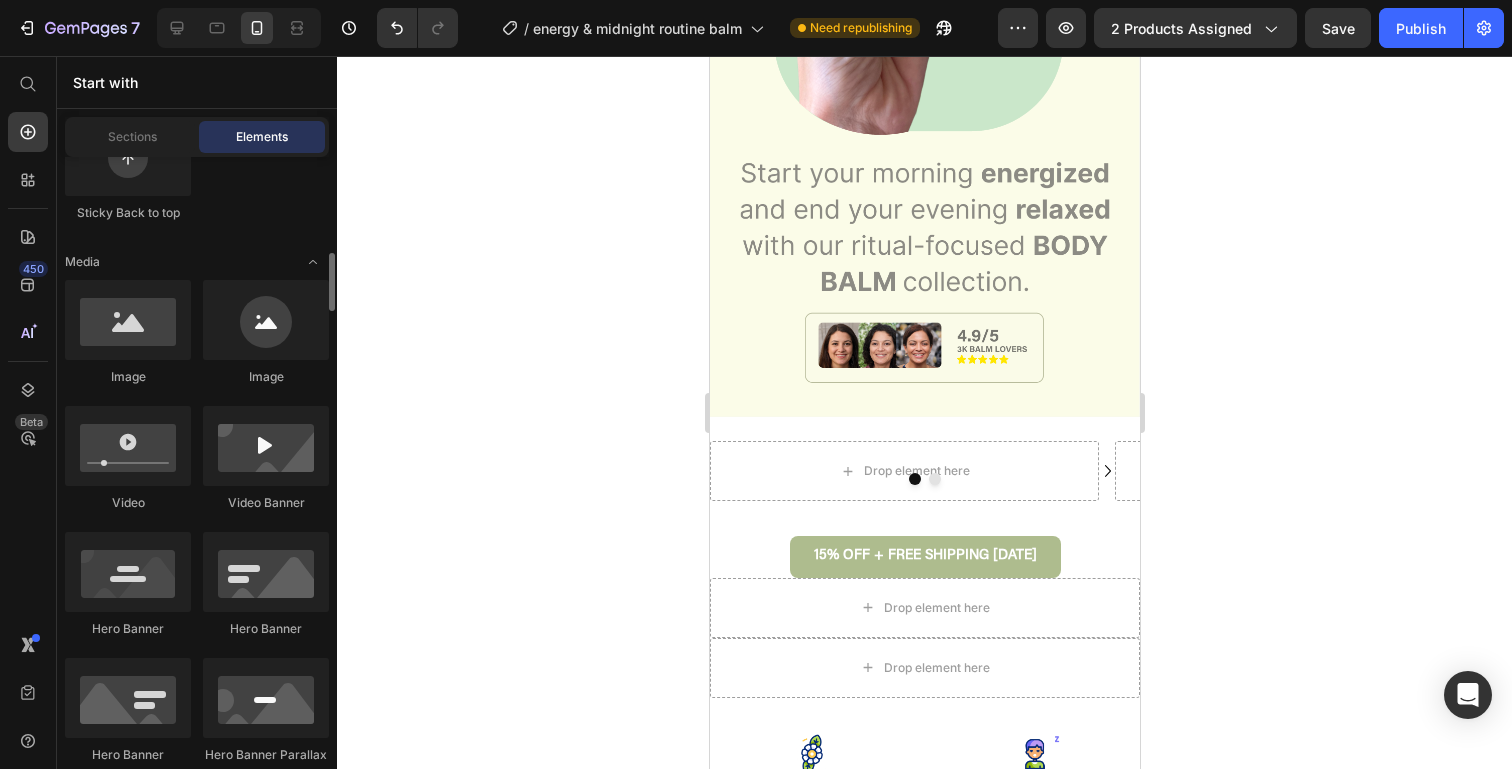 scroll, scrollTop: 728, scrollLeft: 0, axis: vertical 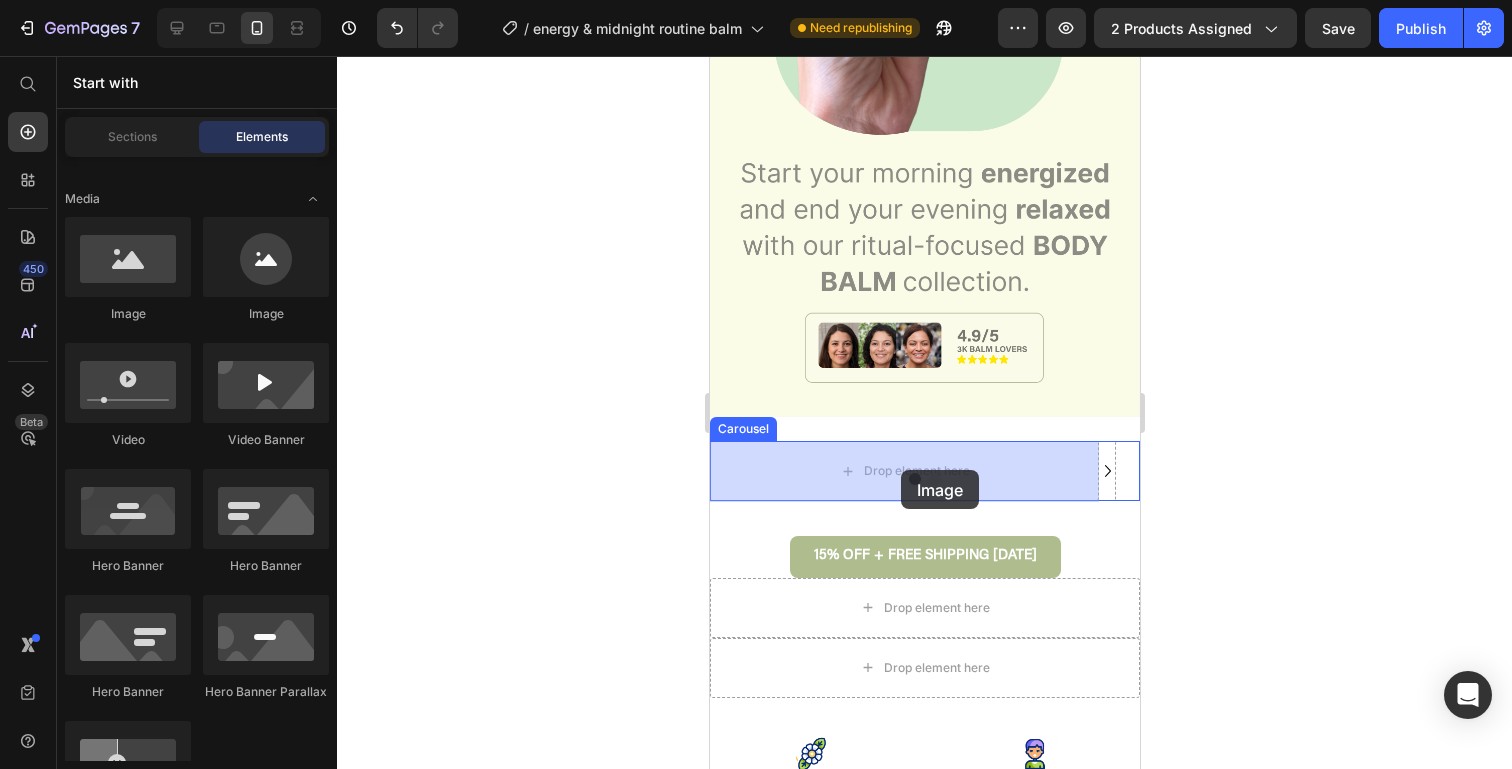 drag, startPoint x: 847, startPoint y: 326, endPoint x: 900, endPoint y: 470, distance: 153.4438 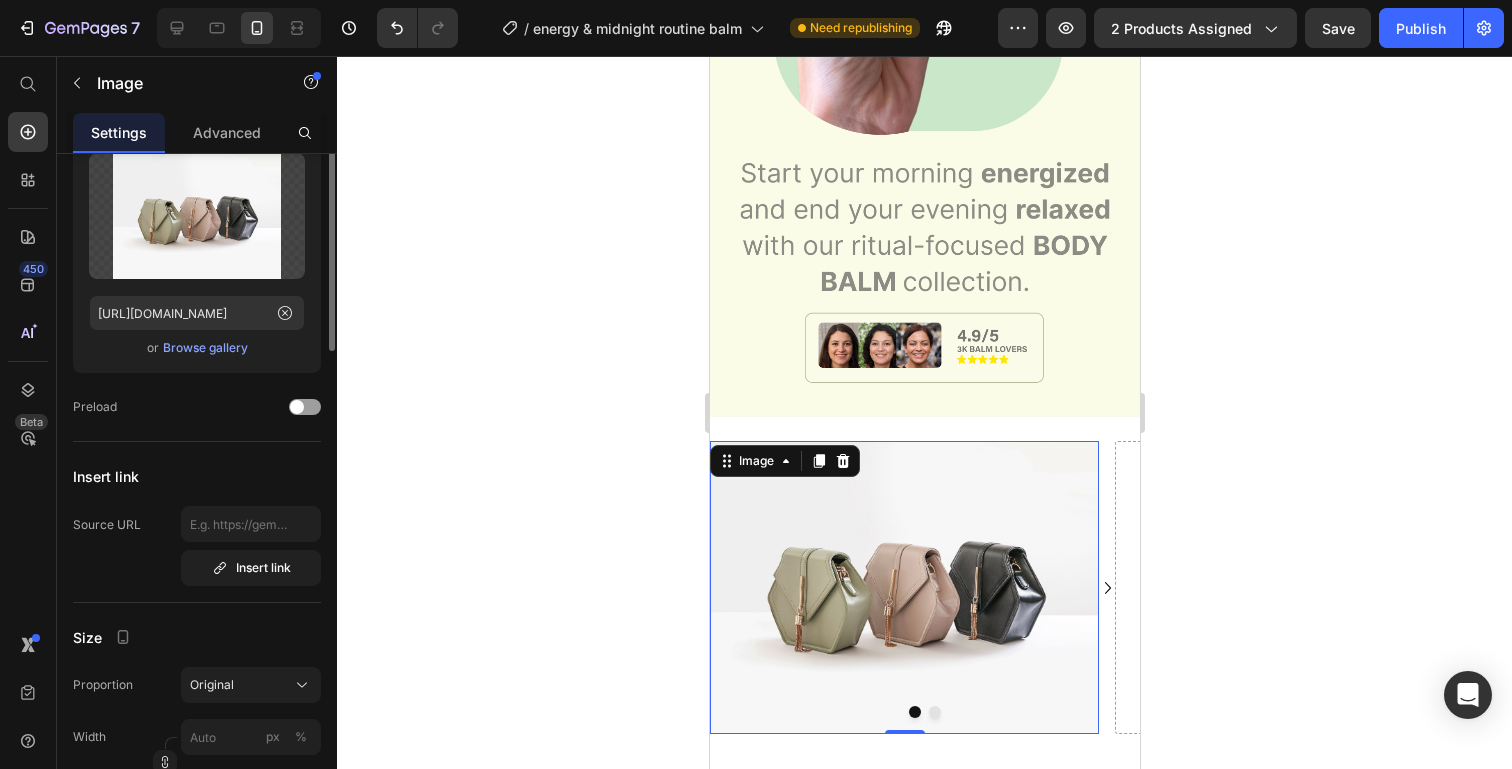 scroll, scrollTop: 0, scrollLeft: 0, axis: both 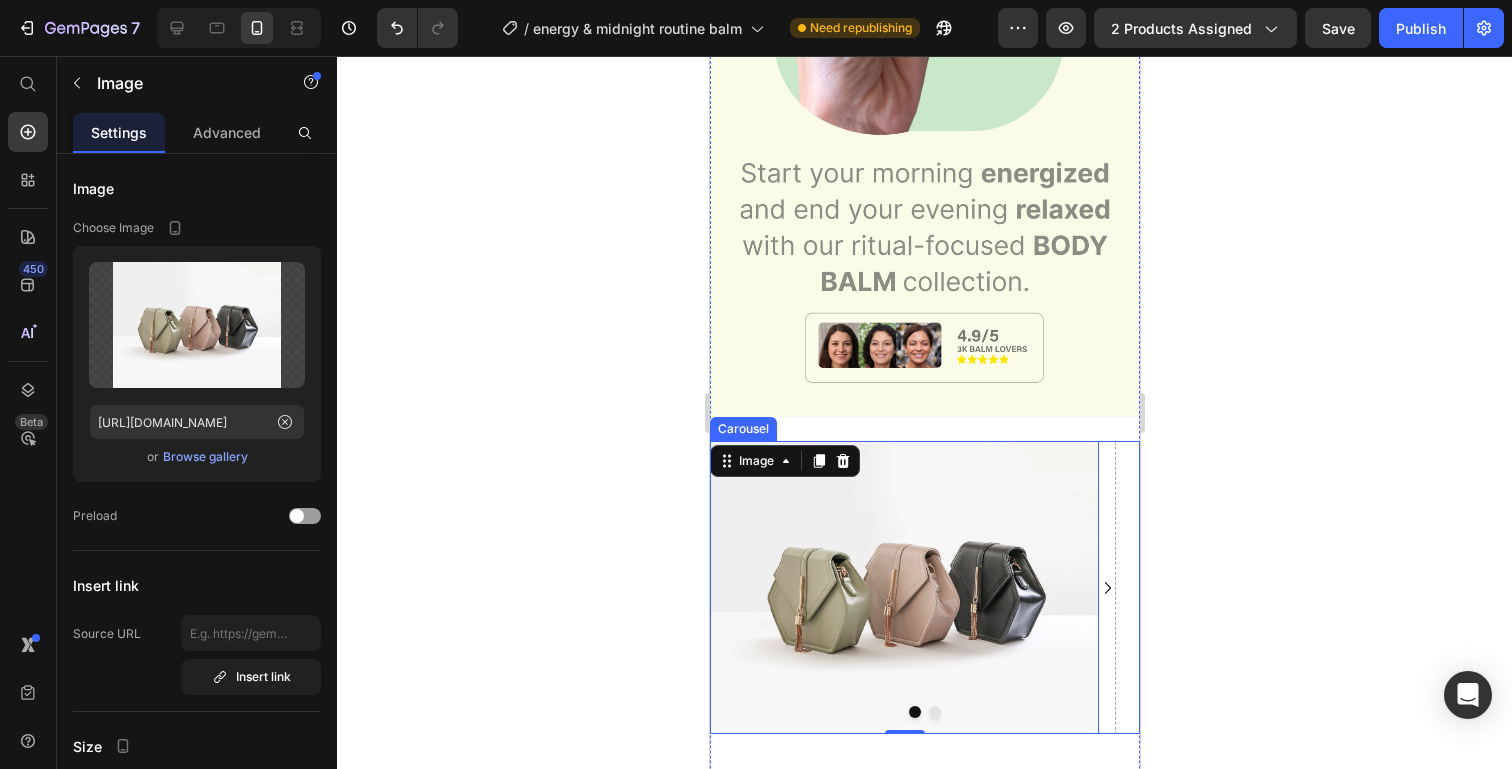 click on "Image   0
Drop element here" at bounding box center [924, 587] 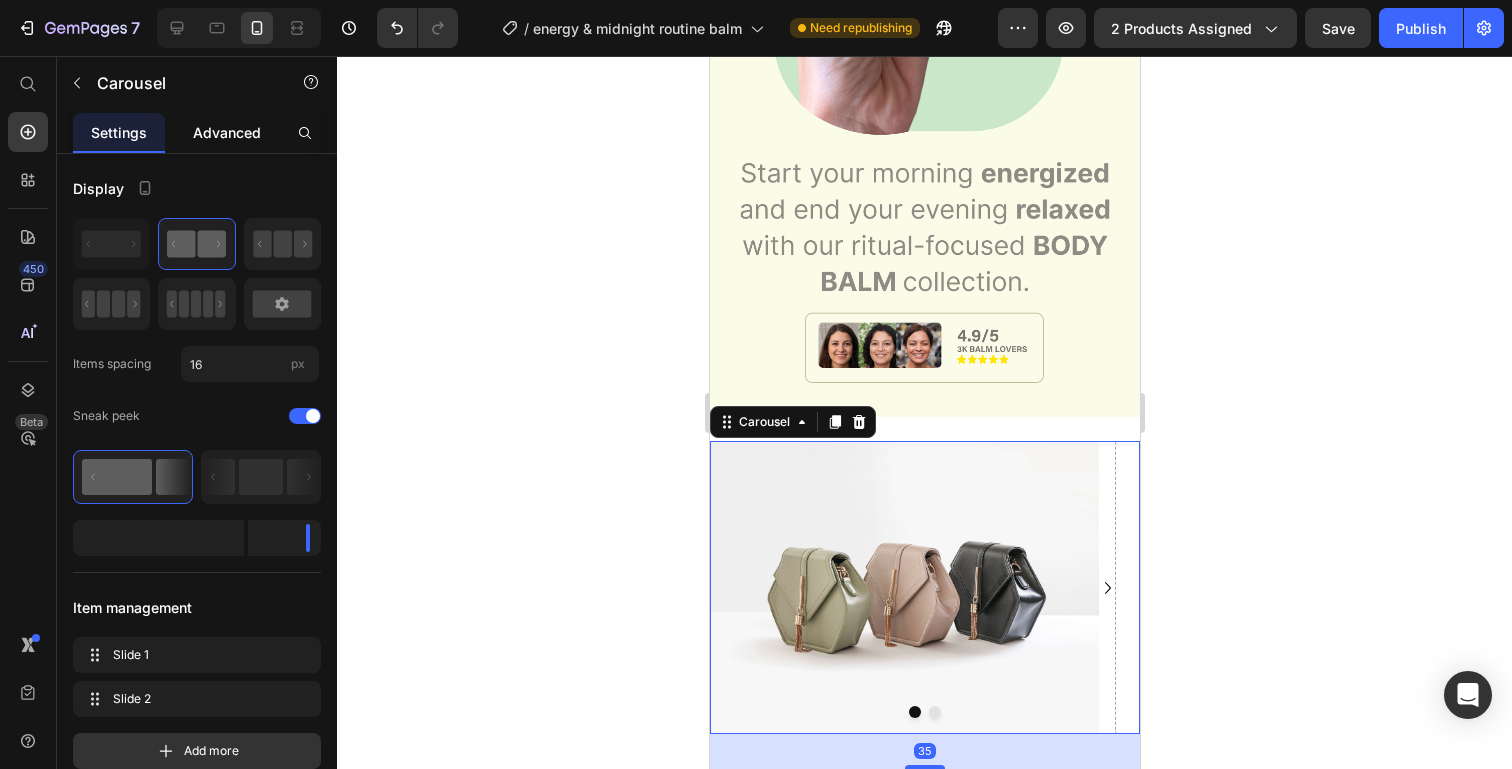 click on "Advanced" at bounding box center (227, 132) 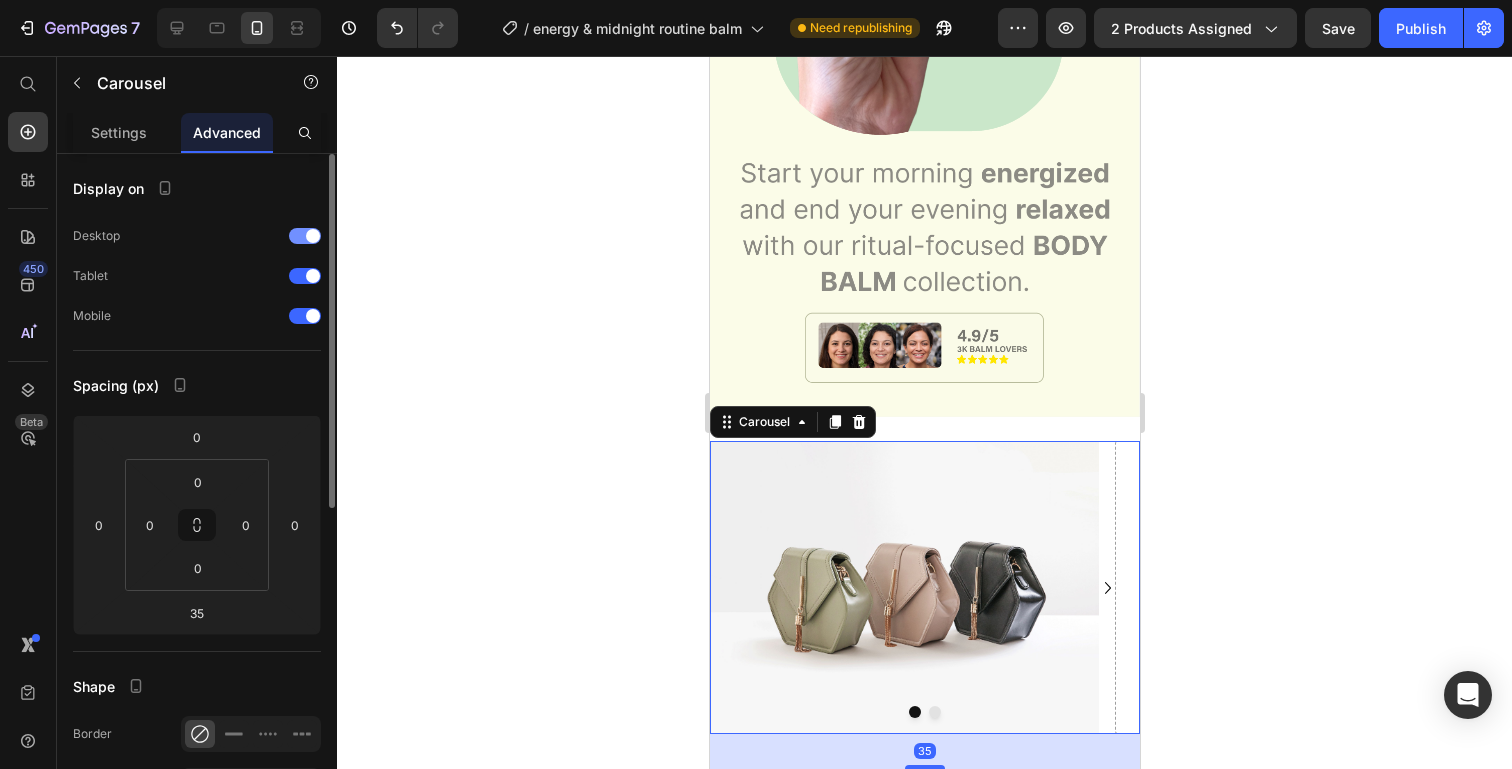 click at bounding box center (313, 236) 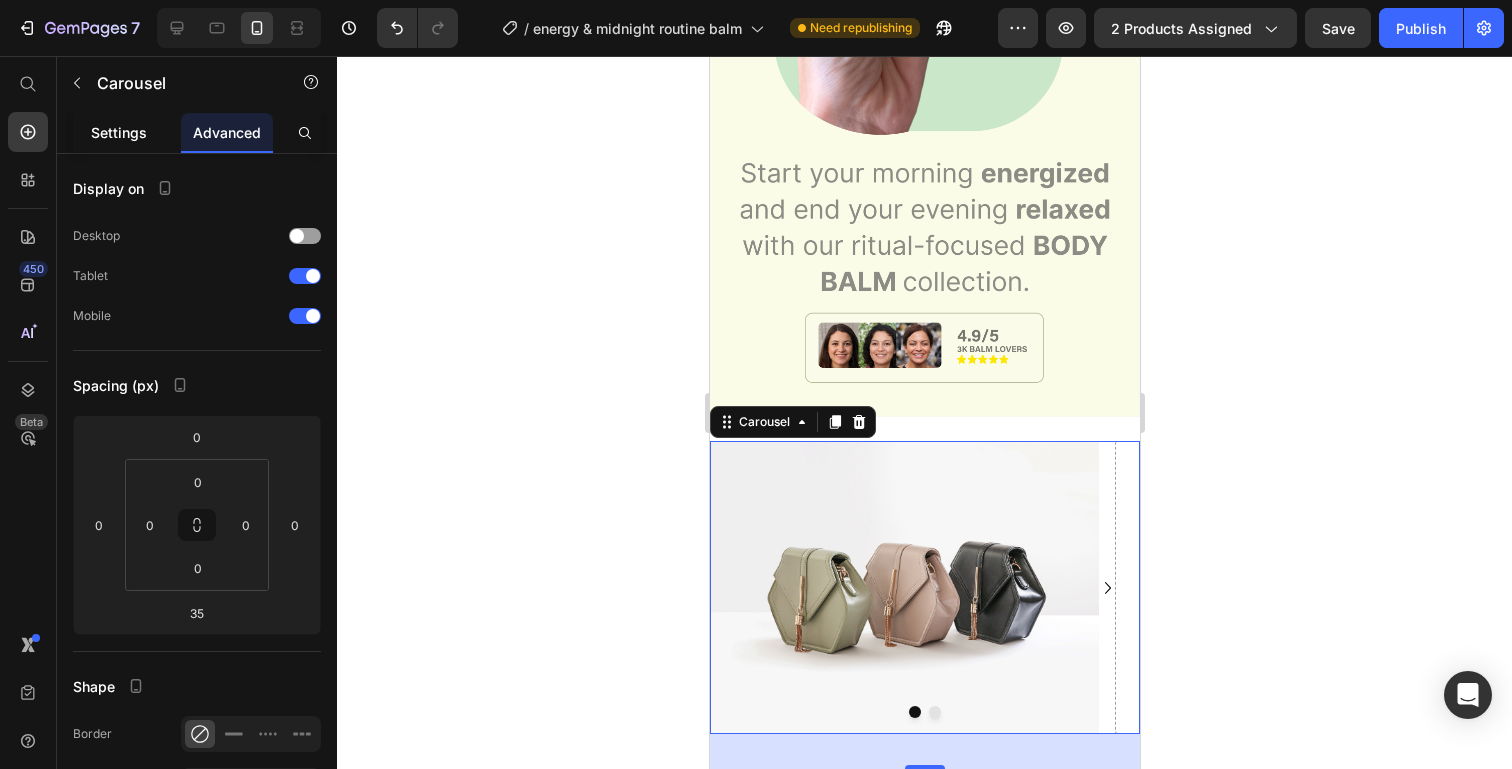 click on "Settings" at bounding box center [119, 132] 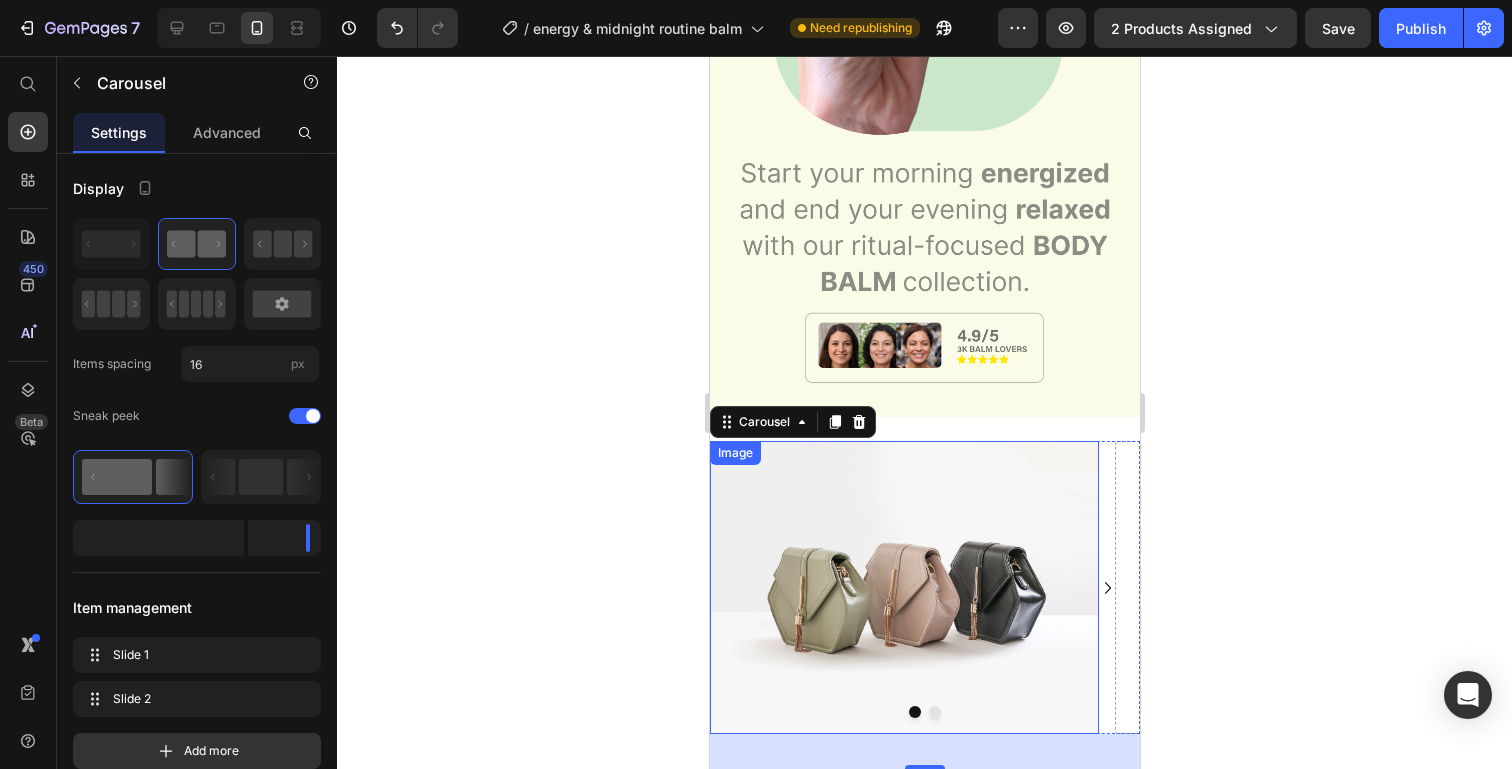 click at bounding box center (903, 587) 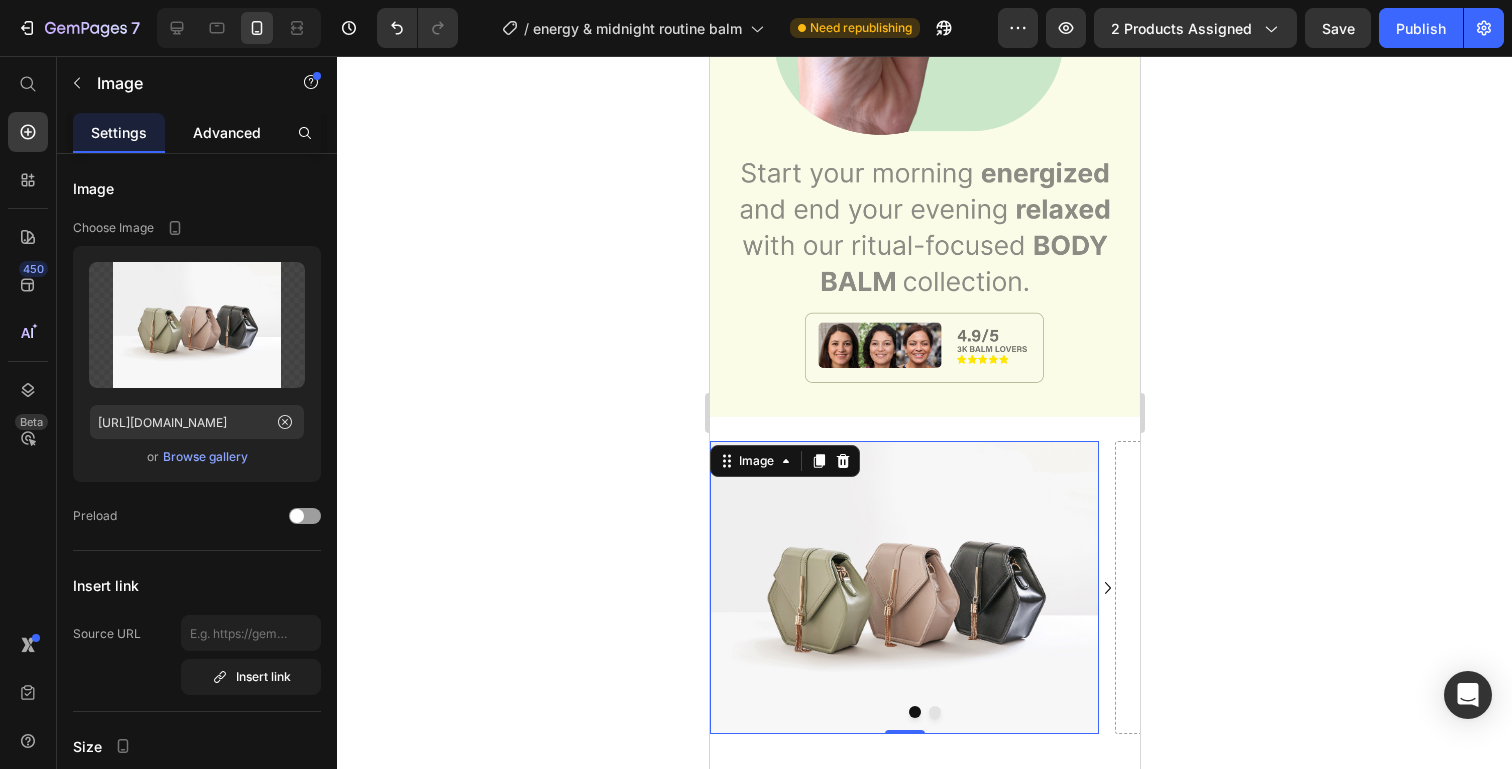click on "Advanced" at bounding box center [227, 132] 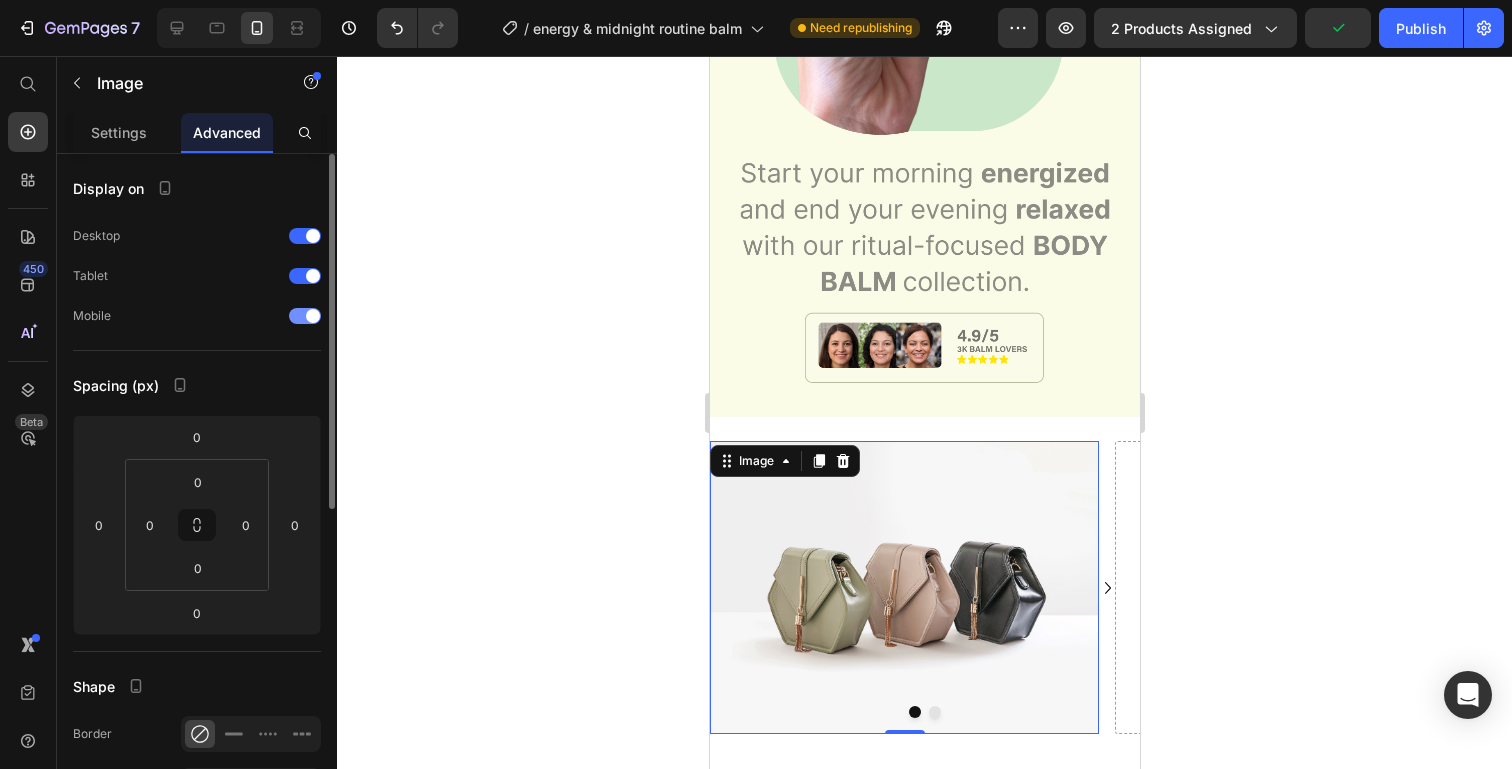 click at bounding box center [313, 316] 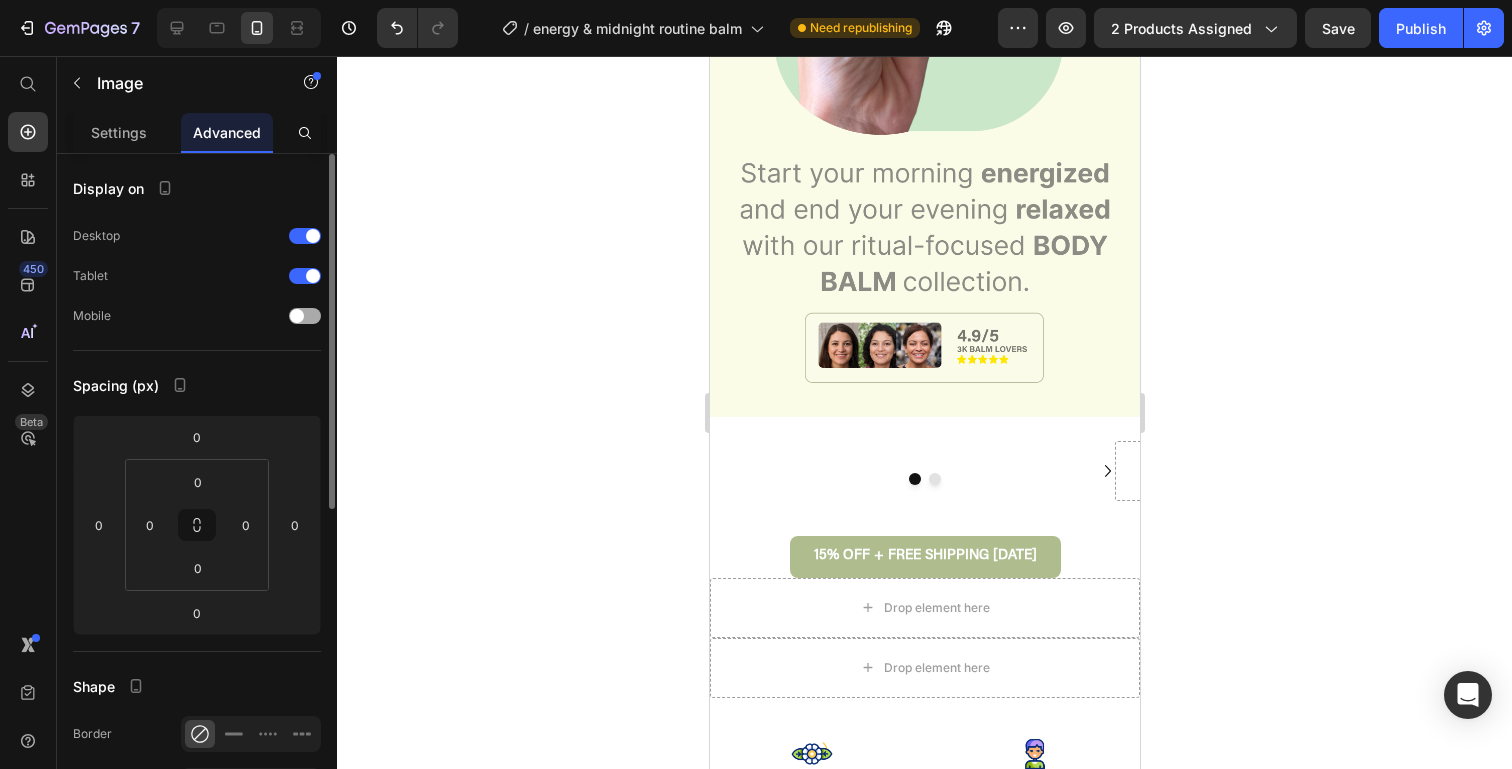 click at bounding box center [305, 316] 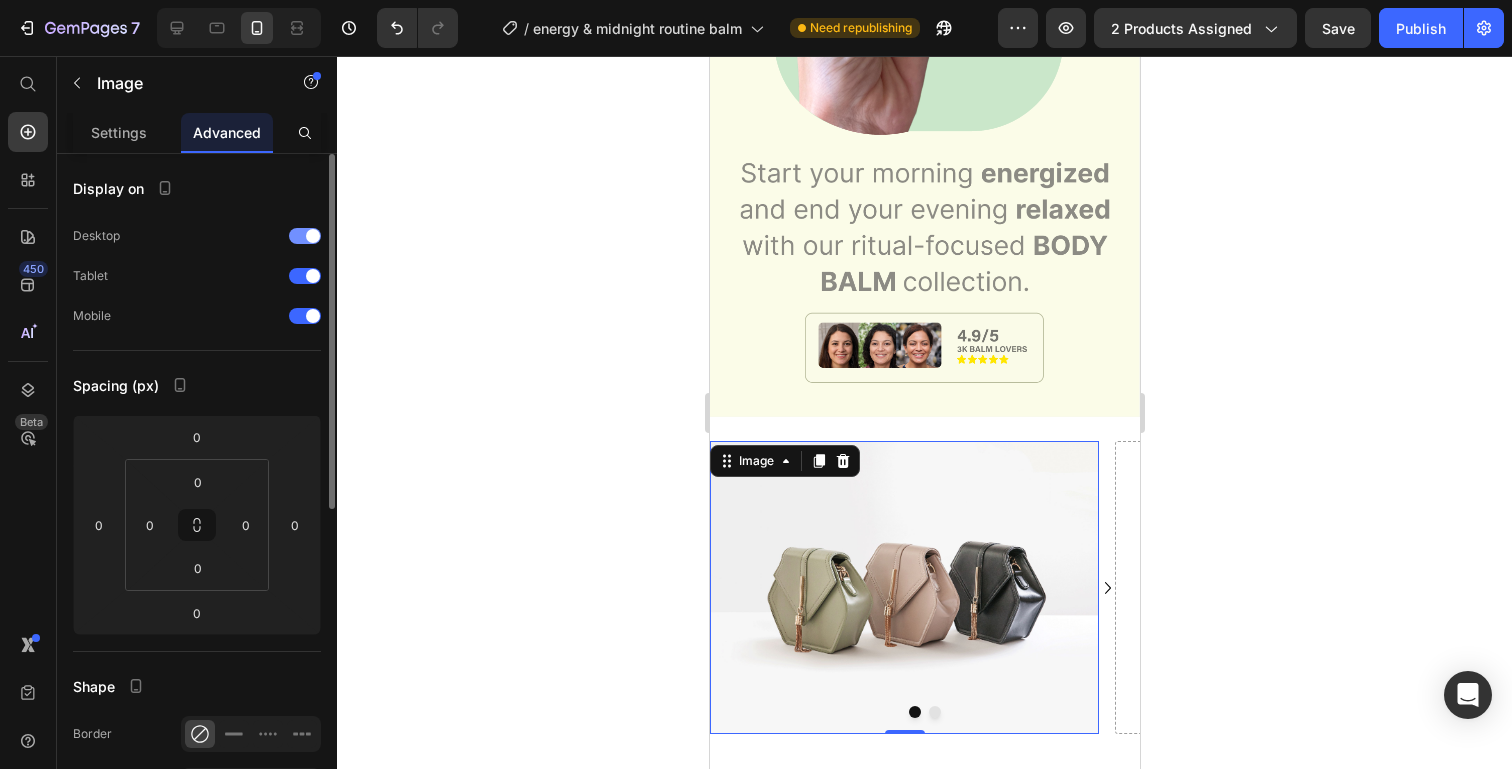 click at bounding box center [313, 236] 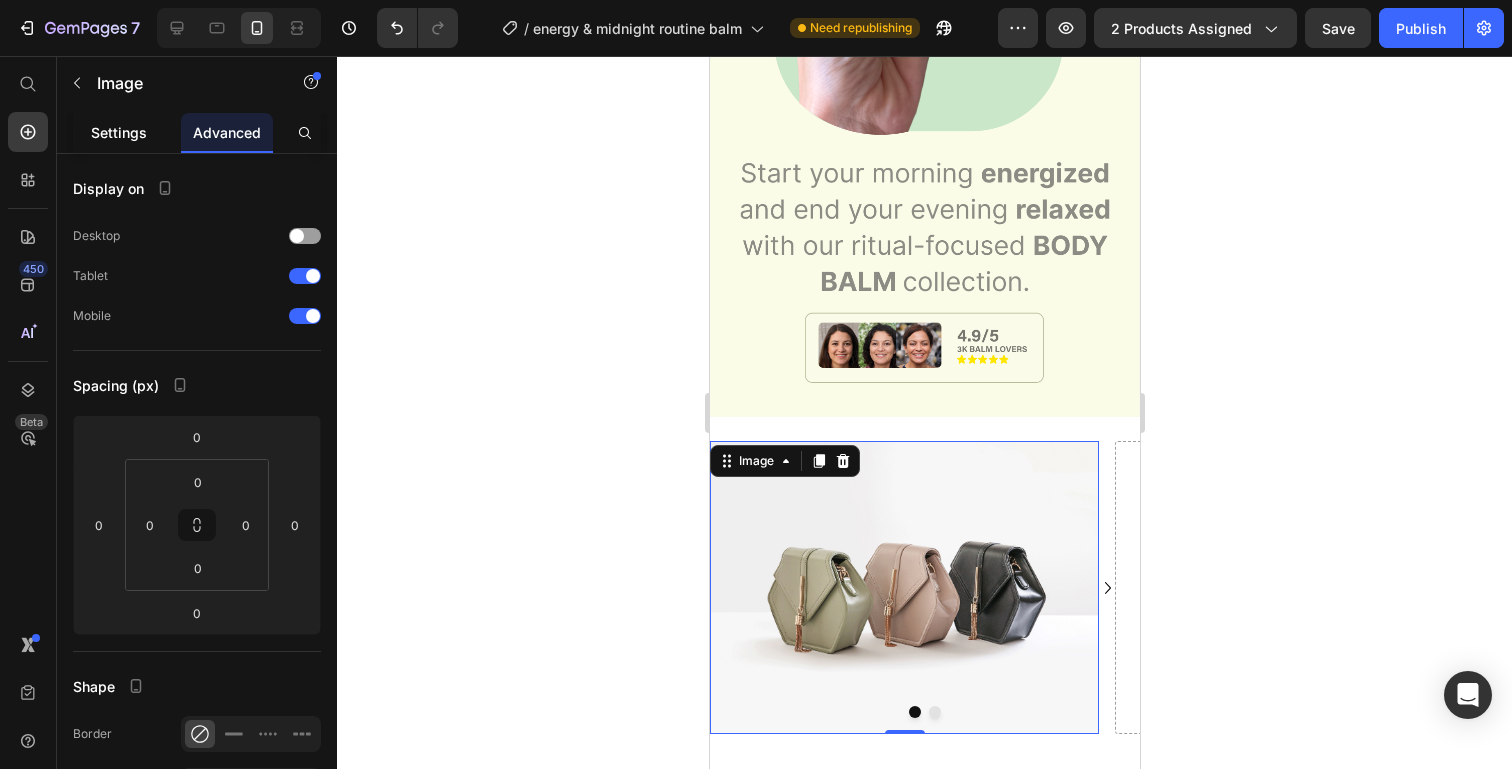 click on "Settings" at bounding box center (119, 132) 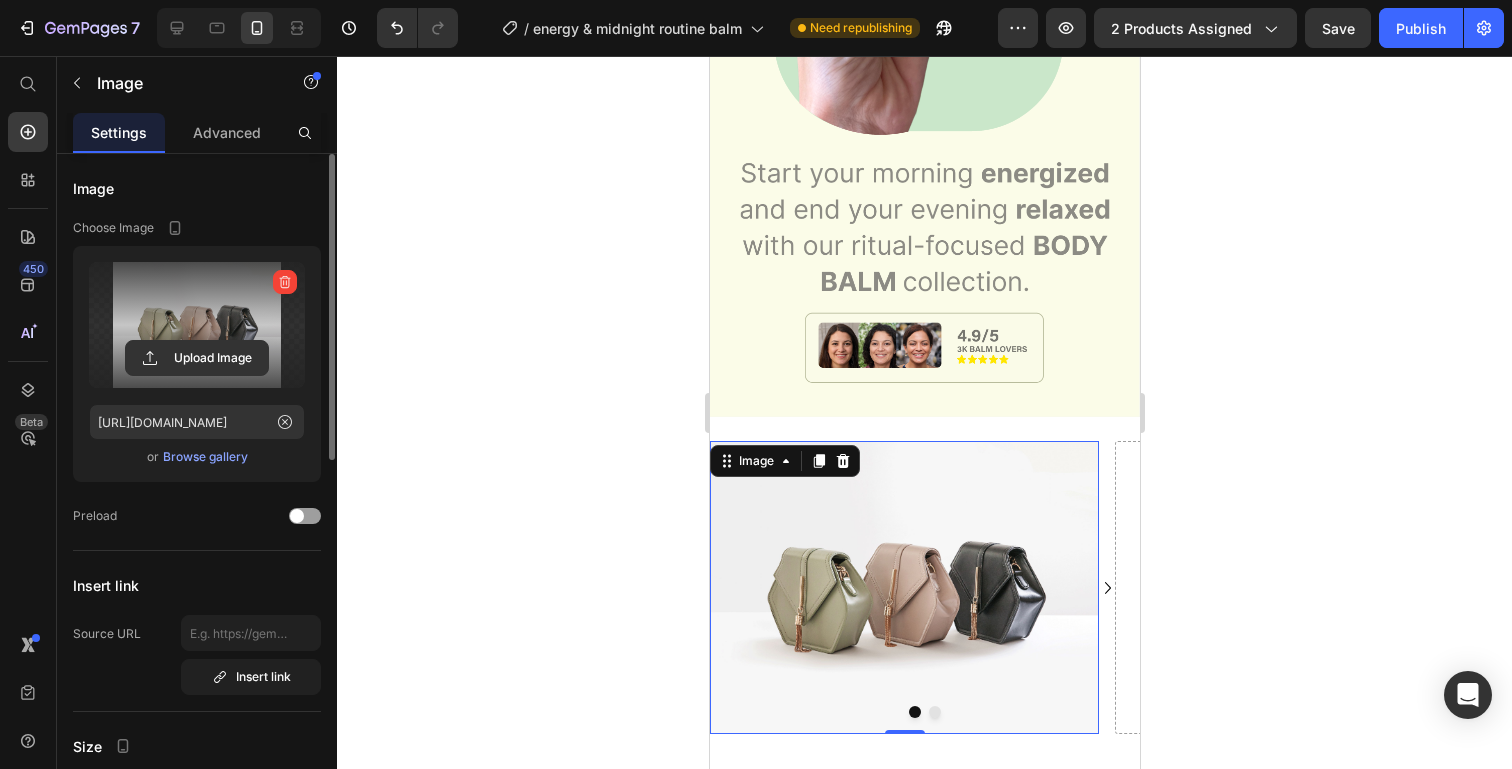 click at bounding box center [197, 325] 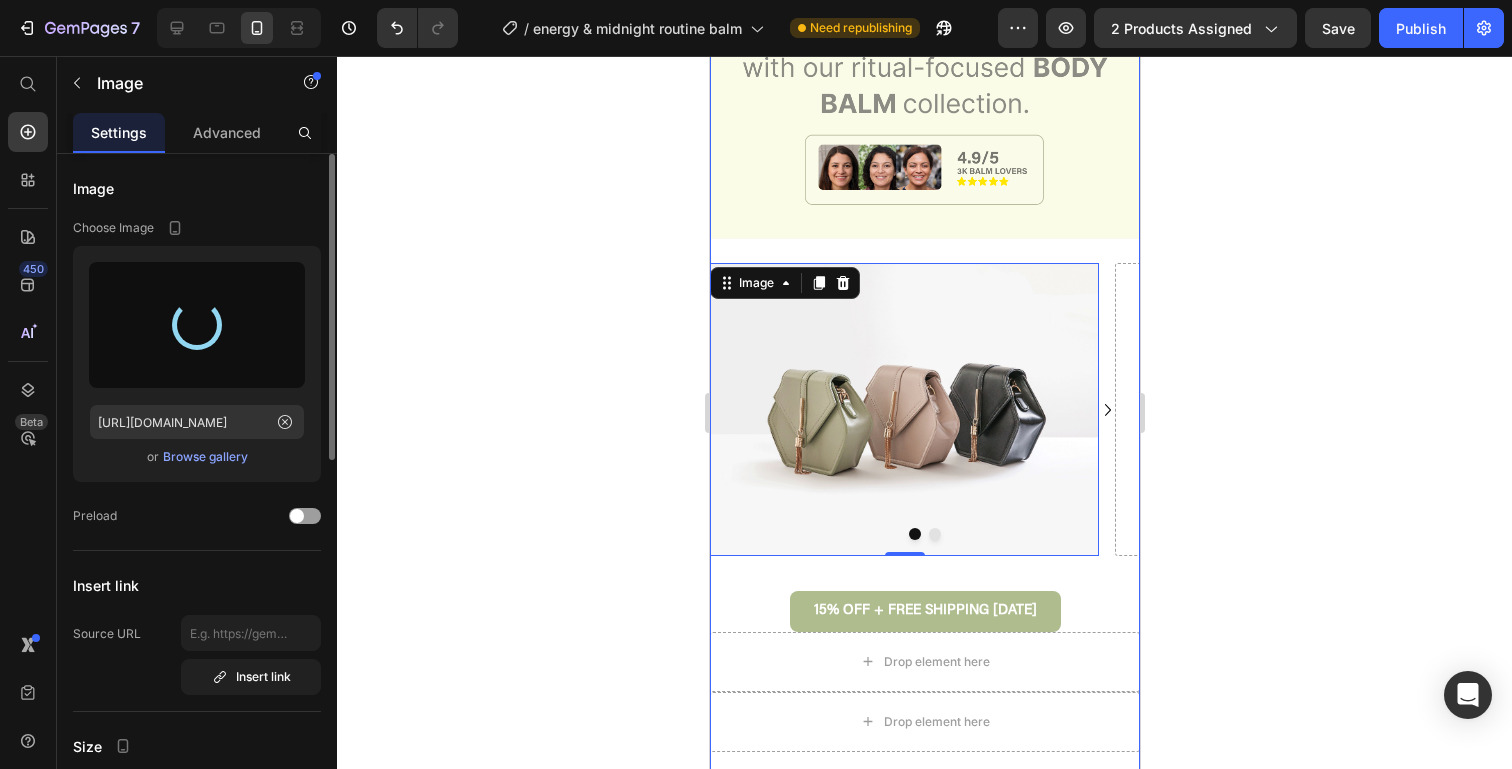 scroll, scrollTop: 1401, scrollLeft: 0, axis: vertical 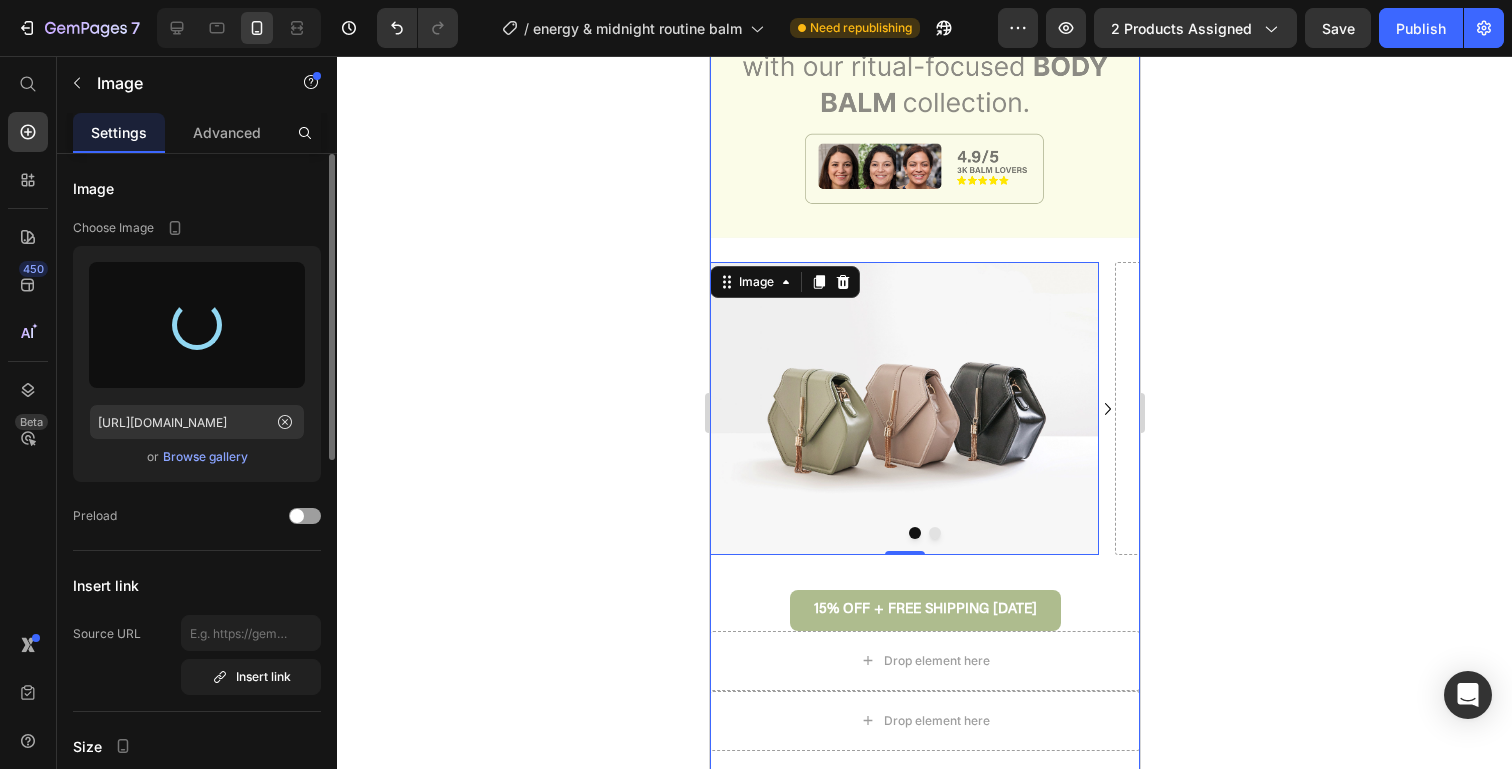 type on "[URL][DOMAIN_NAME]" 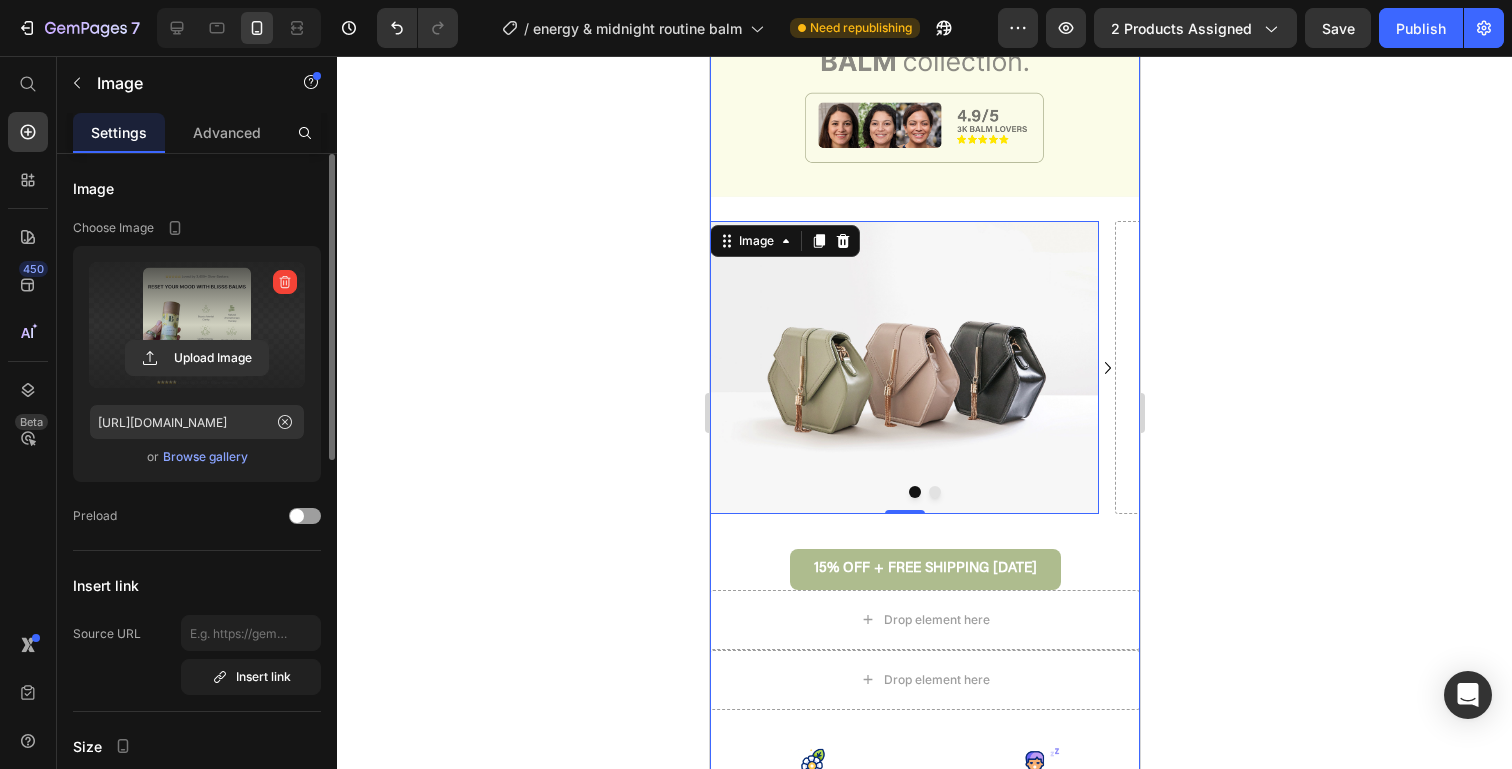 scroll, scrollTop: 1456, scrollLeft: 0, axis: vertical 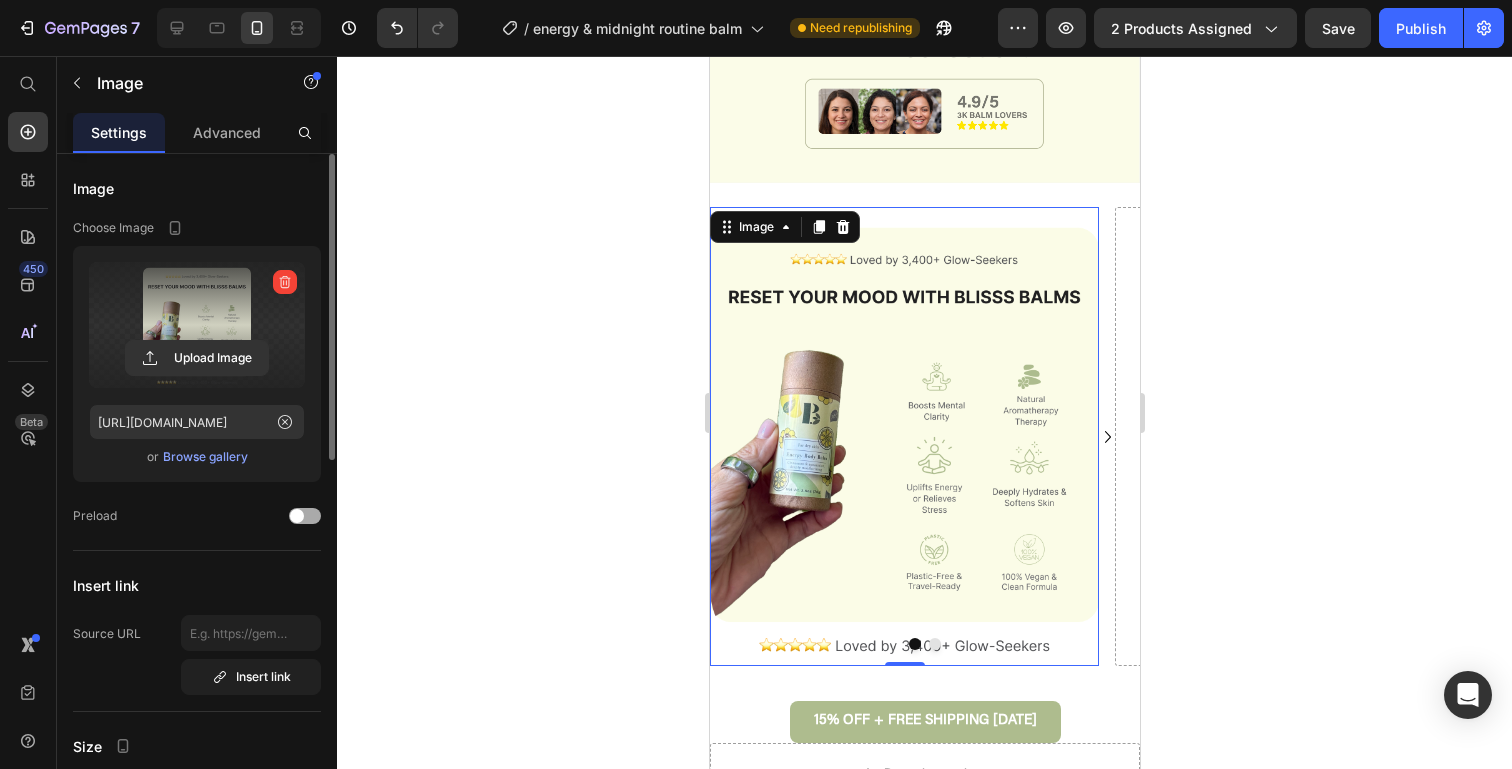click at bounding box center (305, 516) 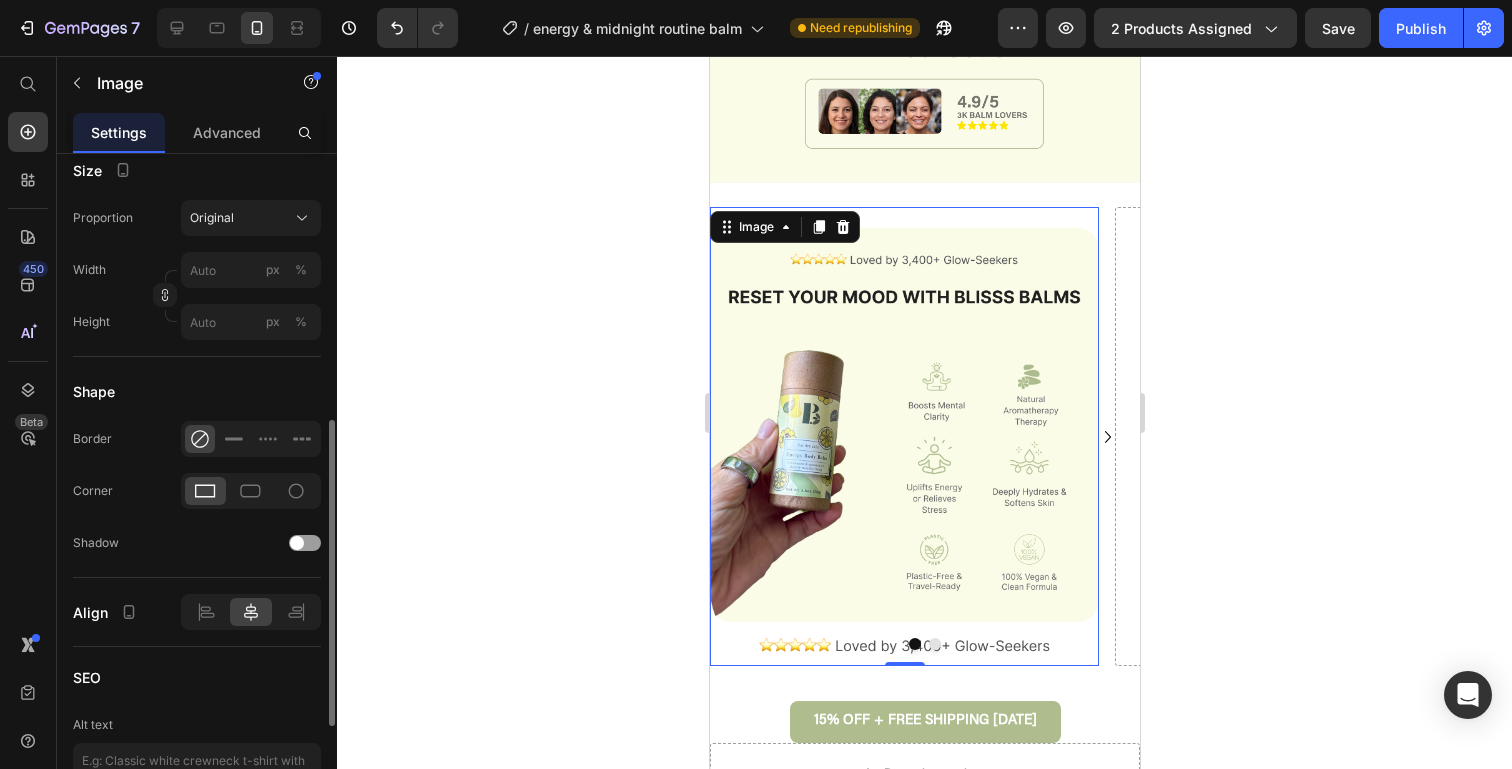 scroll, scrollTop: 578, scrollLeft: 0, axis: vertical 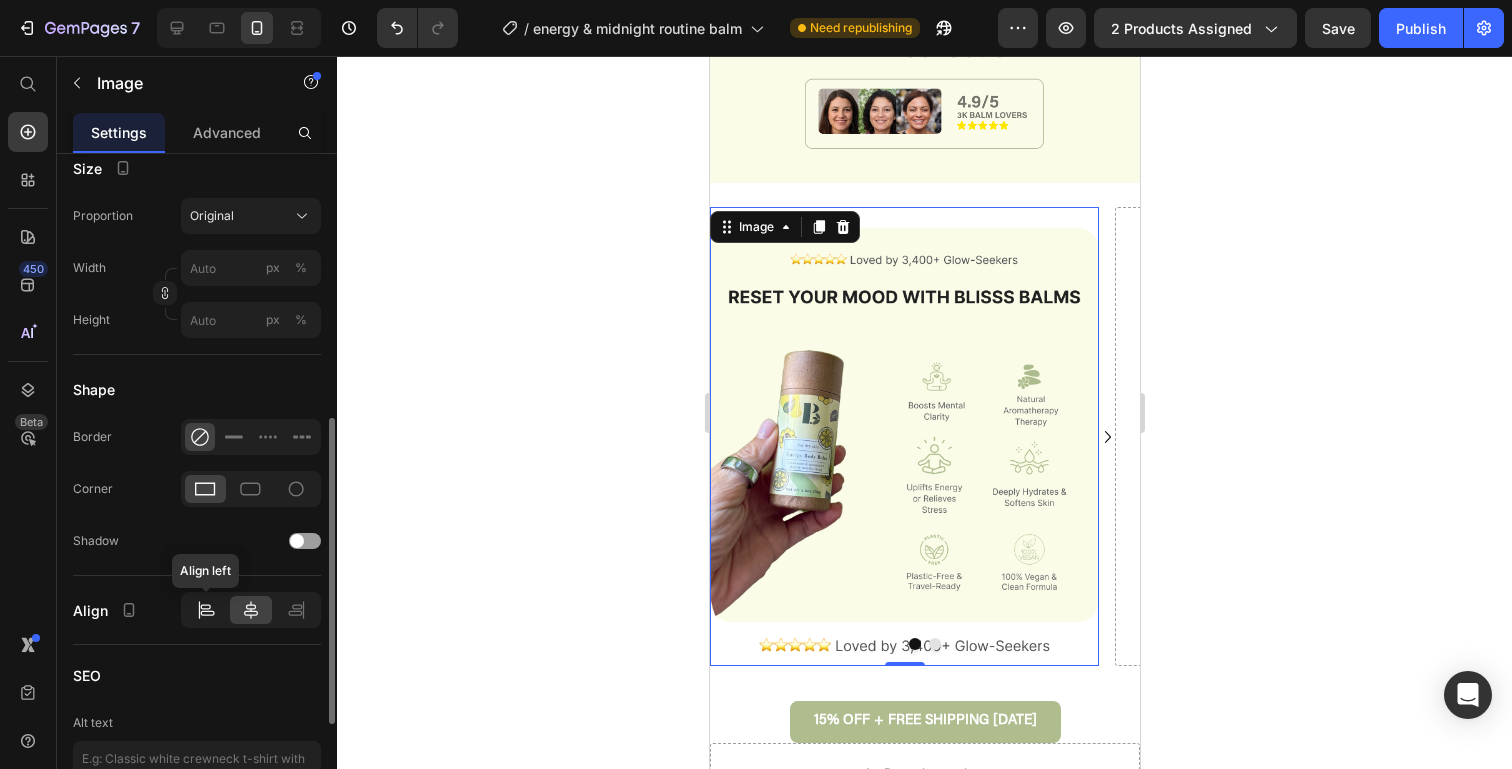 click 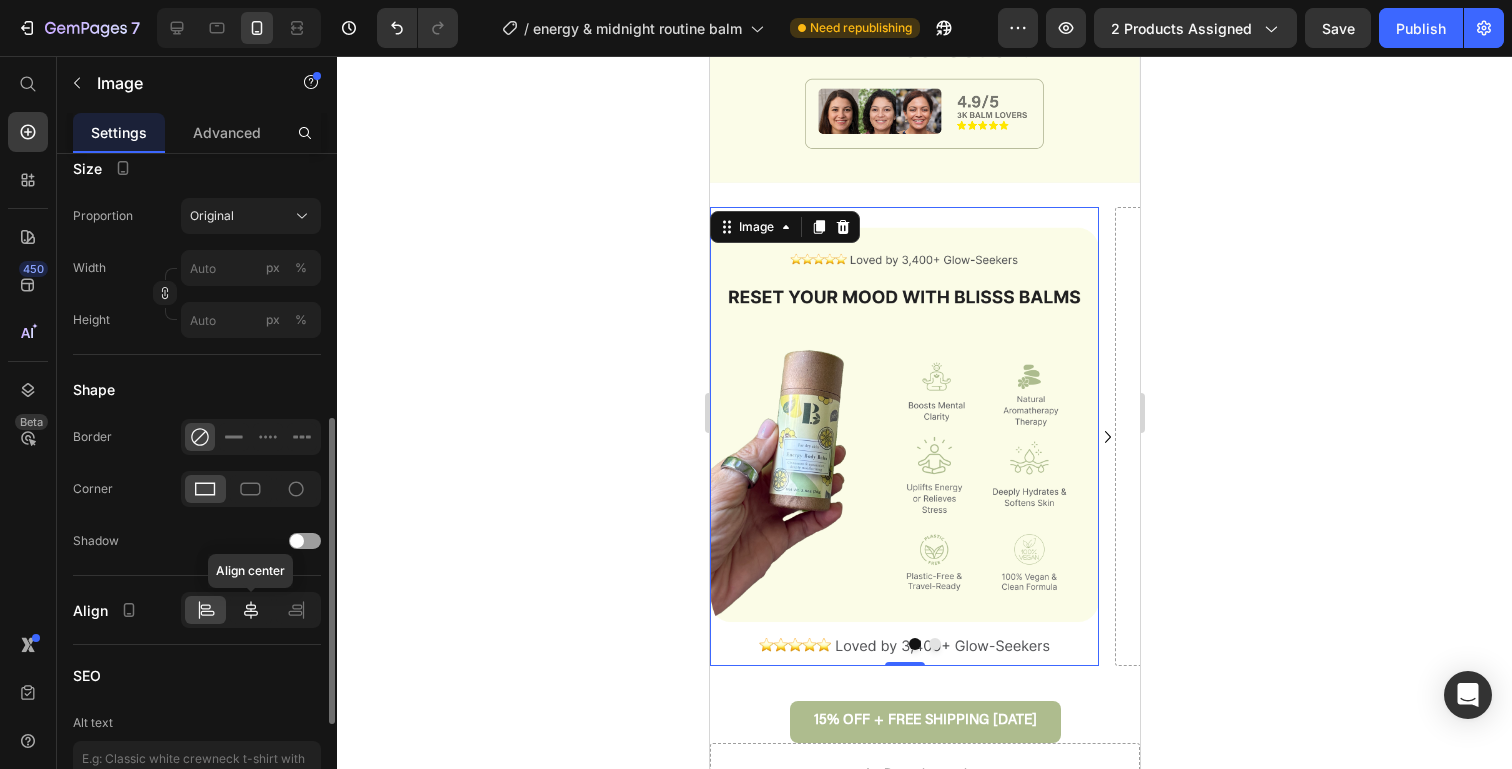 click 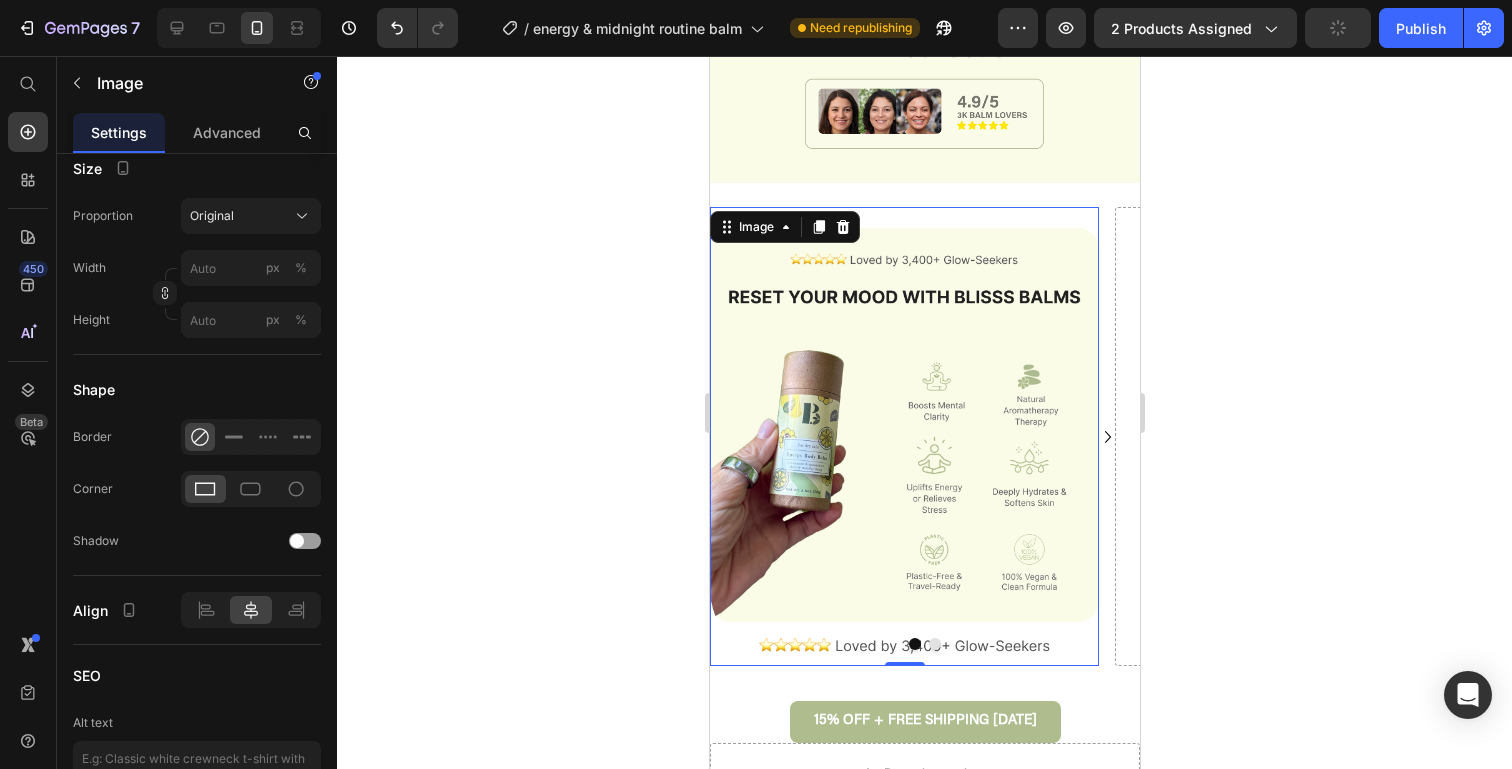 click 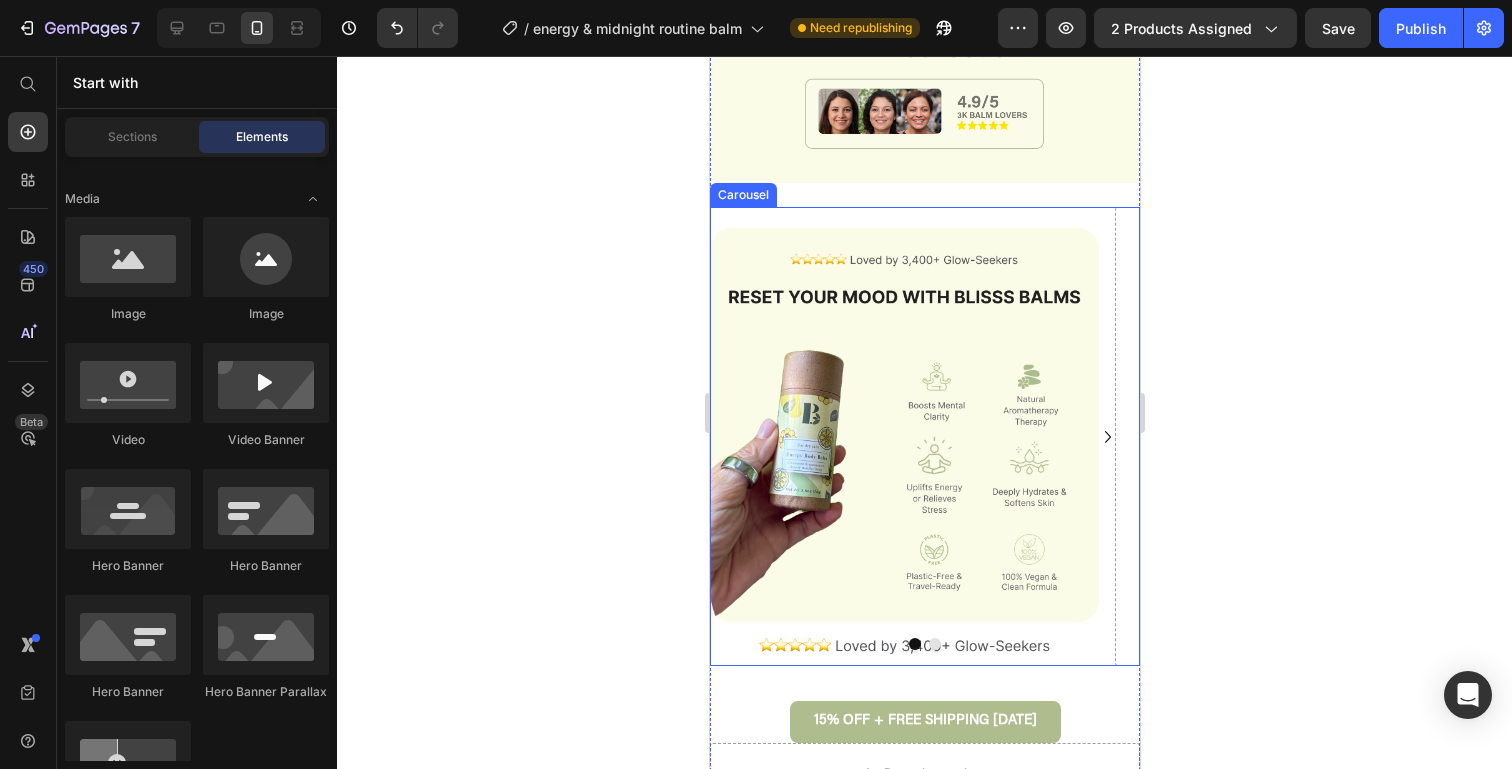 click on "Image
Drop element here" at bounding box center (924, 436) 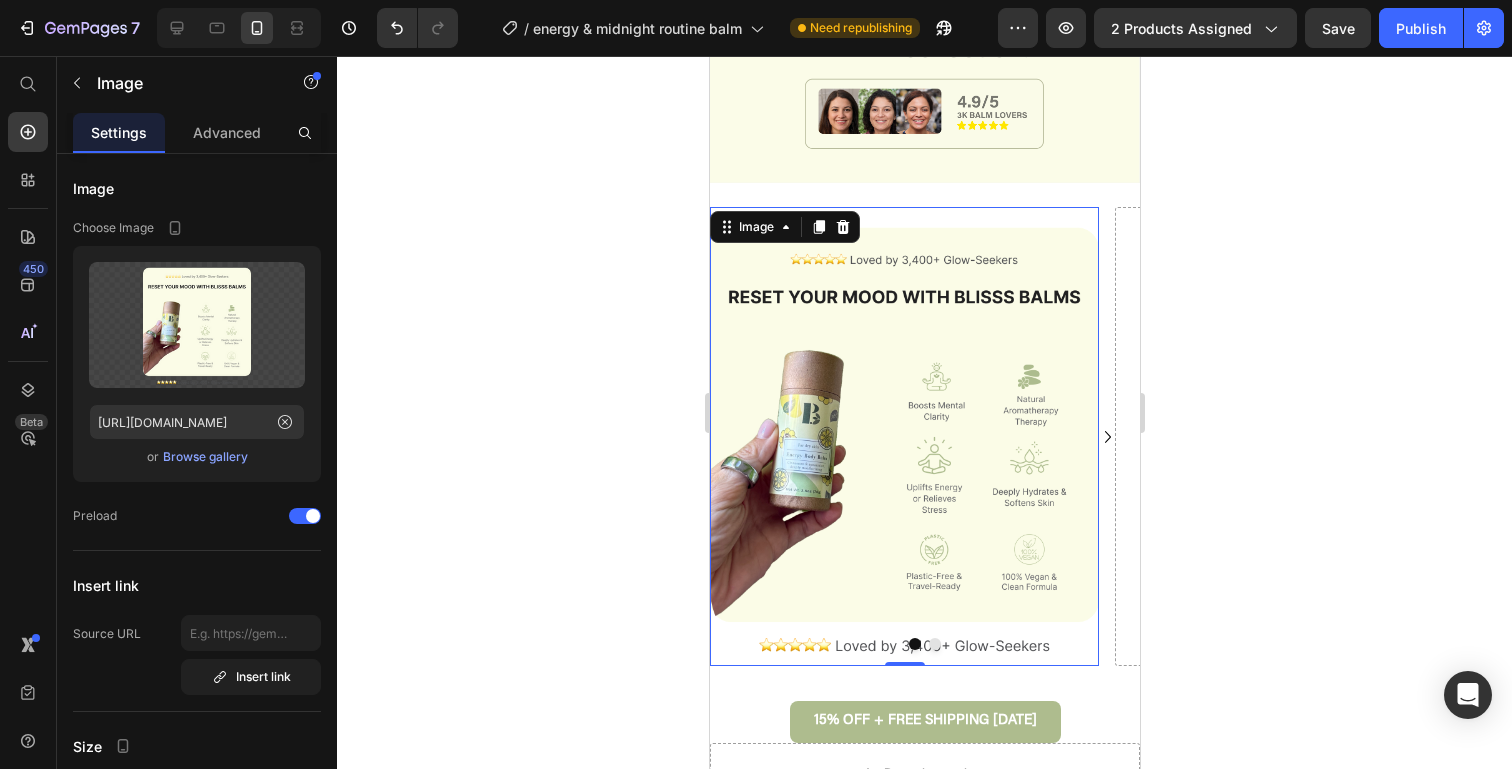 click at bounding box center (903, 436) 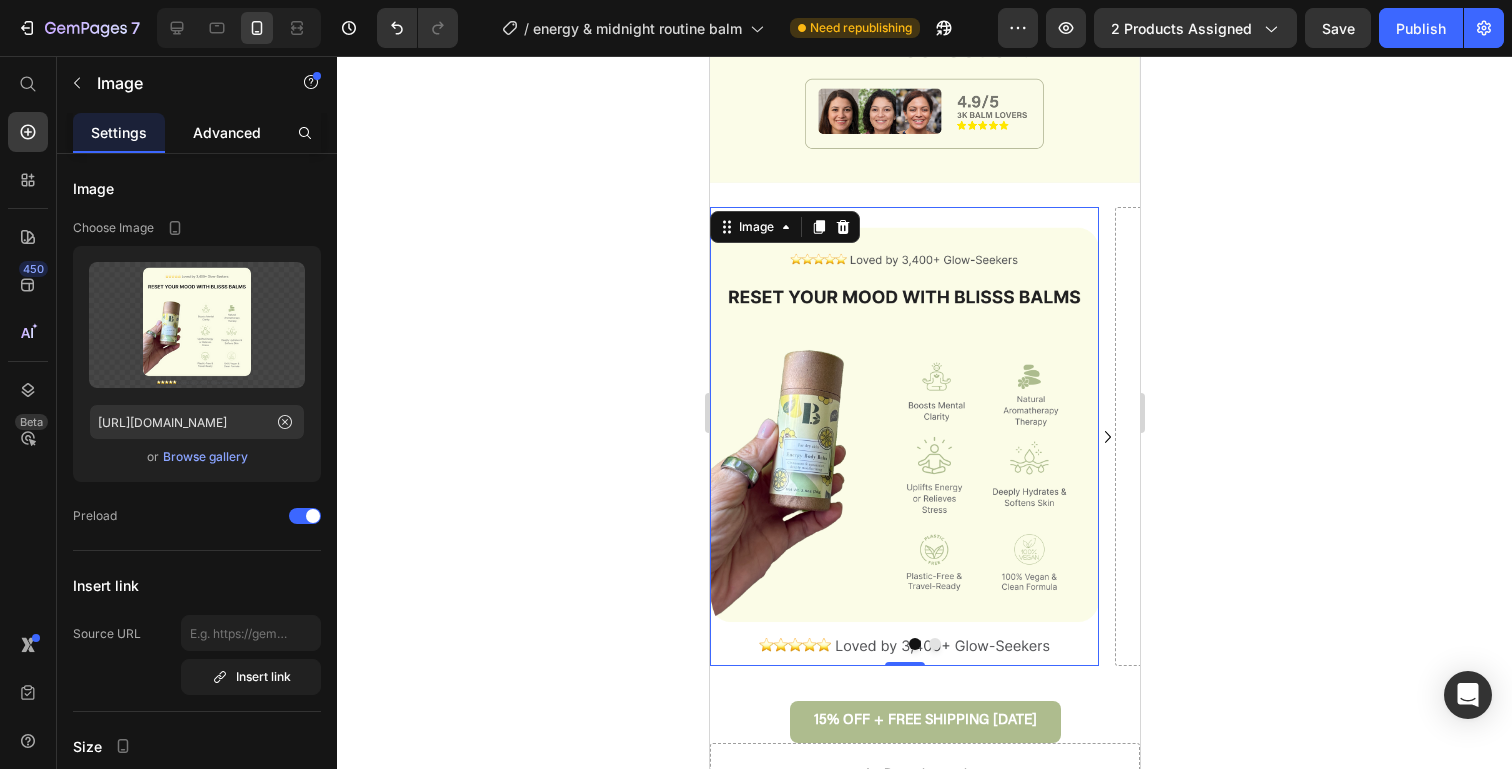 click on "Advanced" at bounding box center (227, 132) 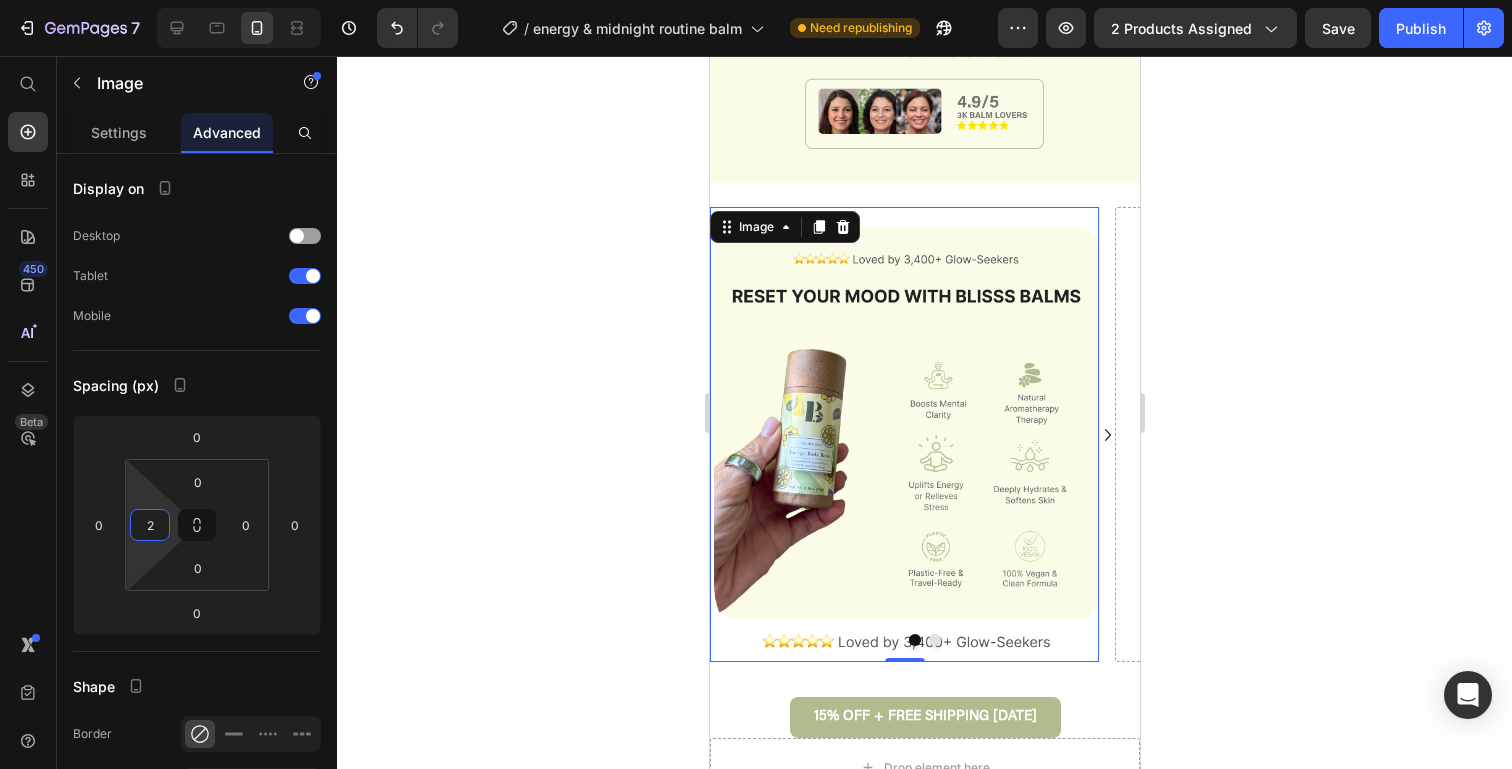 type on "0" 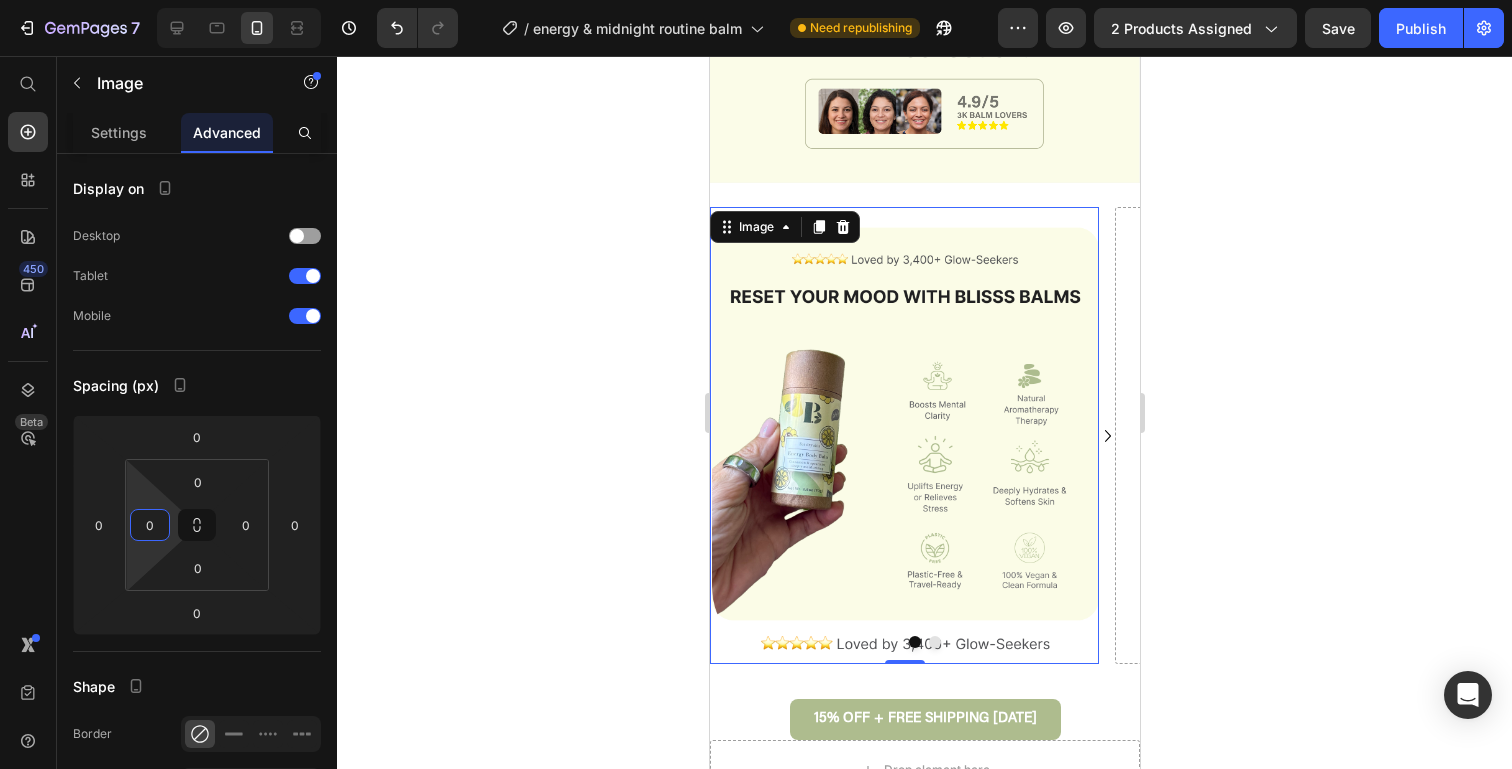 click on "7  Version history  /  energy & midnight routine balm Need republishing Preview 2 products assigned  Save   Publish  450 Beta Start with Sections Elements Hero Section Product Detail Brands Trusted Badges Guarantee Product Breakdown How to use Testimonials Compare Bundle FAQs Social Proof Brand Story Product List Collection Blog List Contact Sticky Add to Cart Custom Footer Browse Library 450 Layout
Row
Row
Row
Row Text
Heading
Text Block Button
Button
Button
Sticky Back to top Media" at bounding box center [756, 0] 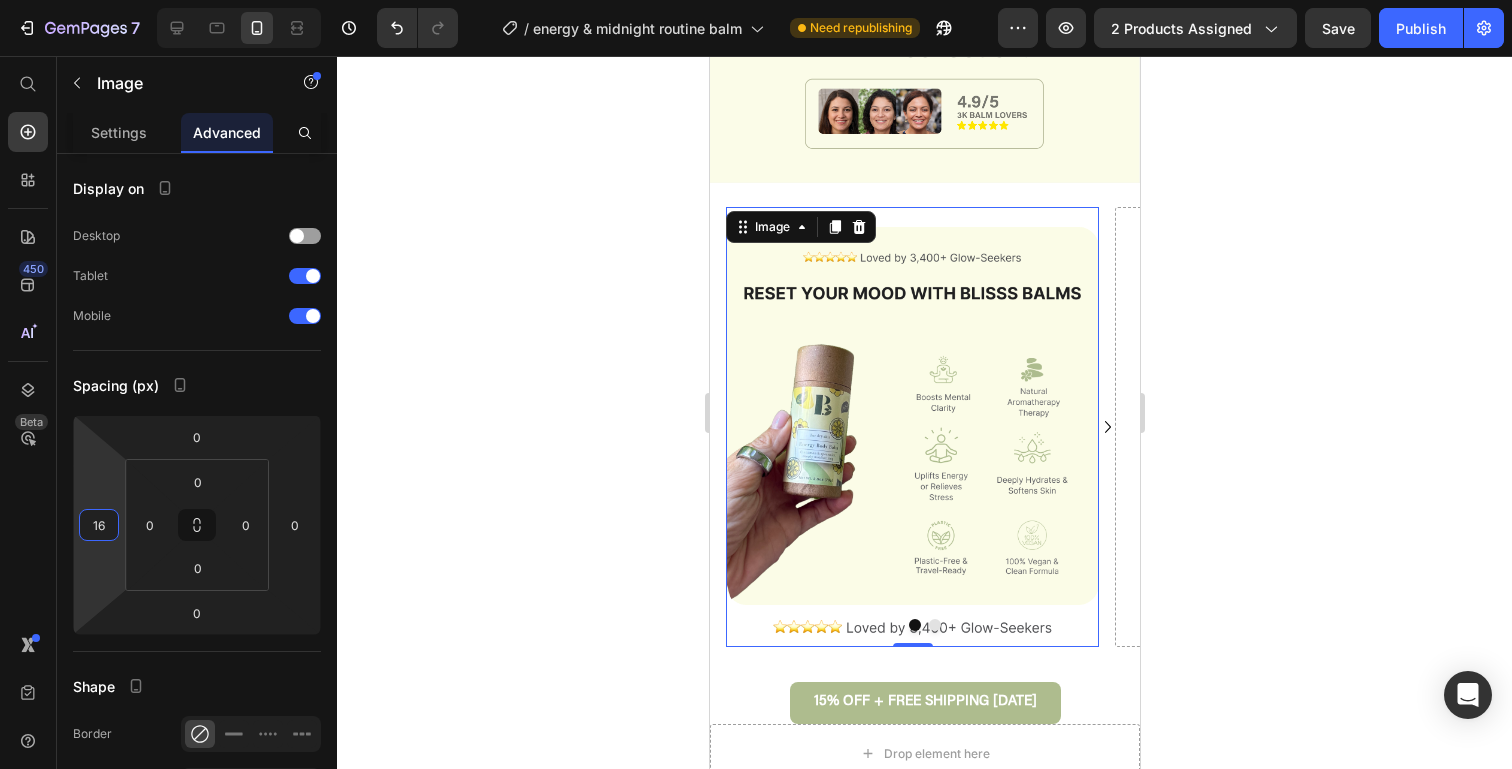 type on "18" 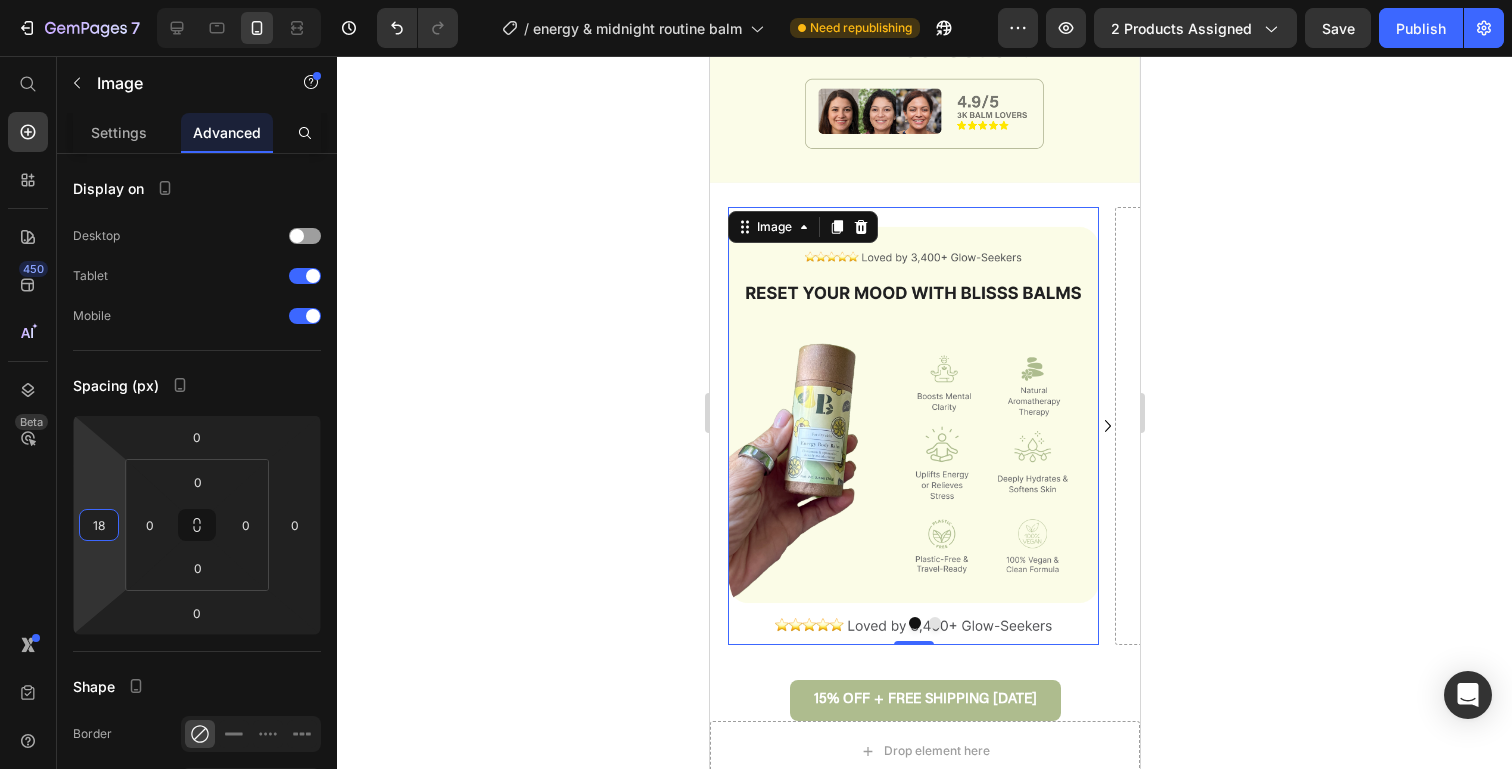 click on "7  Version history  /  energy & midnight routine balm Need republishing Preview 2 products assigned  Save   Publish  450 Beta Start with Sections Elements Hero Section Product Detail Brands Trusted Badges Guarantee Product Breakdown How to use Testimonials Compare Bundle FAQs Social Proof Brand Story Product List Collection Blog List Contact Sticky Add to Cart Custom Footer Browse Library 450 Layout
Row
Row
Row
Row Text
Heading
Text Block Button
Button
Button
Sticky Back to top Media" at bounding box center (756, 0) 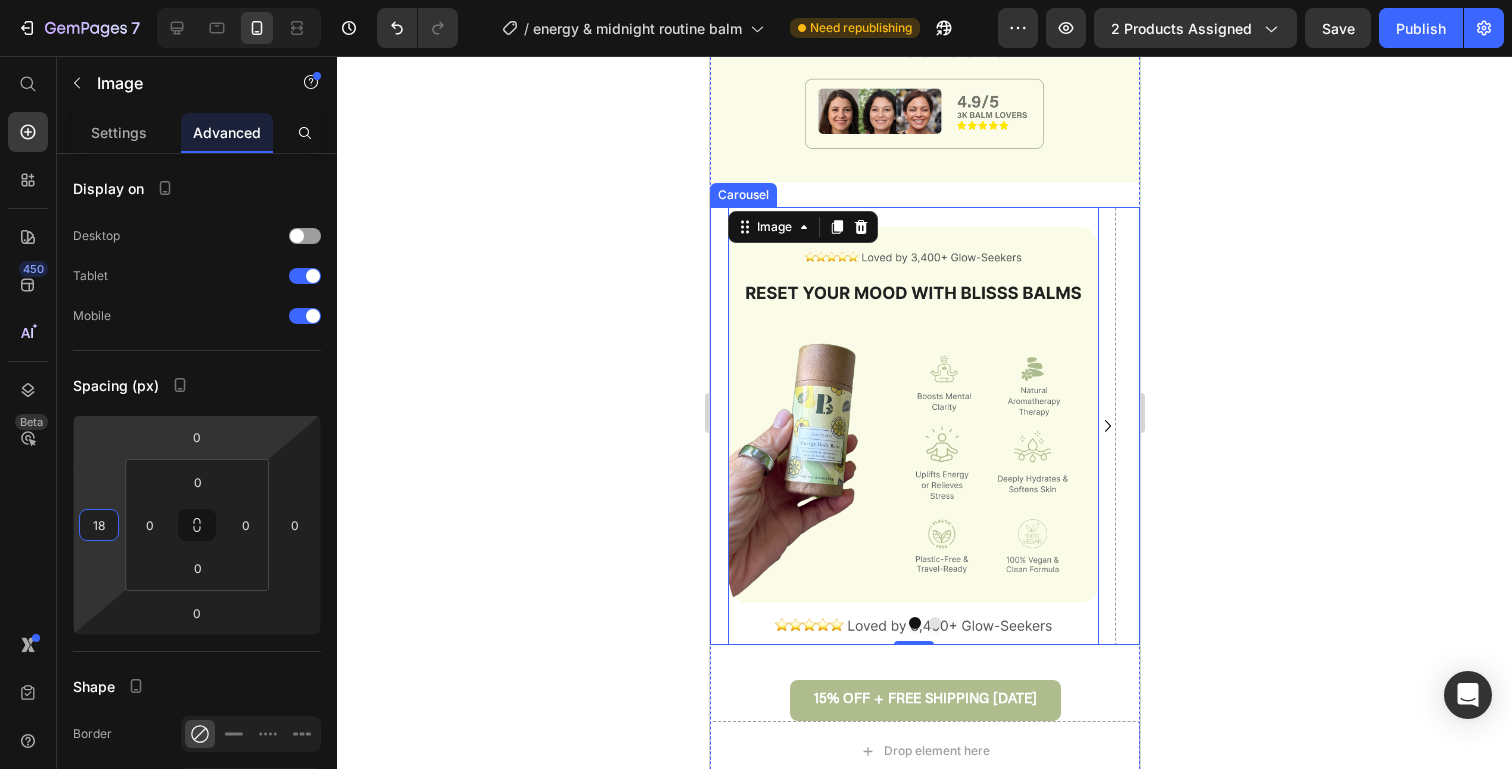 click 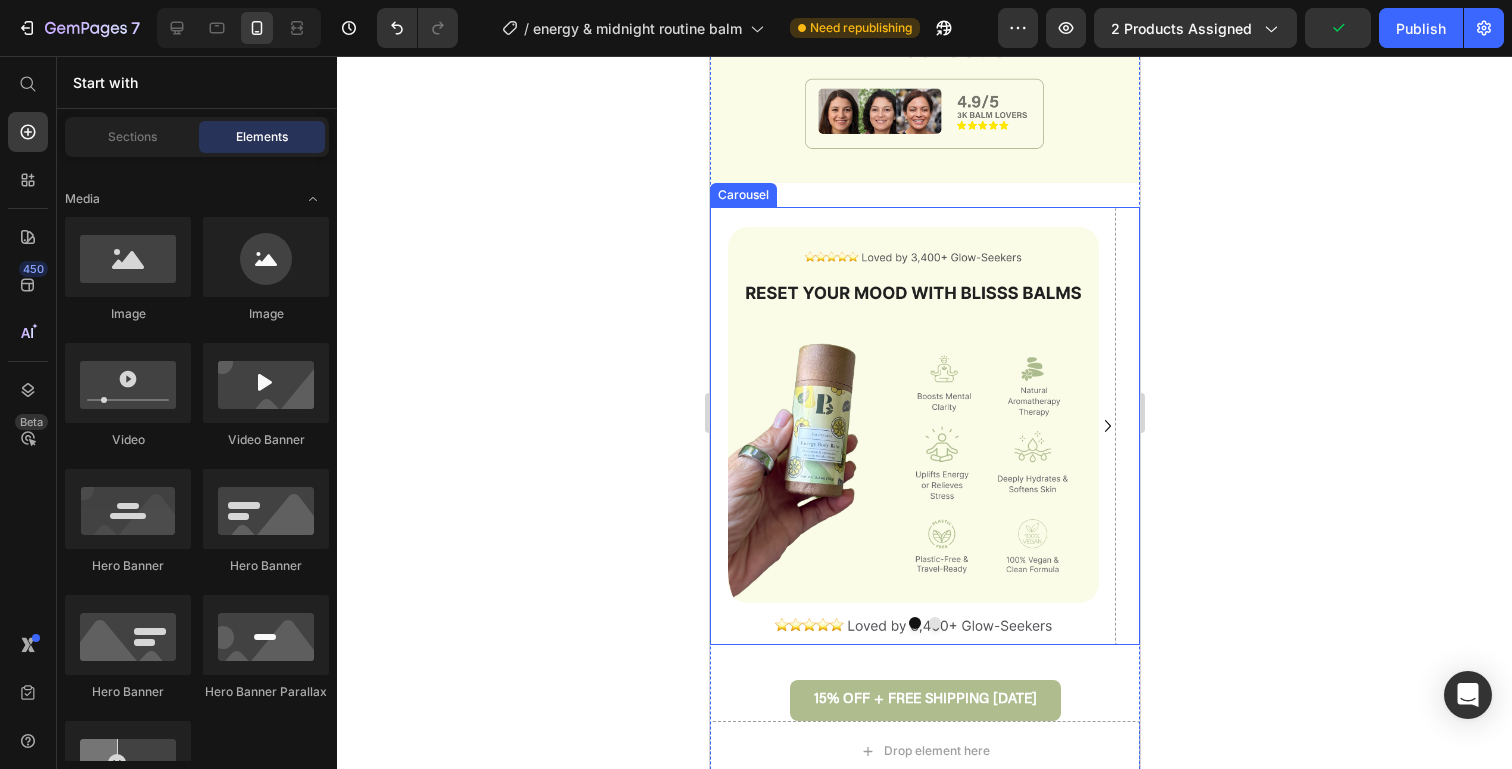 click on "Image
Drop element here" at bounding box center [924, 426] 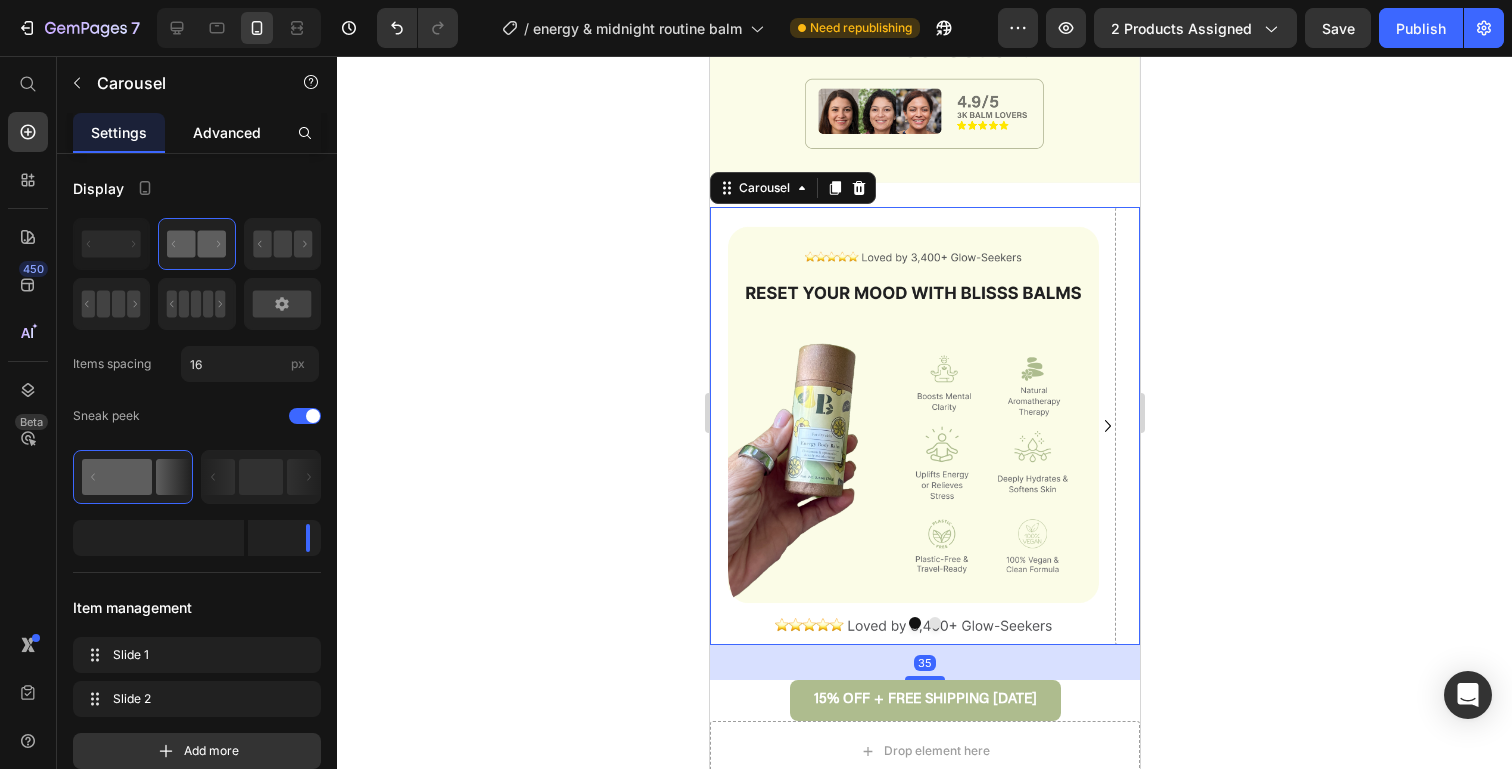 click on "Advanced" at bounding box center (227, 132) 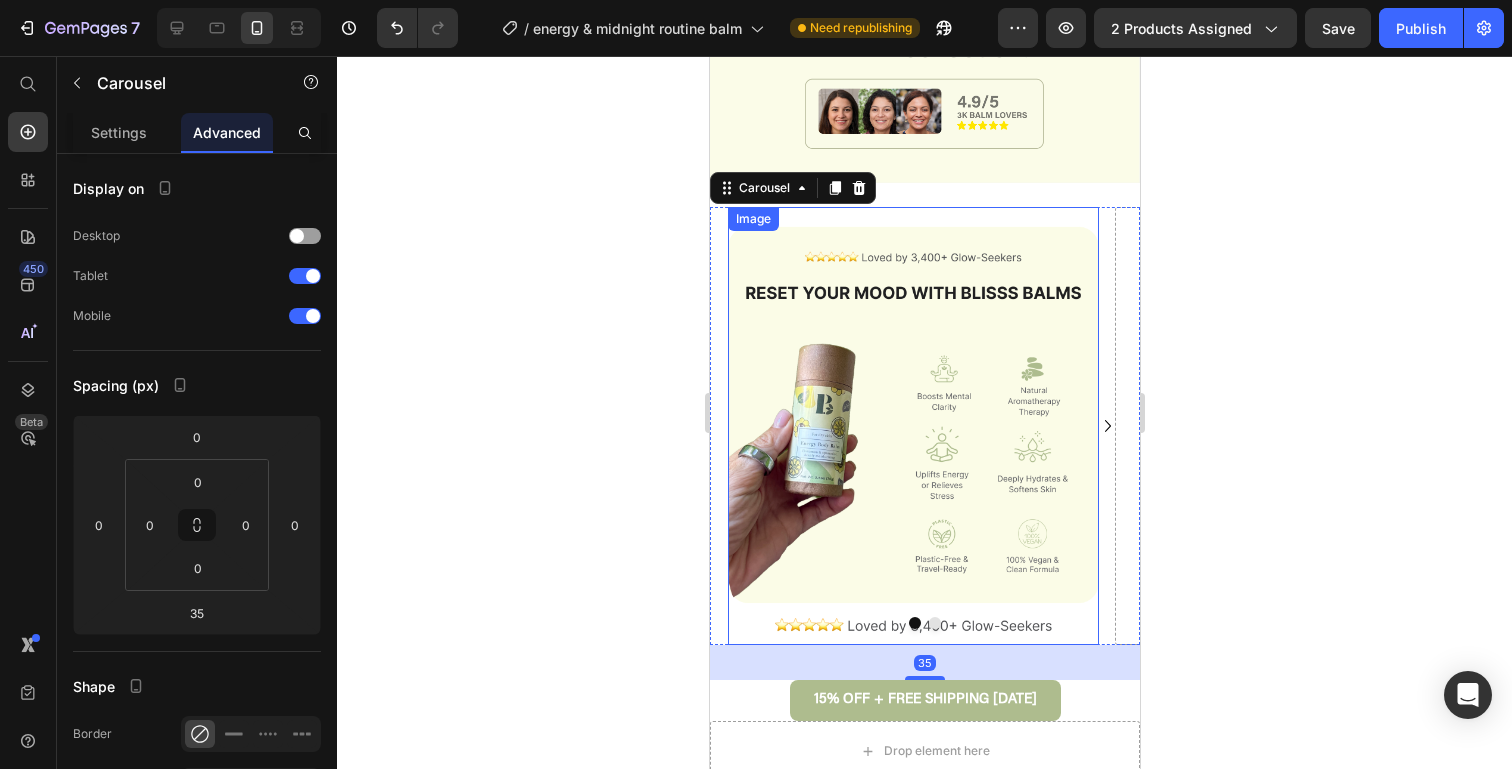 click at bounding box center (912, 426) 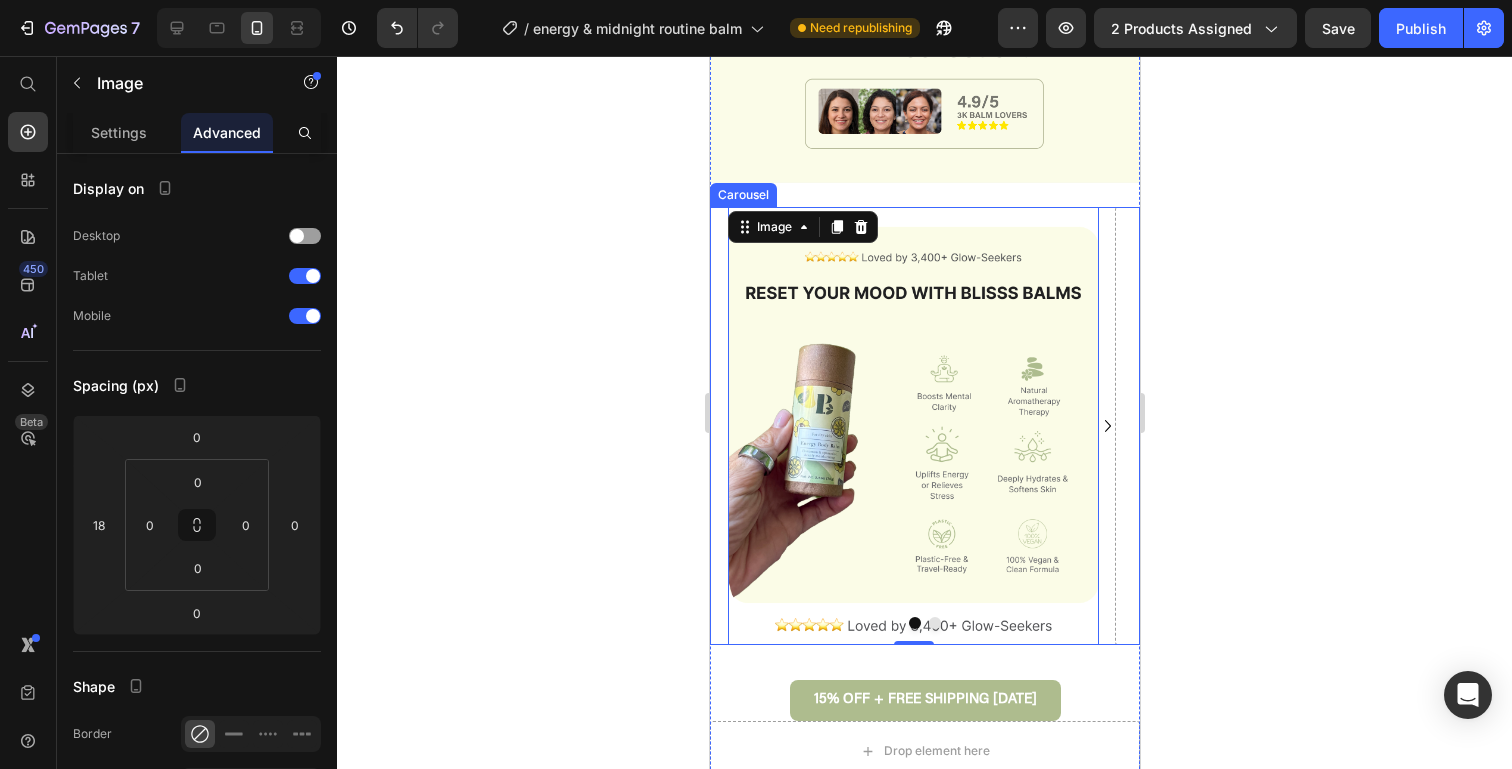 click on "Drop element here" at bounding box center (1308, 426) 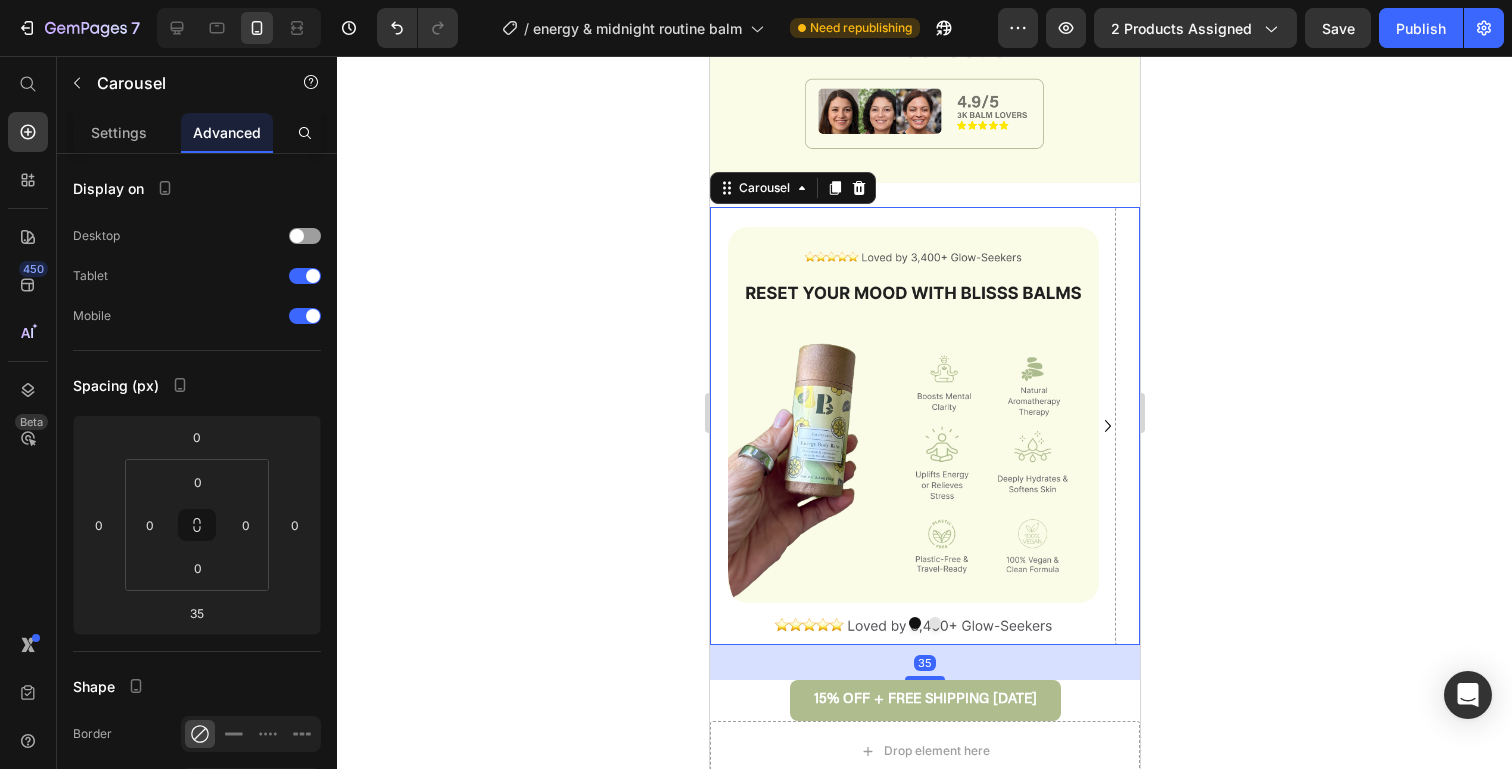 click on "Drop element here" at bounding box center (1308, 426) 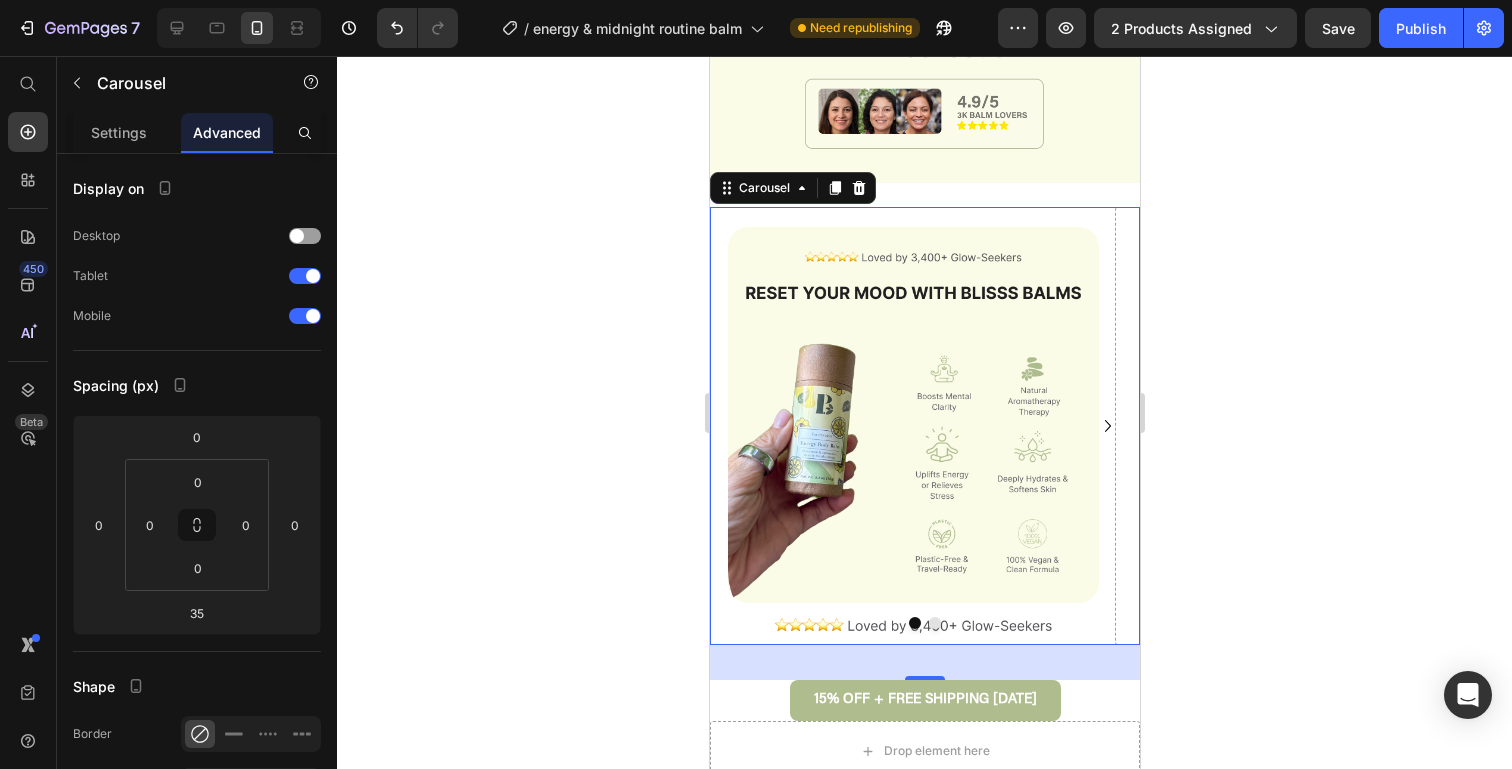 click on "Image
Drop element here" at bounding box center [924, 426] 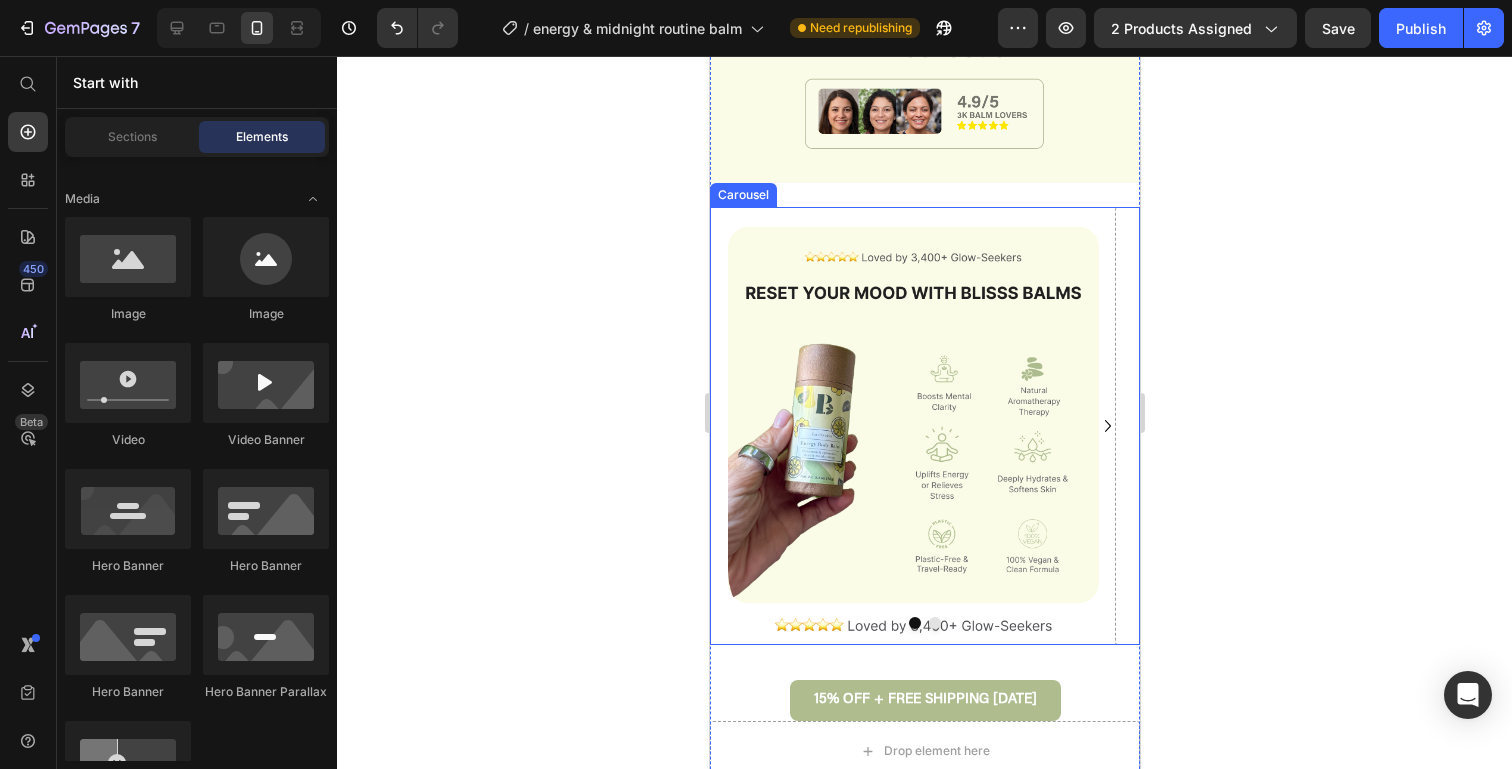 click 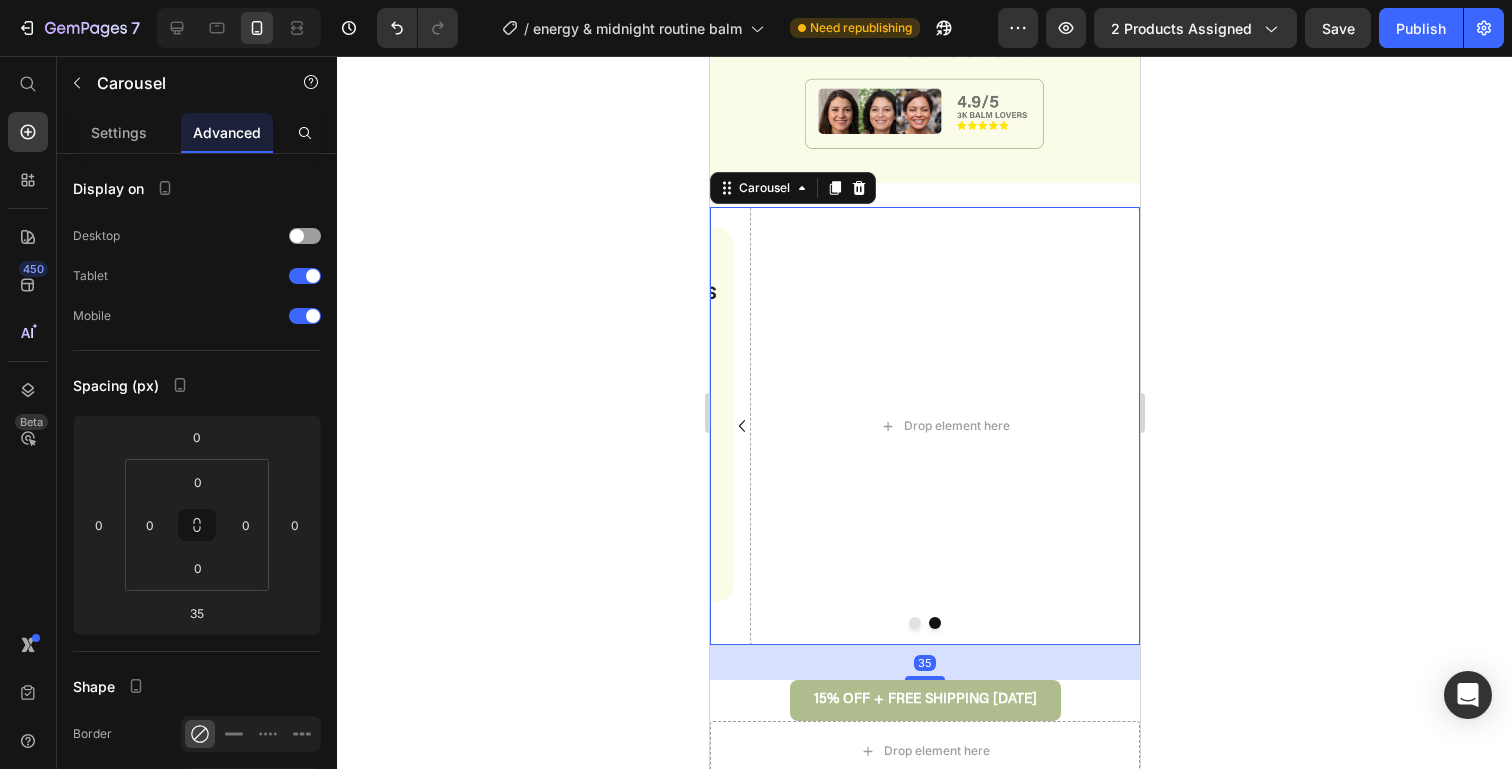 click 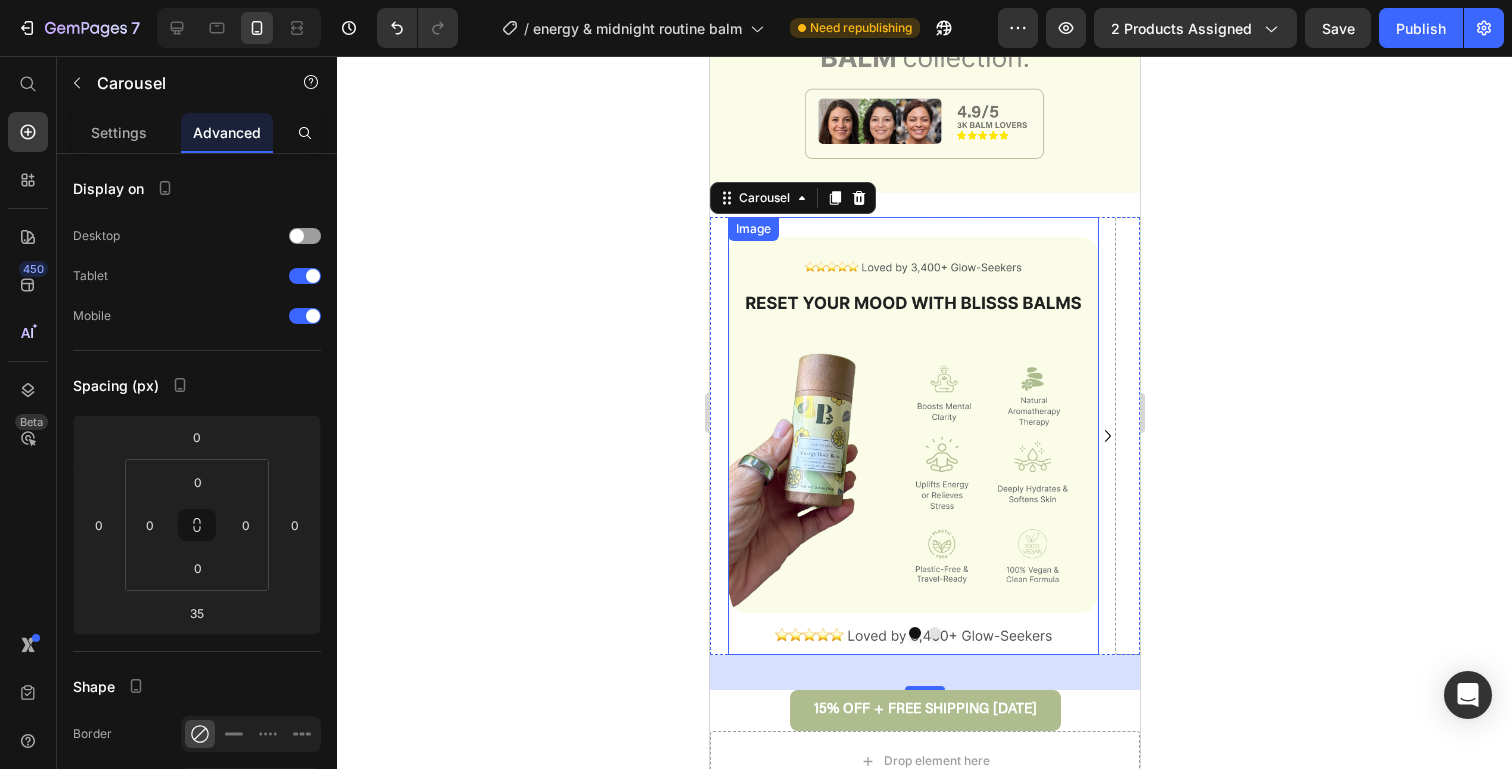 scroll, scrollTop: 1509, scrollLeft: 0, axis: vertical 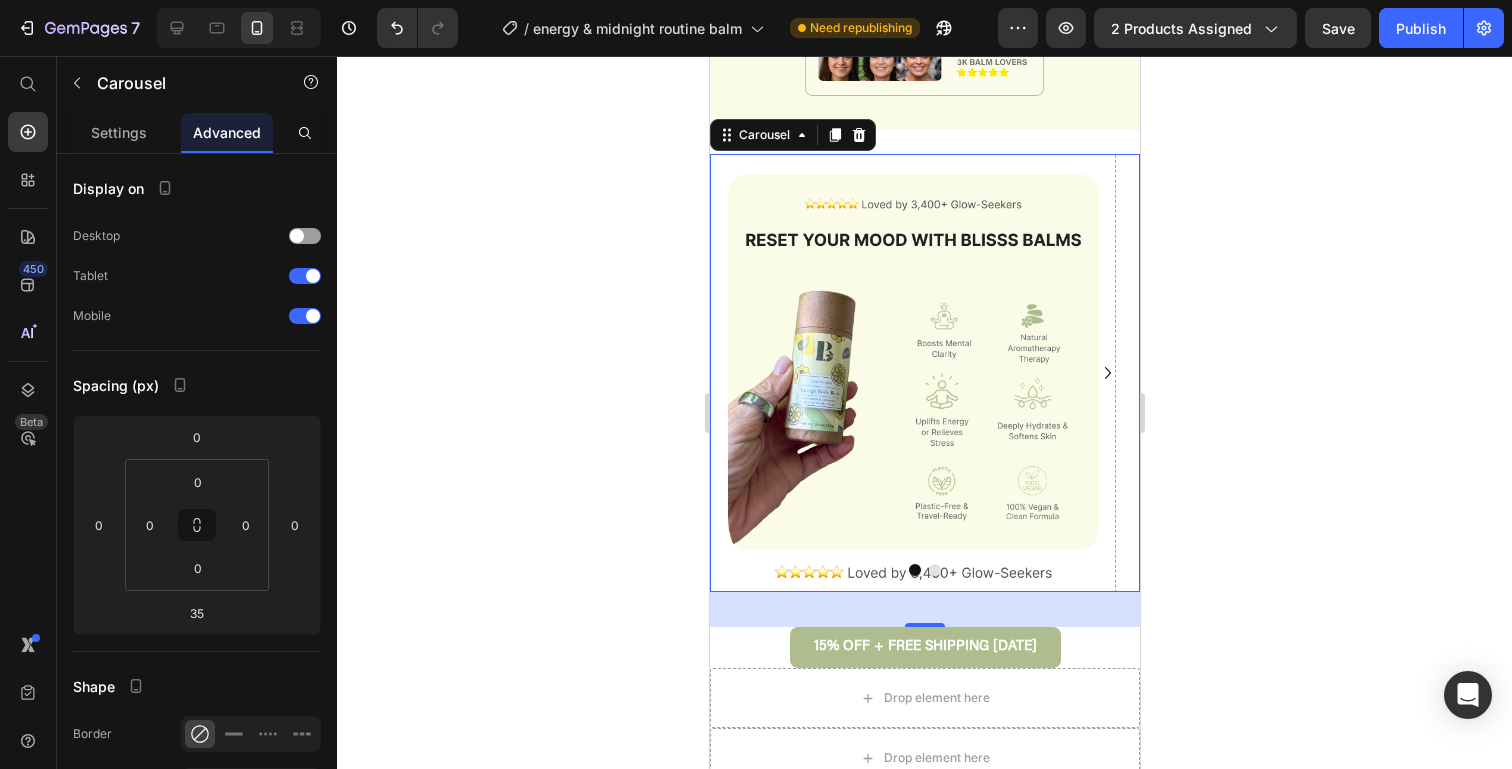 click 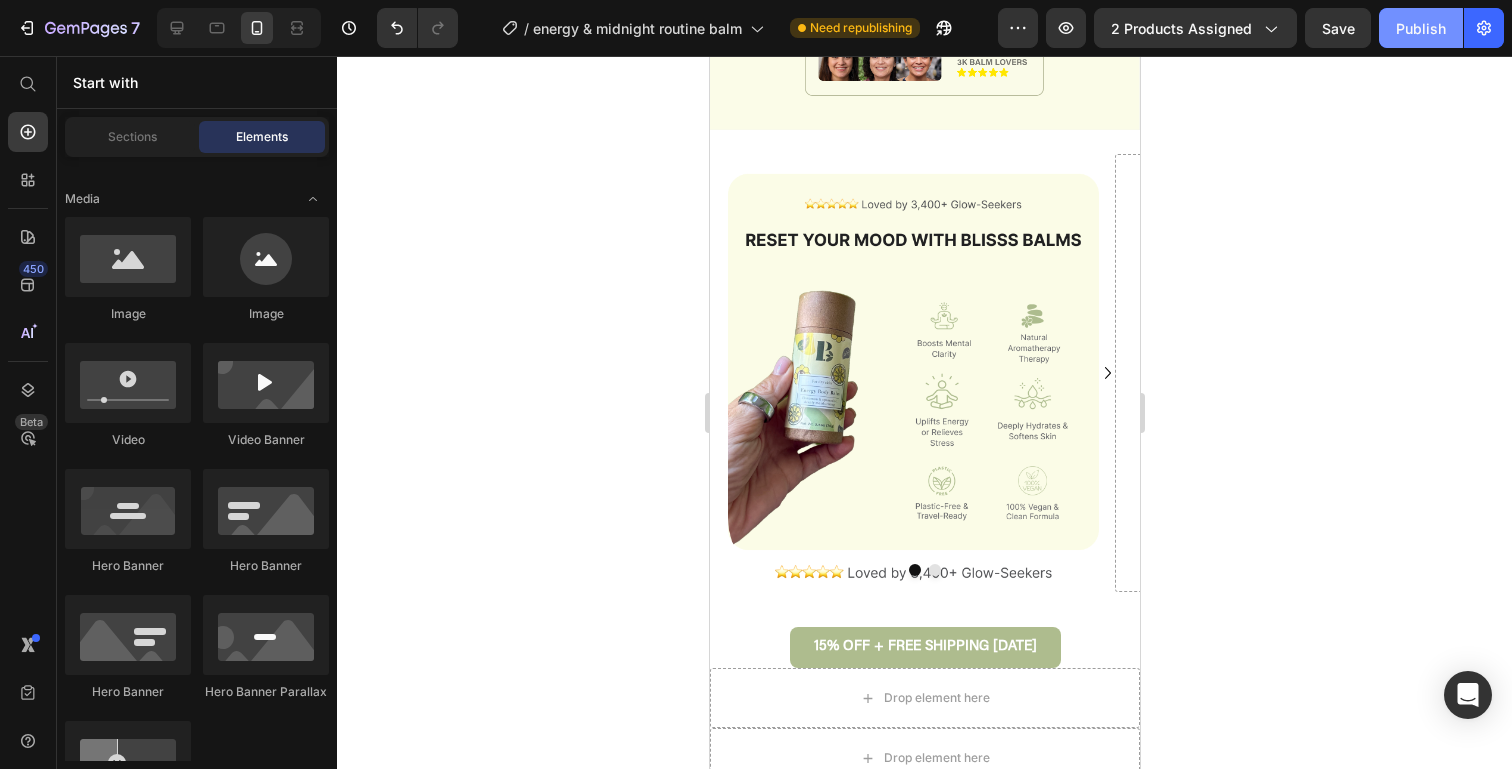 click on "Publish" 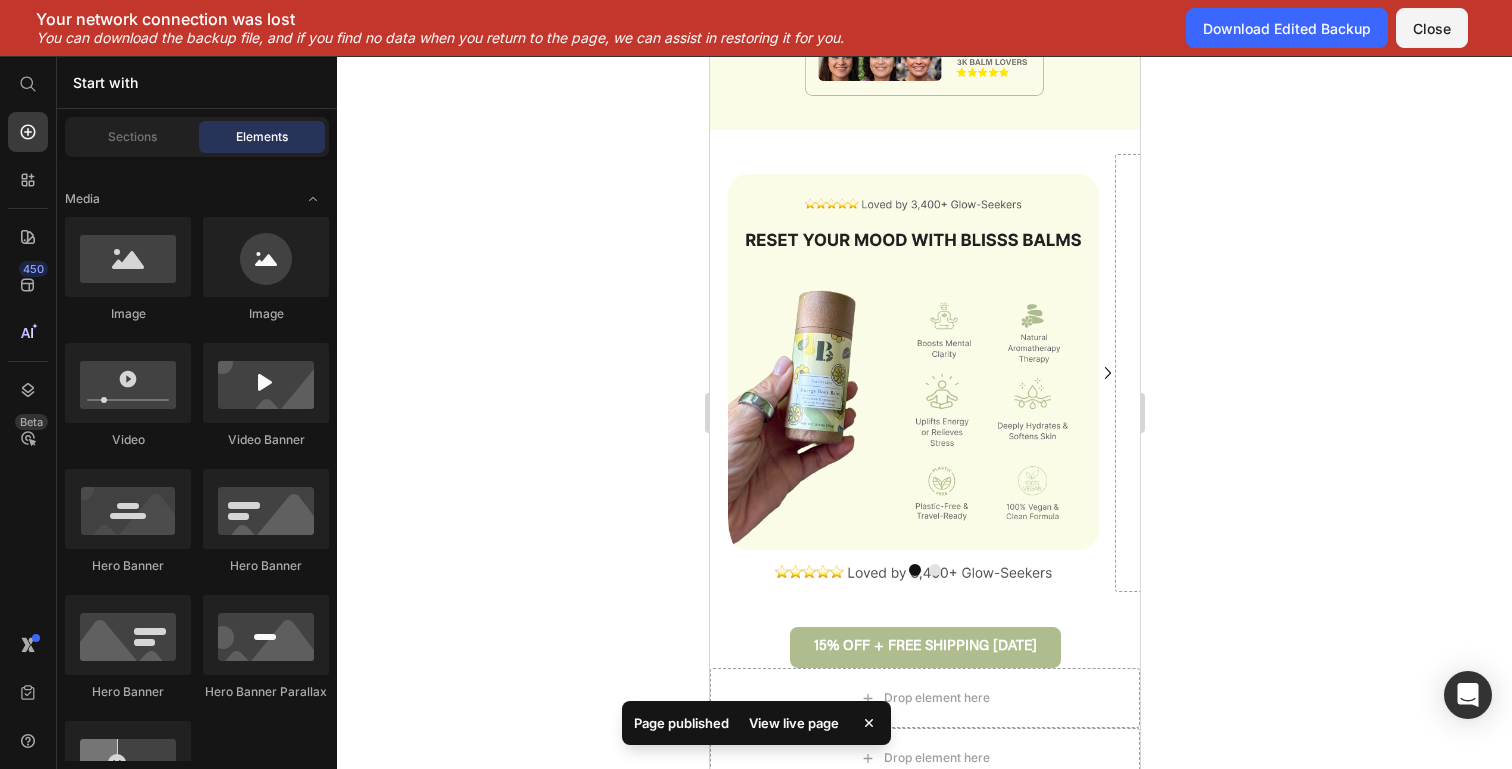 scroll, scrollTop: 728, scrollLeft: 0, axis: vertical 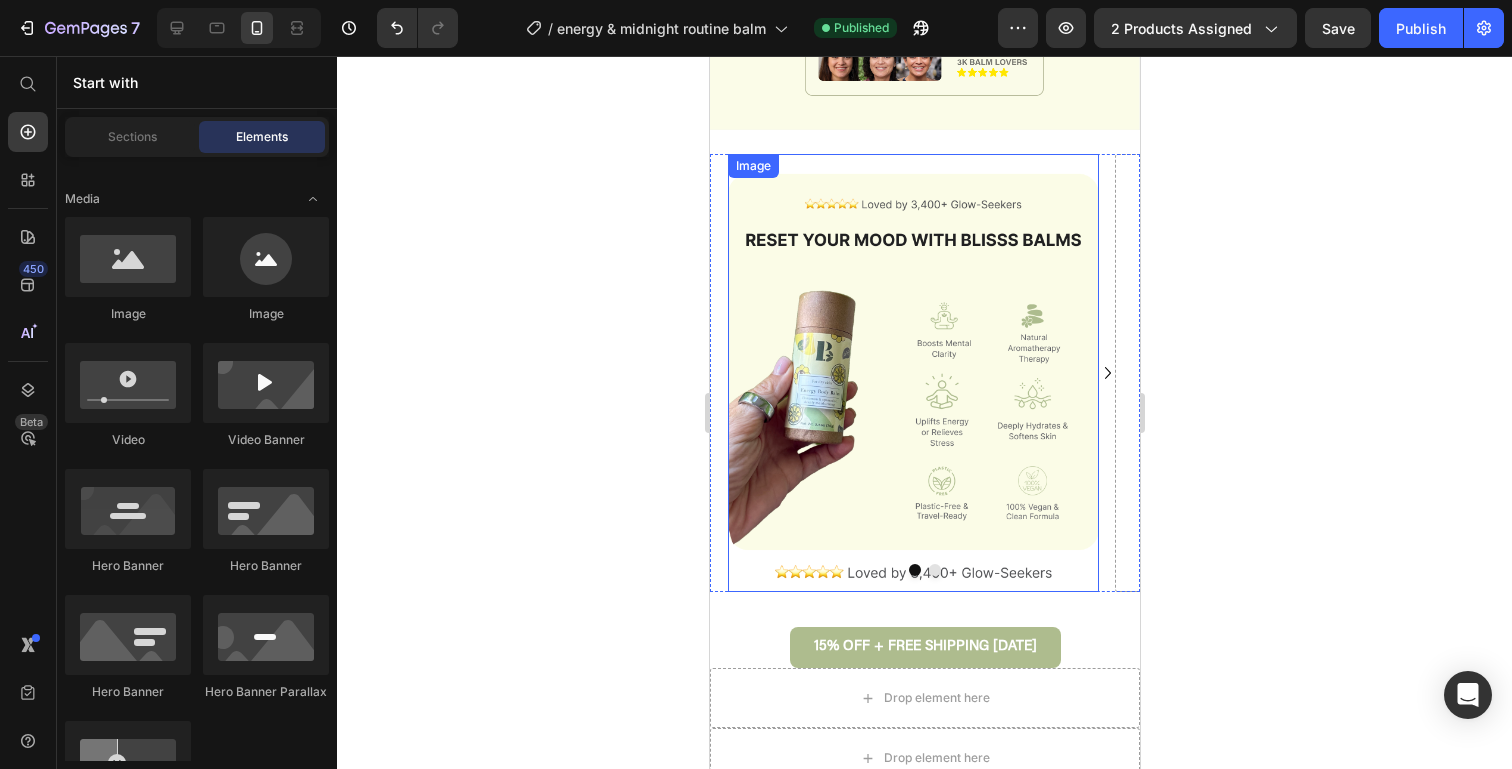 click at bounding box center [912, 373] 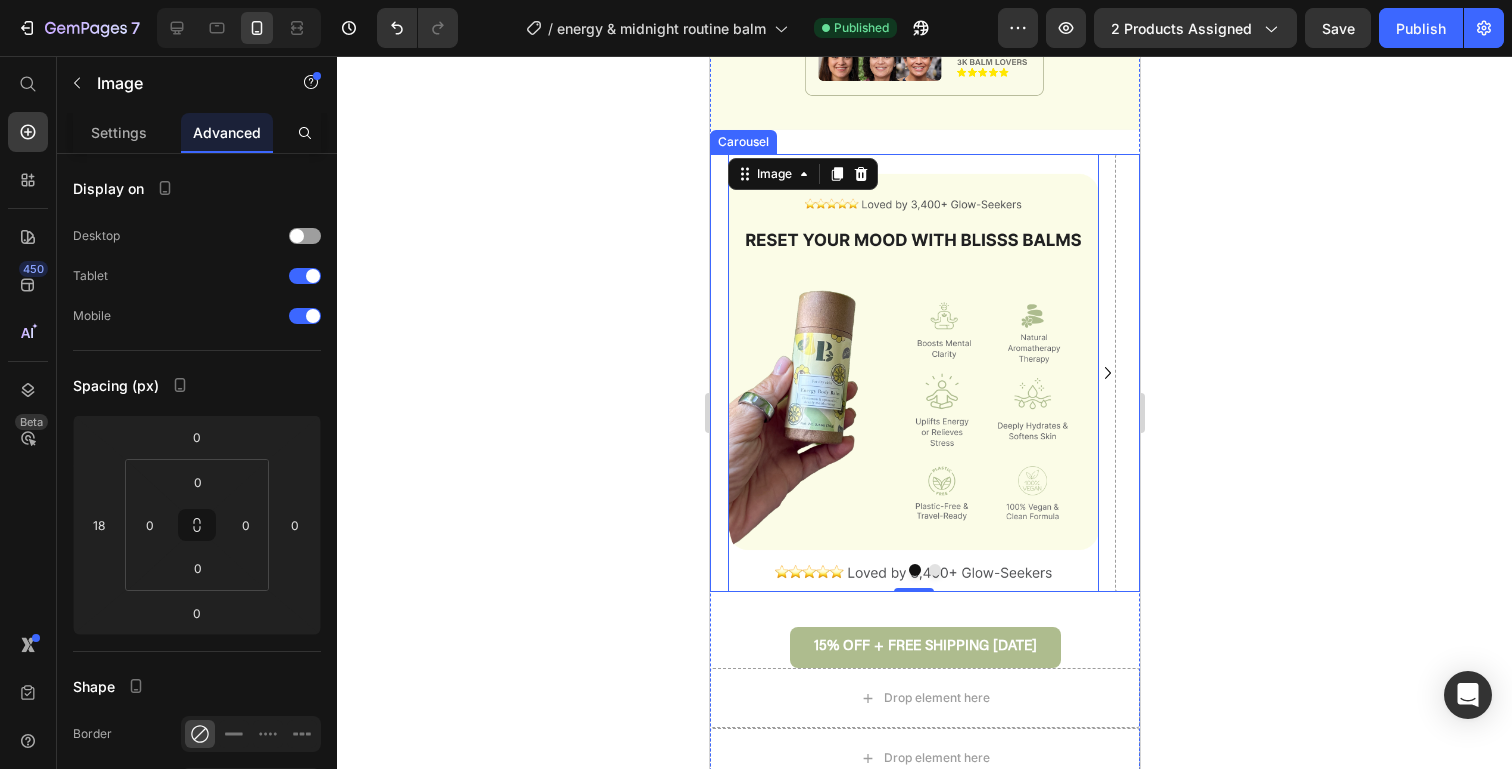 click on "Image   0" at bounding box center [903, 373] 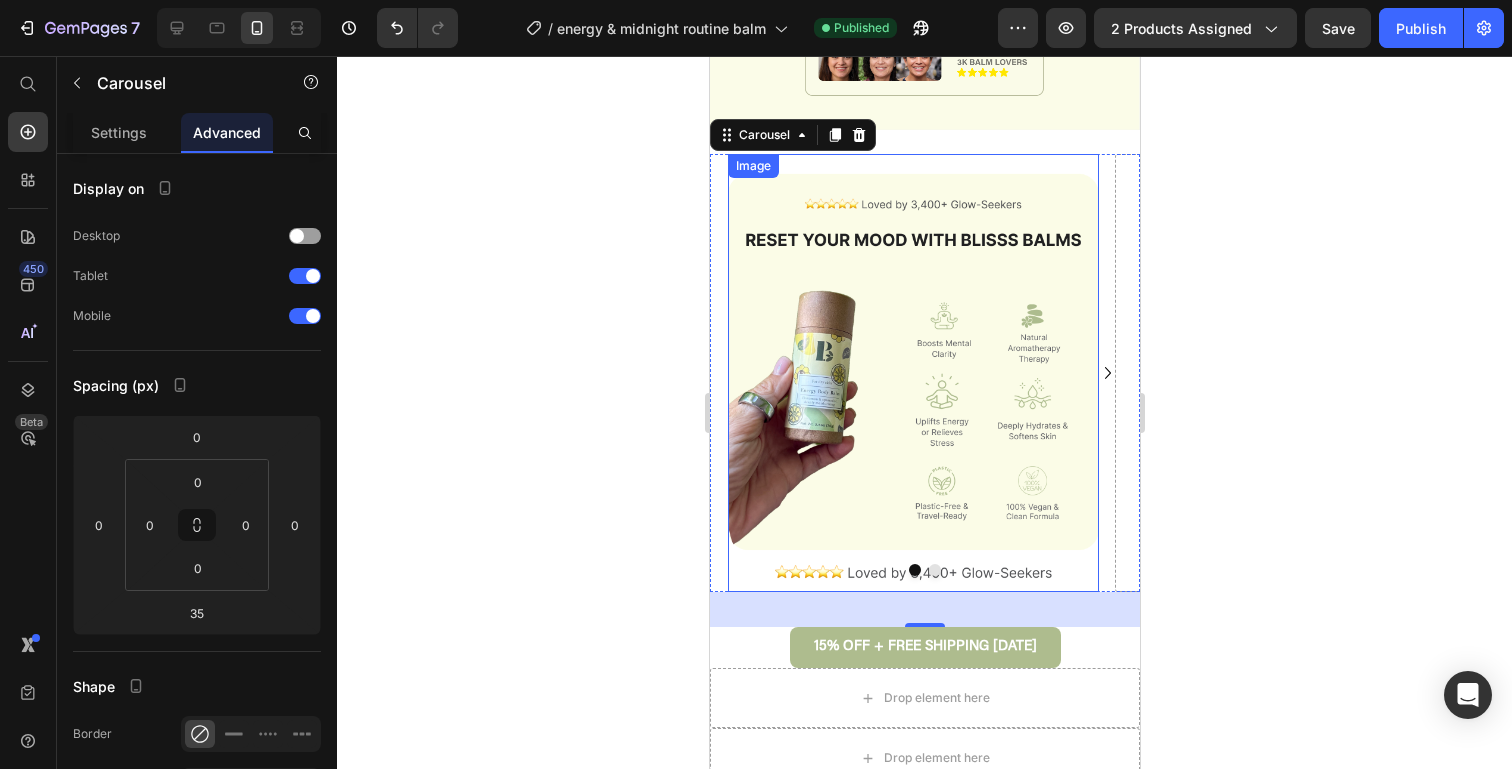 click at bounding box center (912, 373) 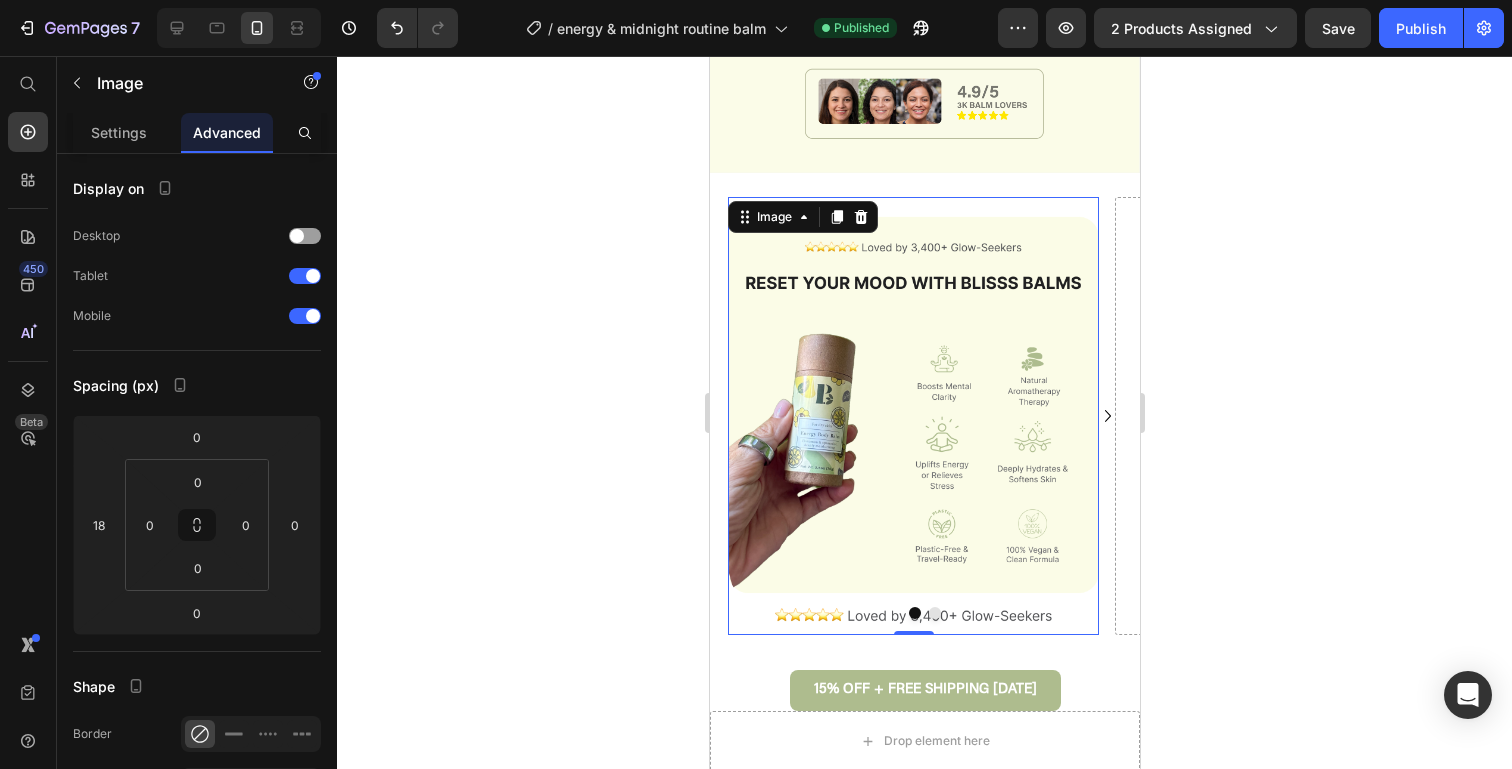 scroll, scrollTop: 1448, scrollLeft: 0, axis: vertical 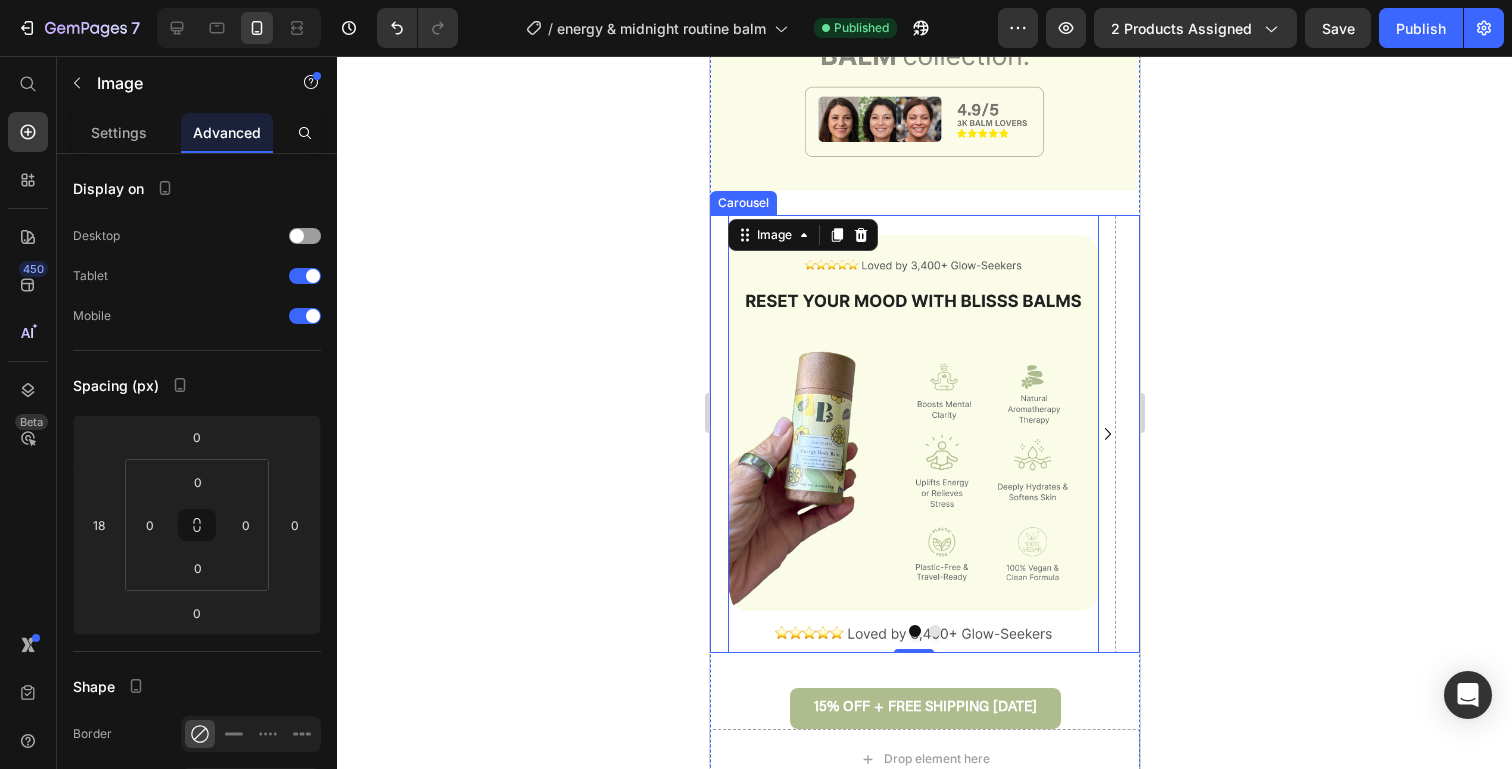 click on "Image   0
Drop element here" at bounding box center (924, 434) 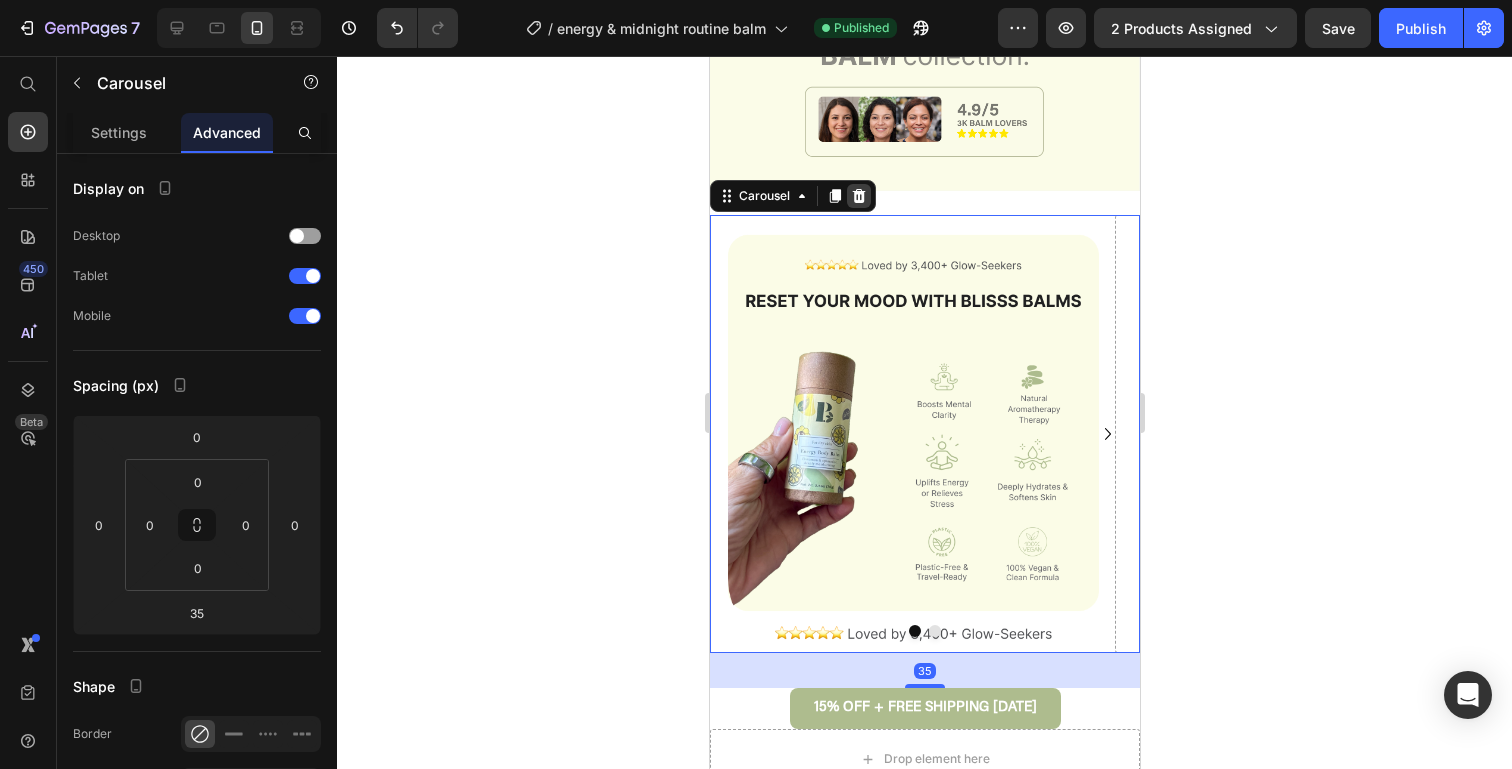 click 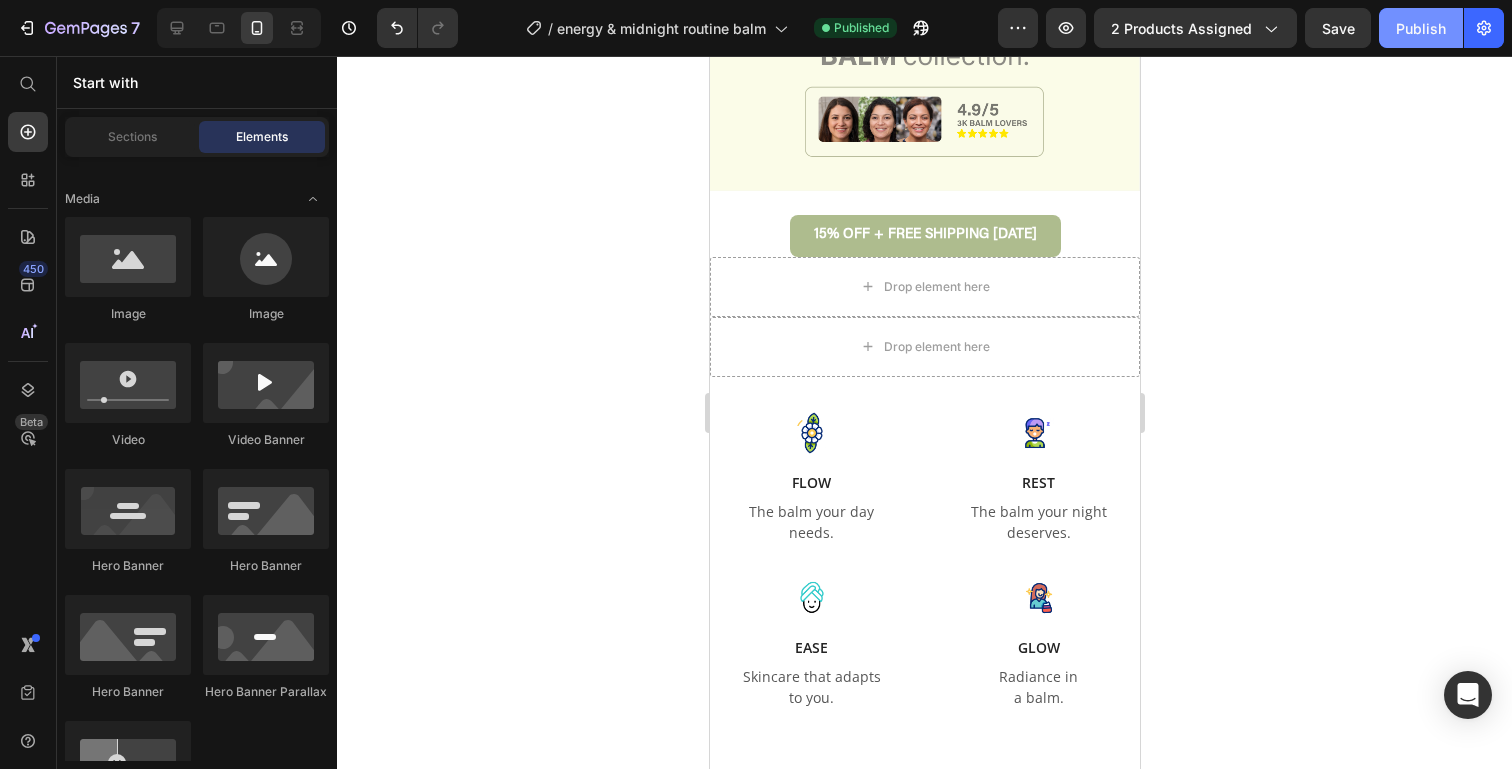 click on "Publish" at bounding box center [1421, 28] 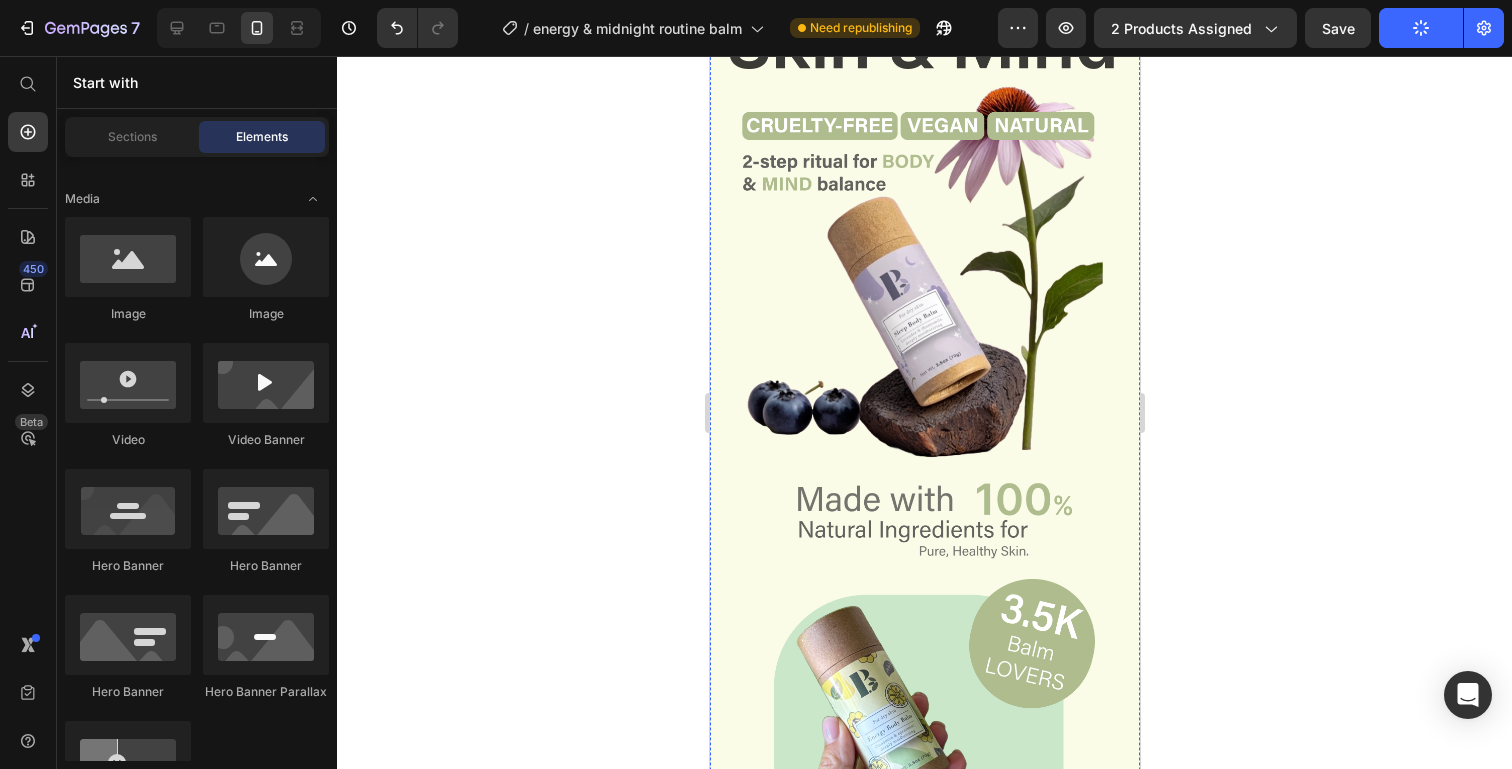 scroll, scrollTop: 390, scrollLeft: 0, axis: vertical 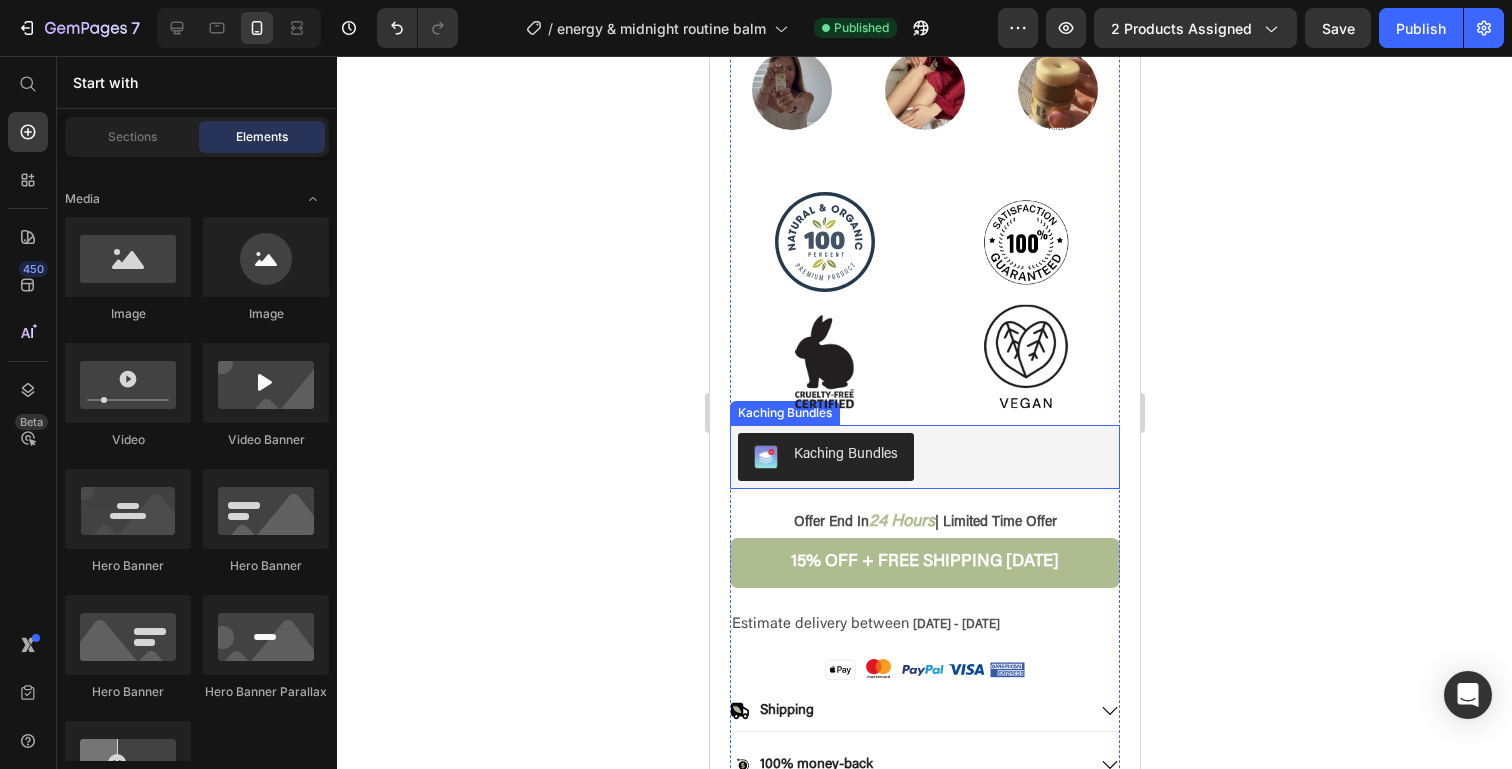 click on "Kaching Bundles" at bounding box center (924, 457) 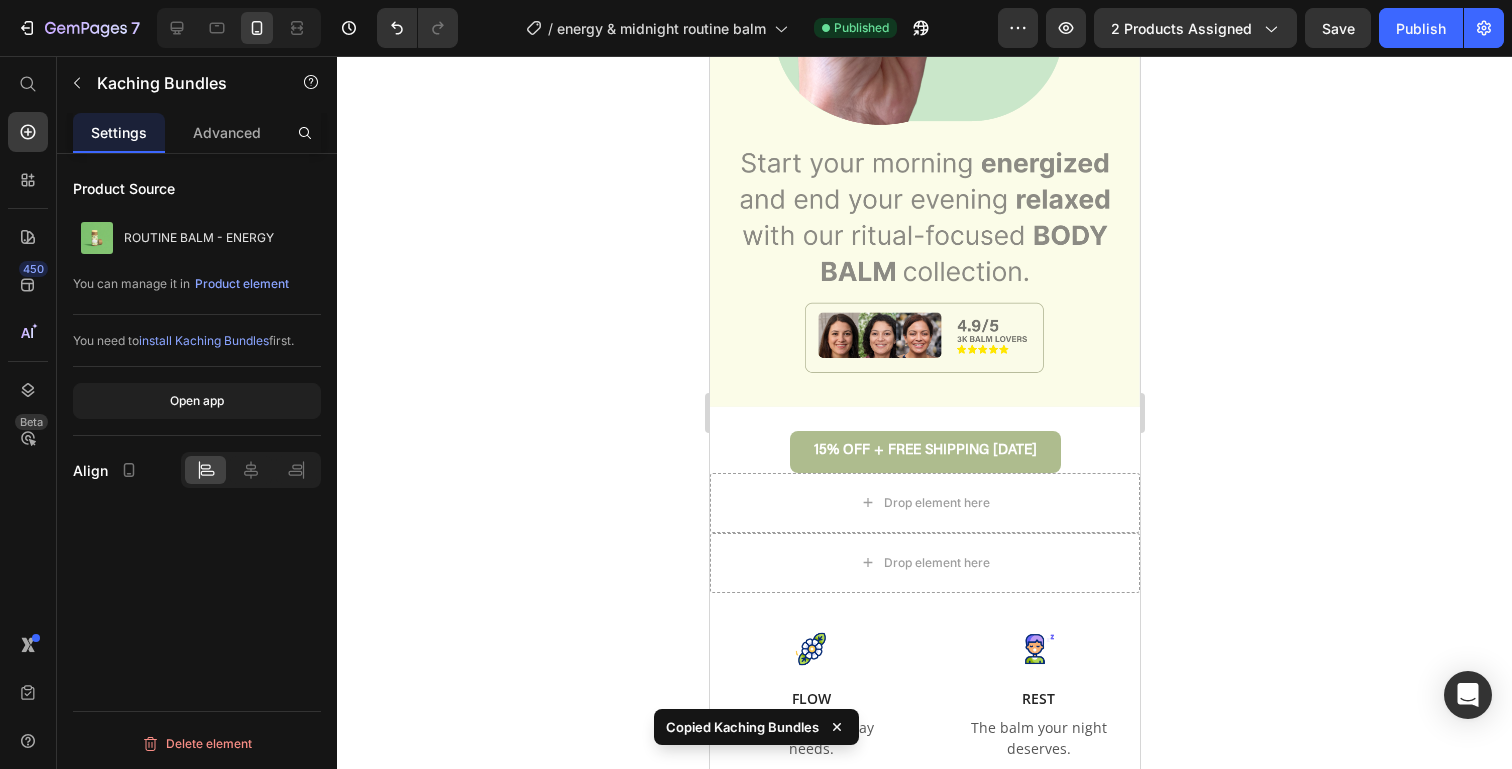 scroll, scrollTop: 1228, scrollLeft: 0, axis: vertical 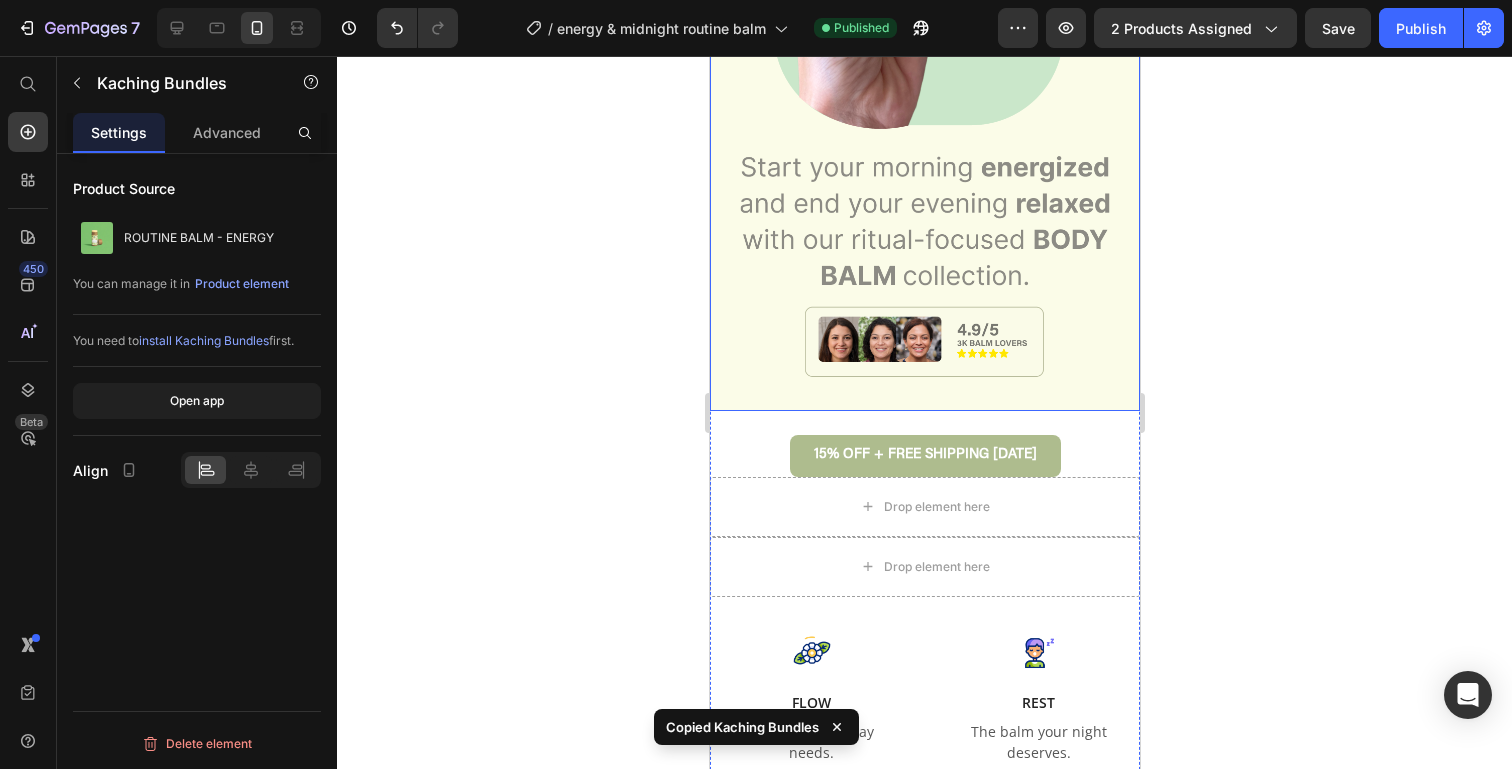 click at bounding box center (924, -299) 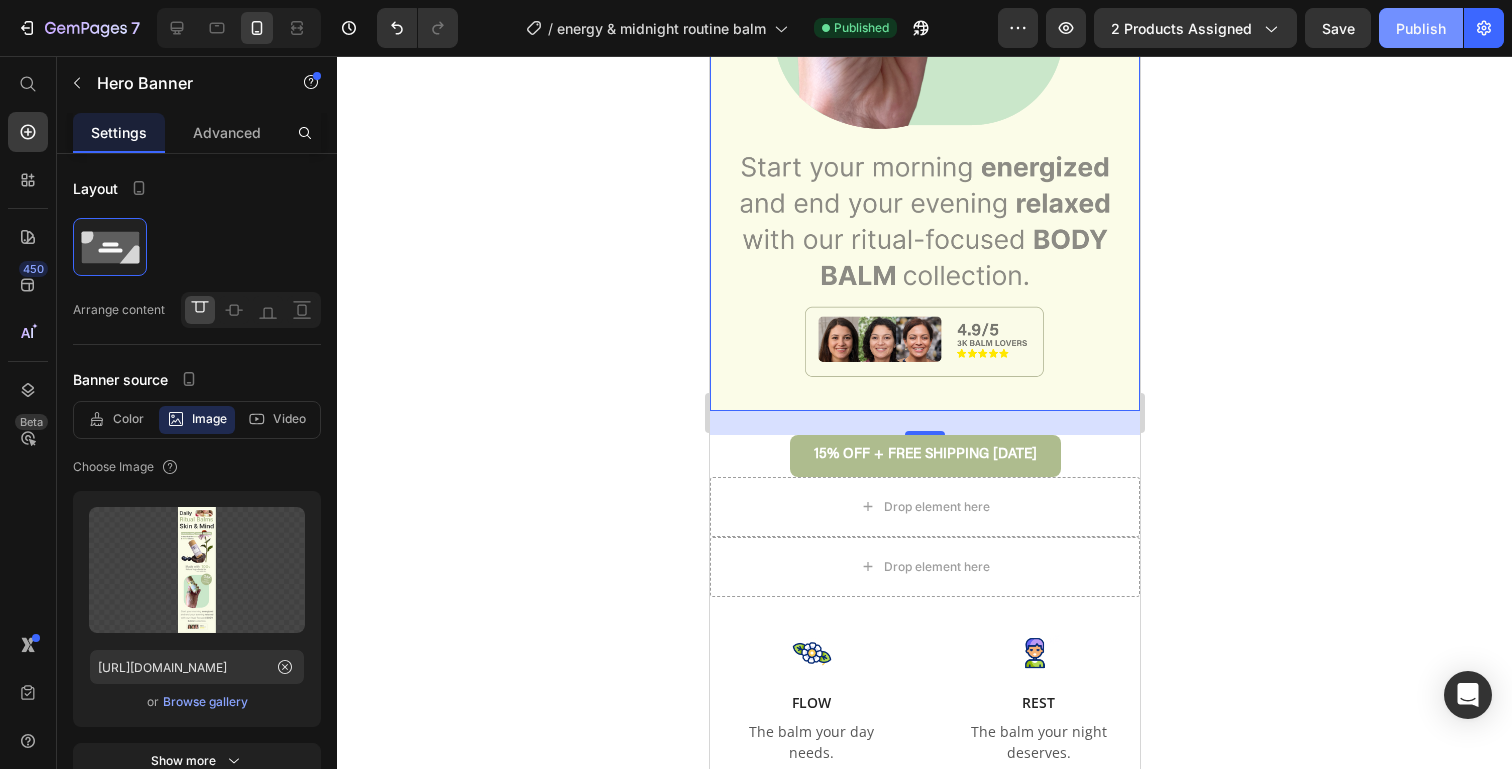 click on "Publish" 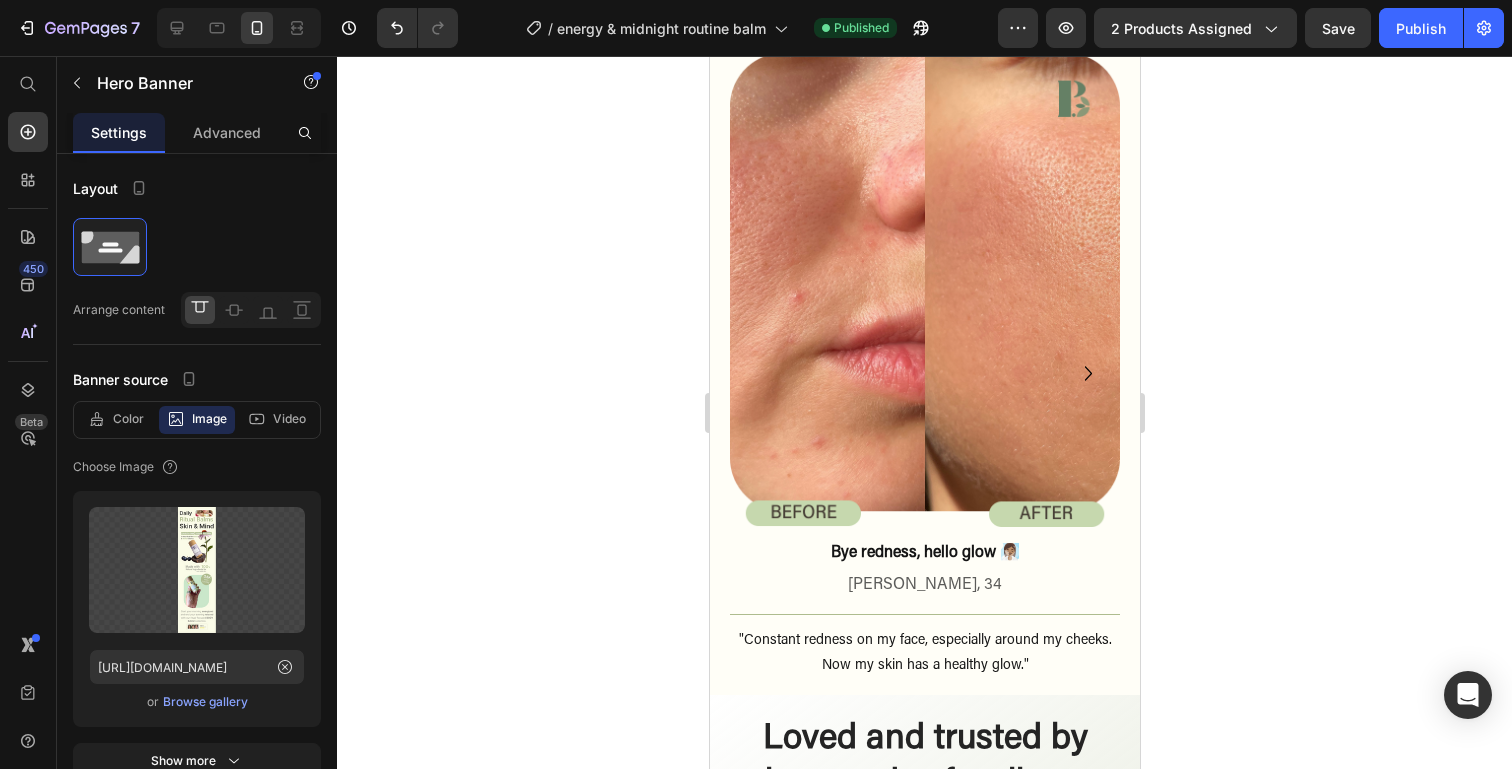 scroll, scrollTop: 3269, scrollLeft: 0, axis: vertical 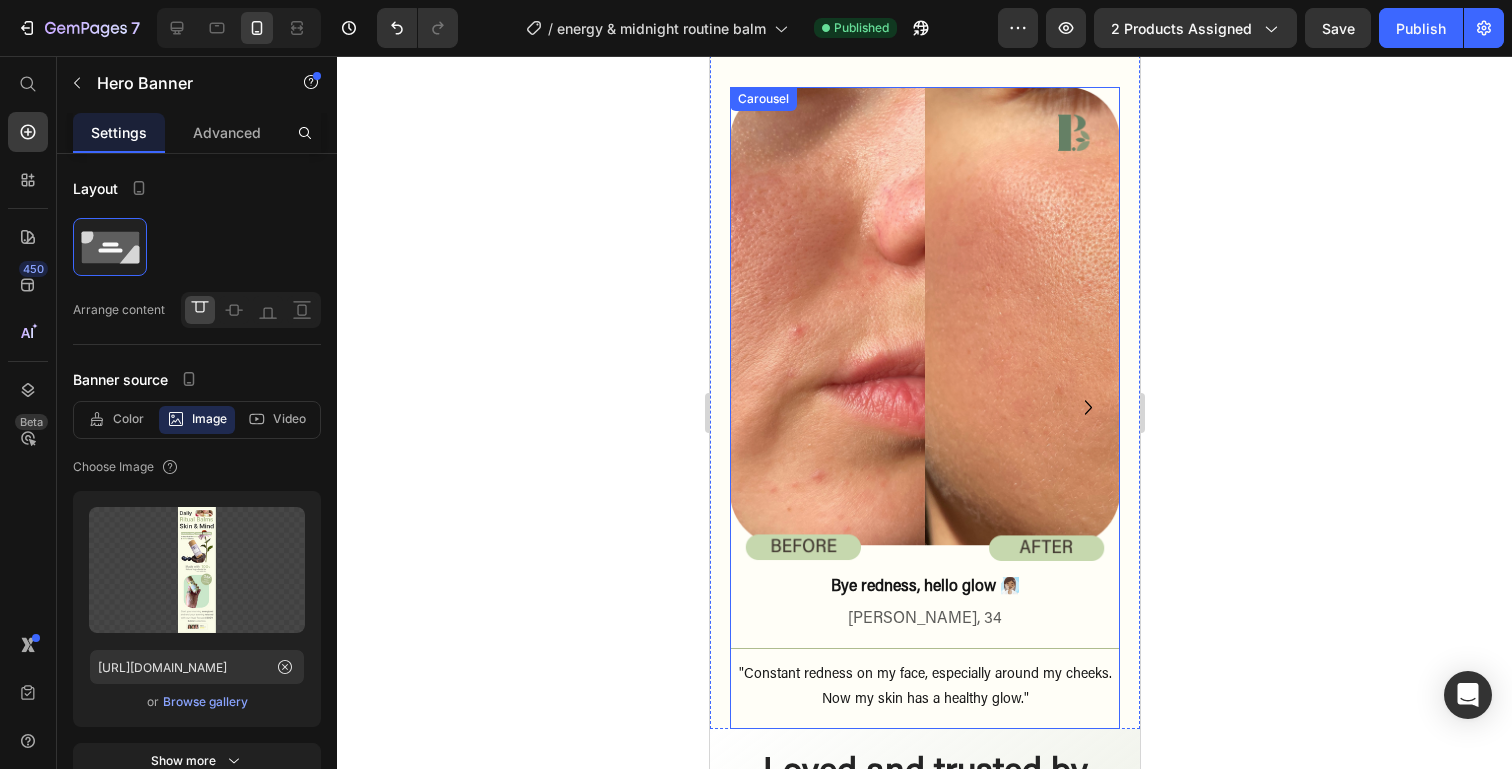 click 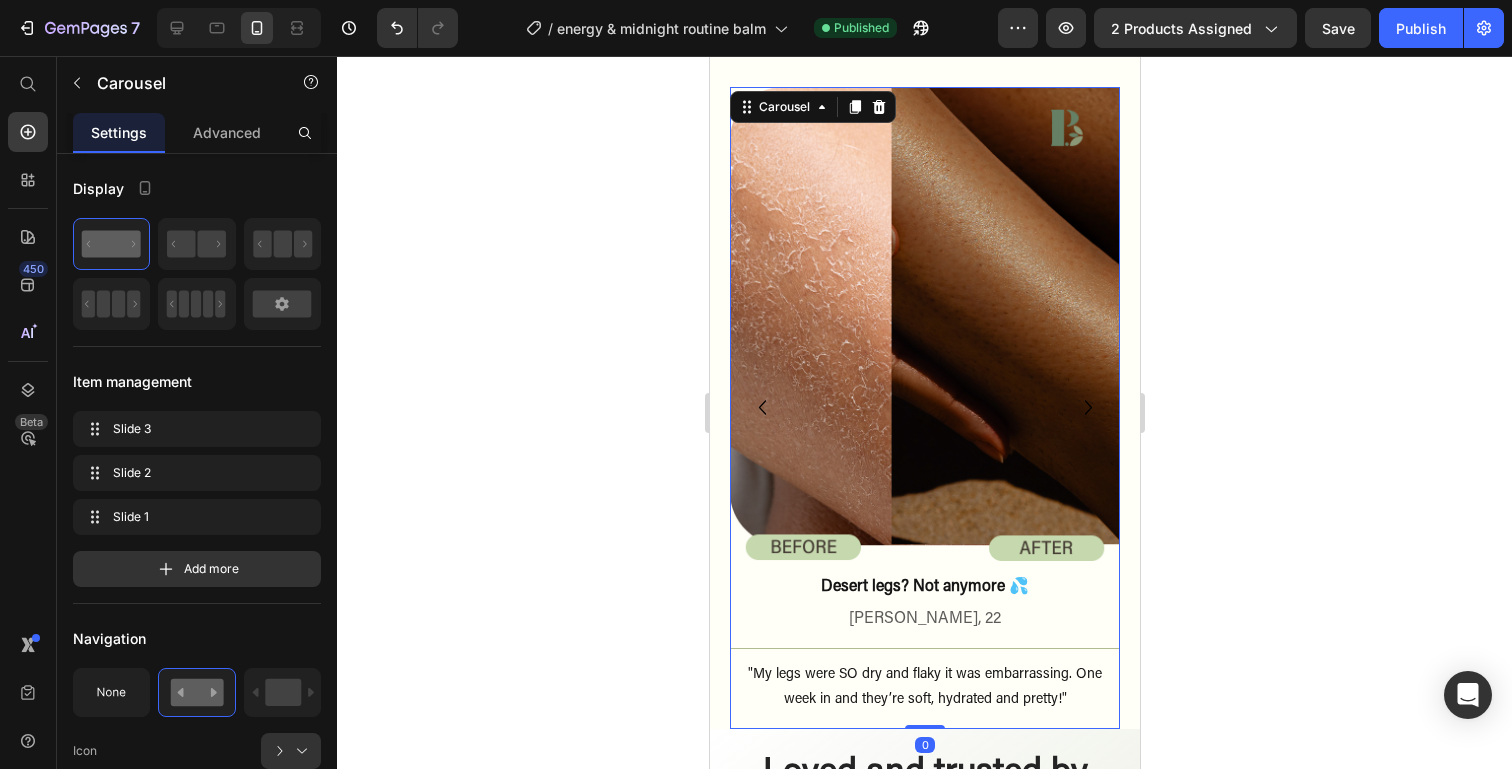 click 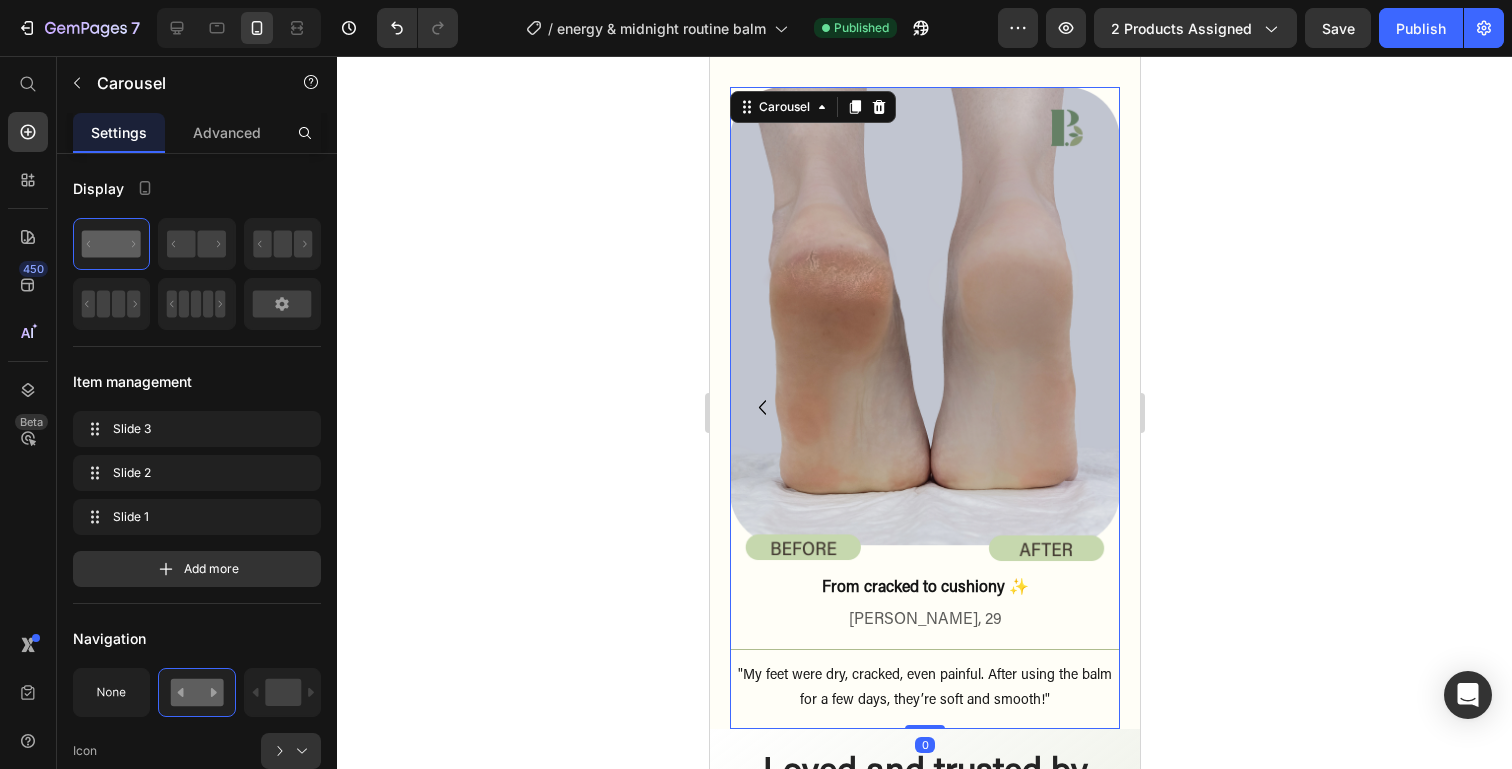 click 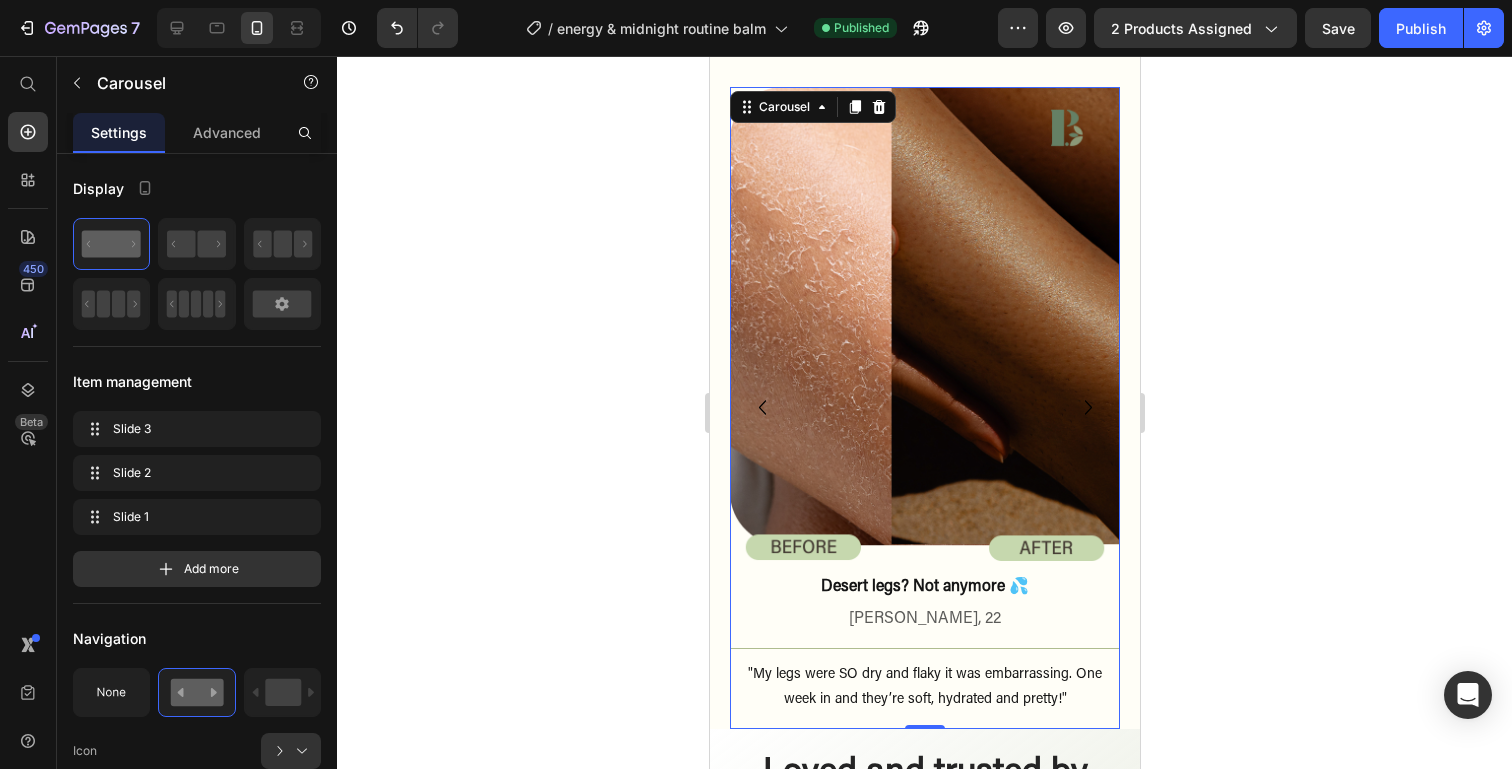 click 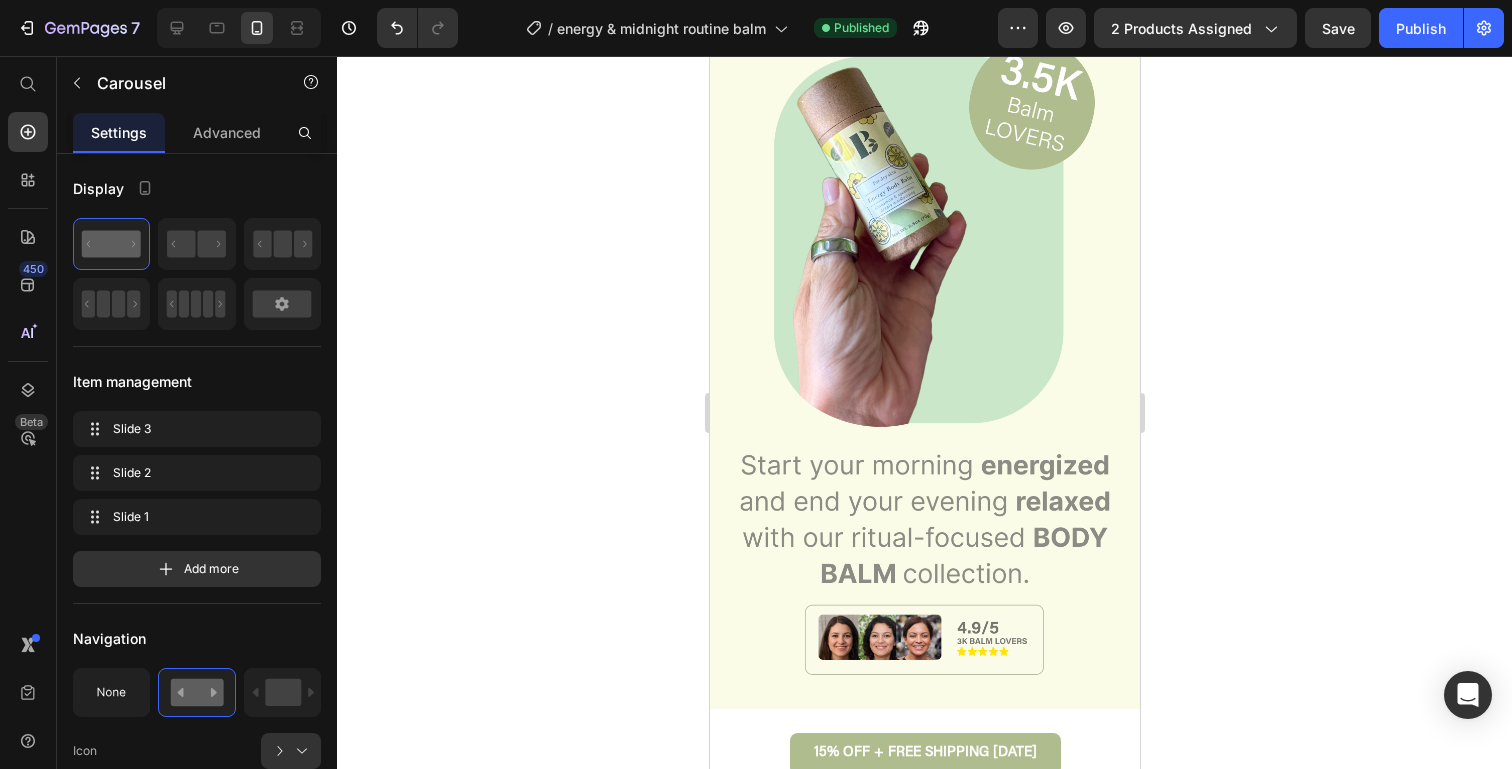 scroll, scrollTop: 943, scrollLeft: 0, axis: vertical 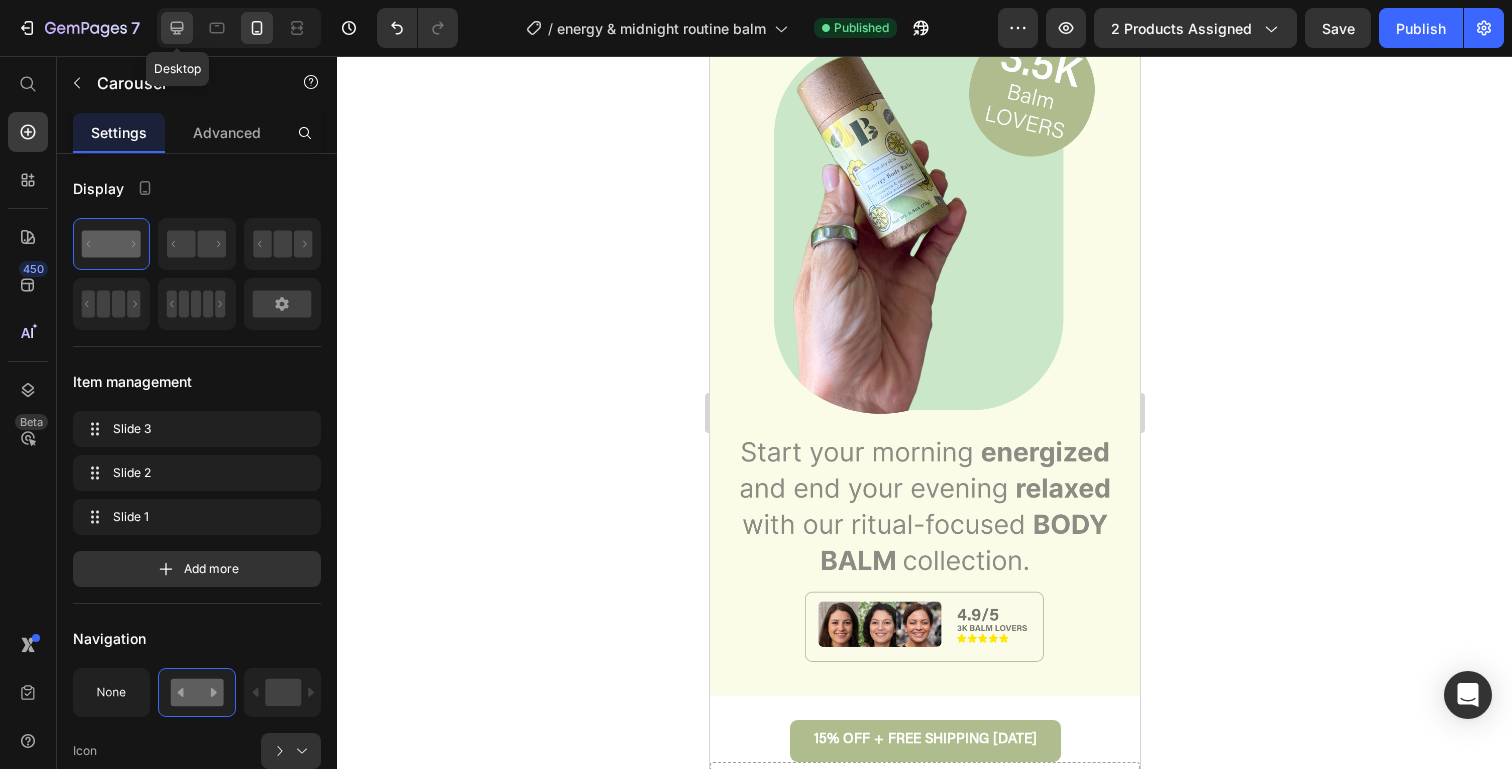 click 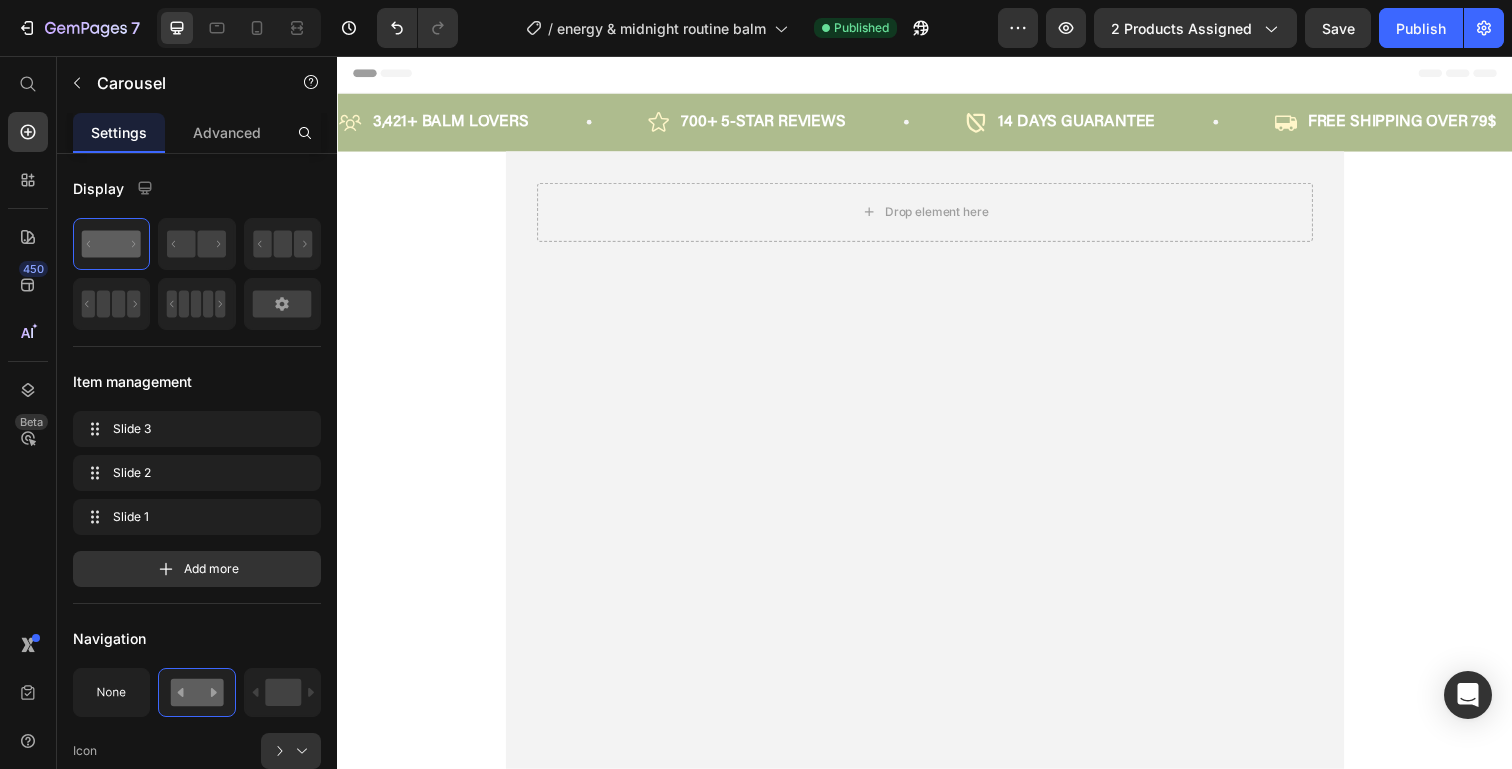 scroll, scrollTop: 0, scrollLeft: 0, axis: both 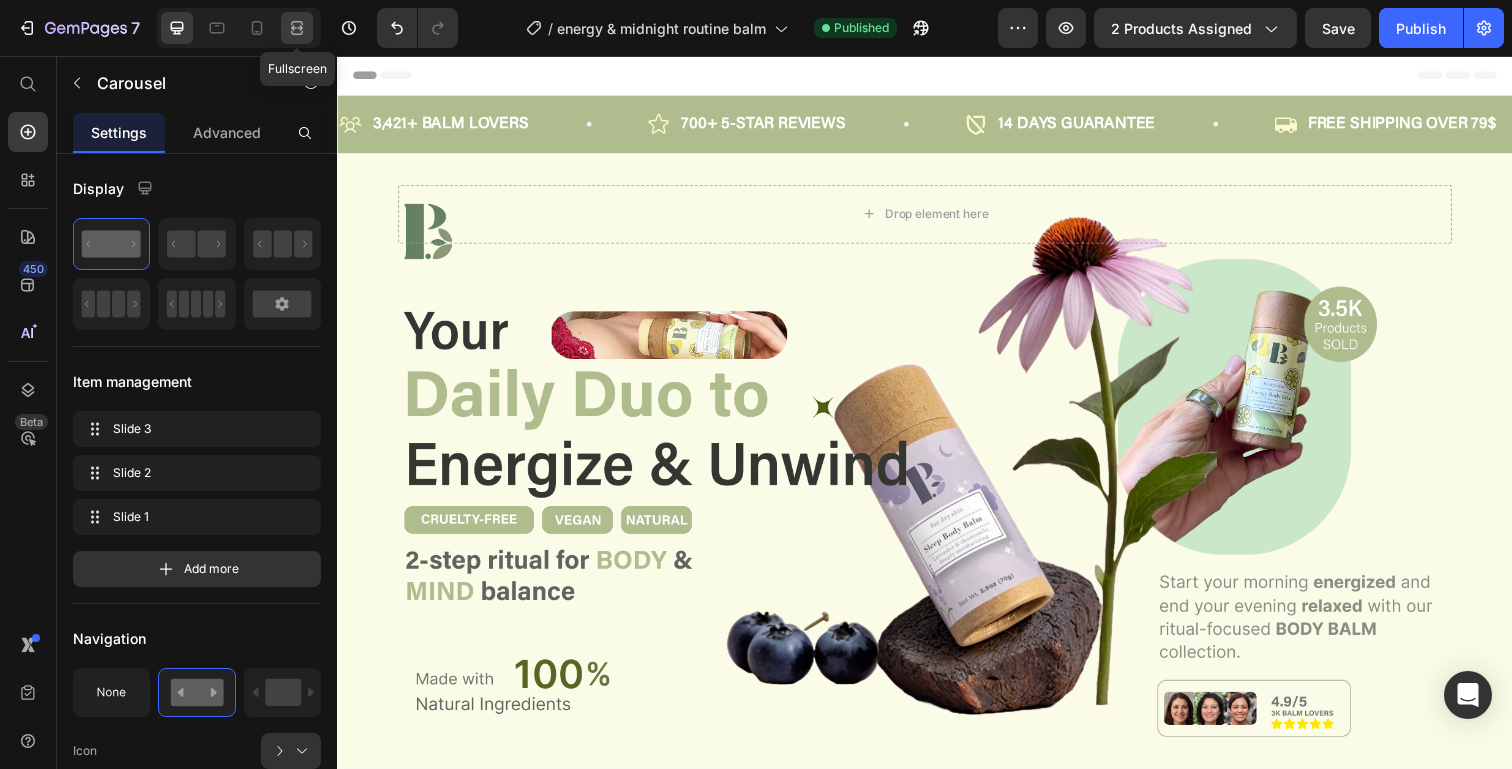 click 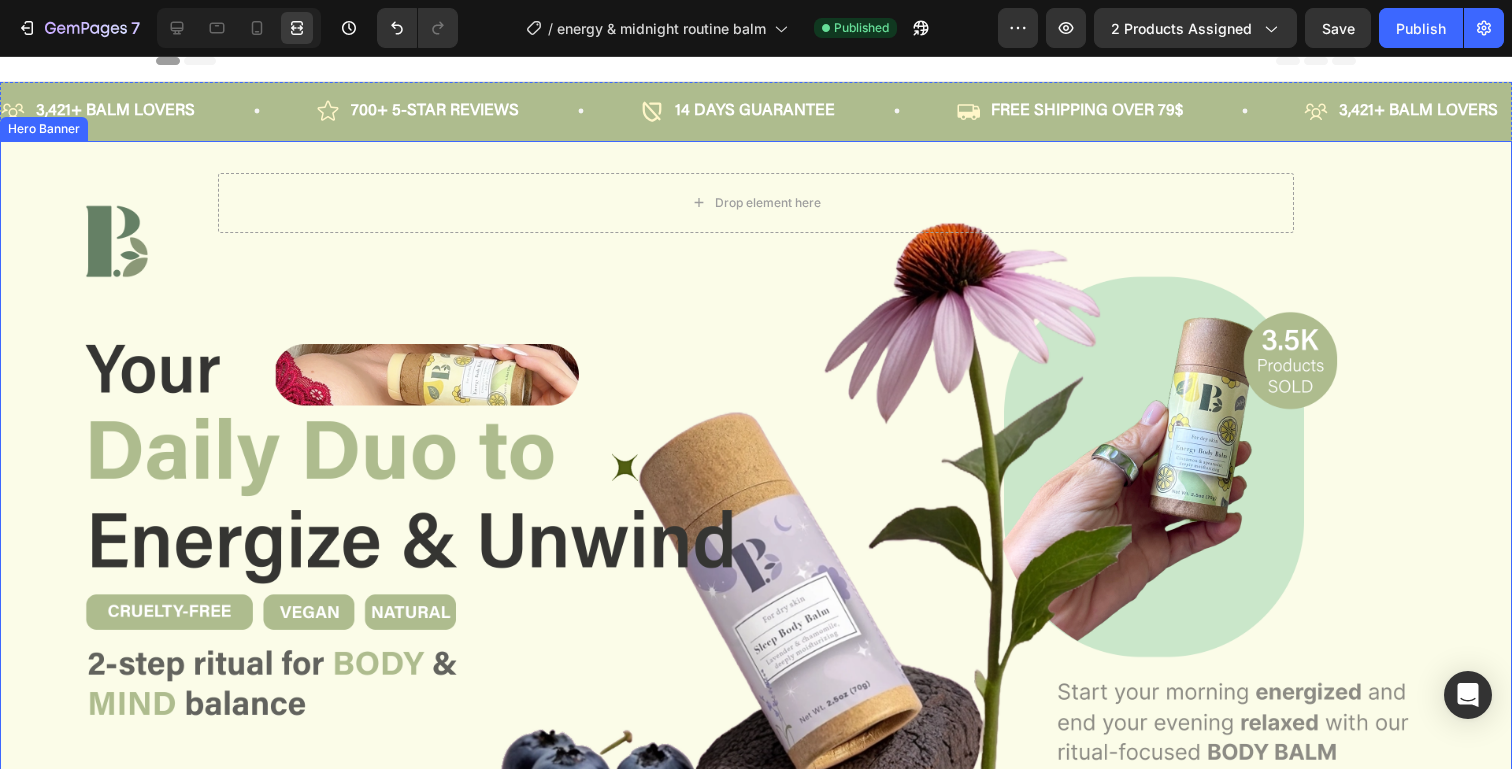 scroll, scrollTop: 0, scrollLeft: 0, axis: both 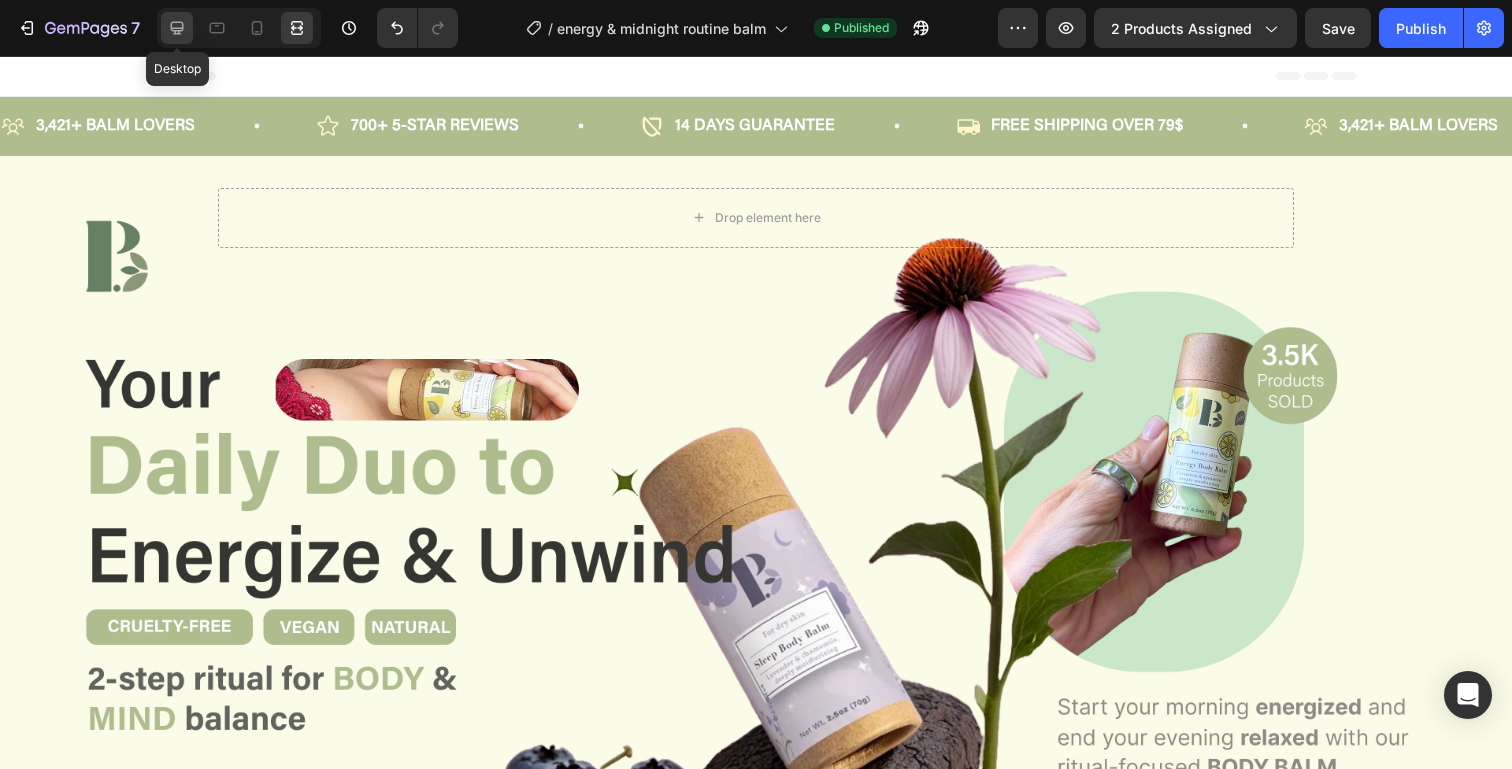 click 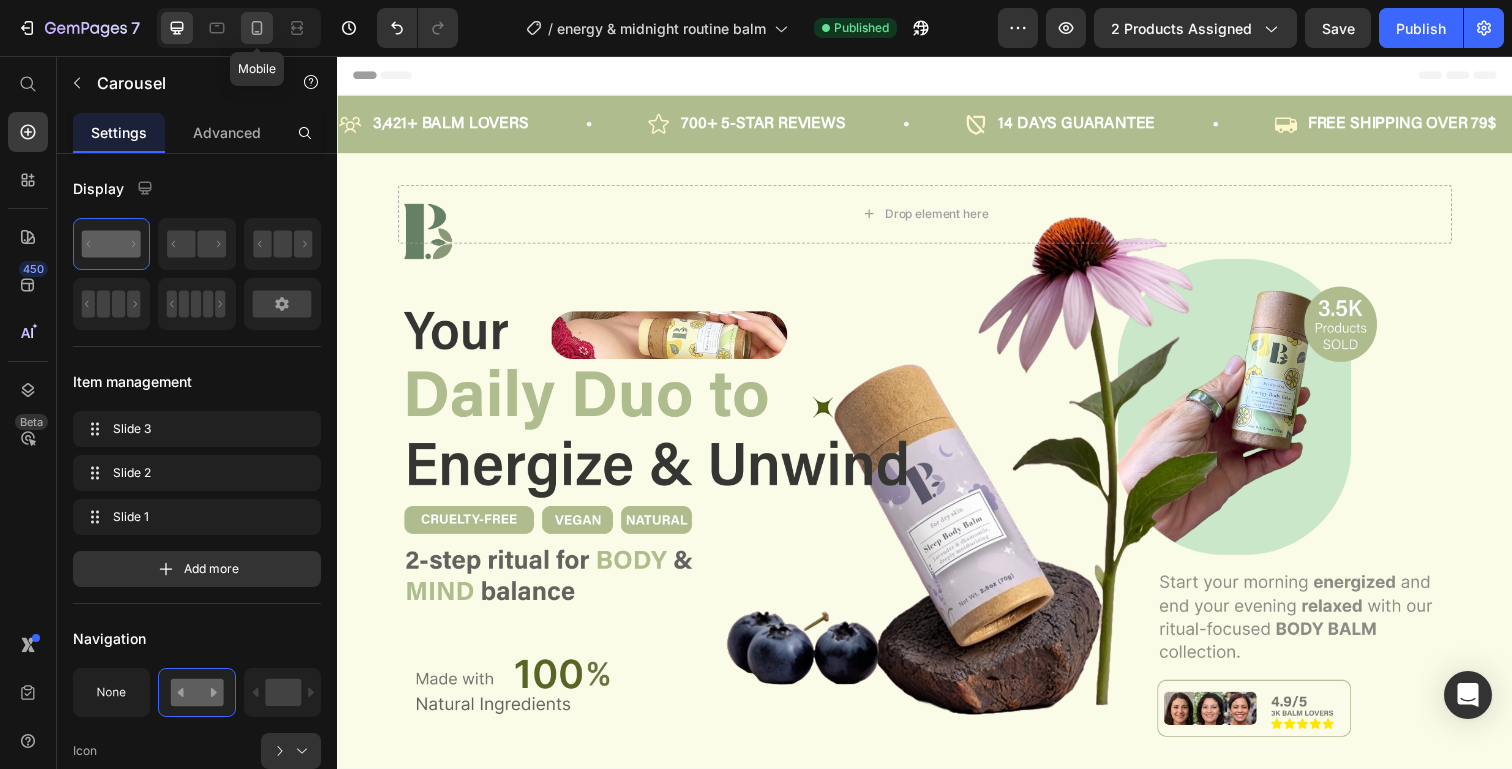click 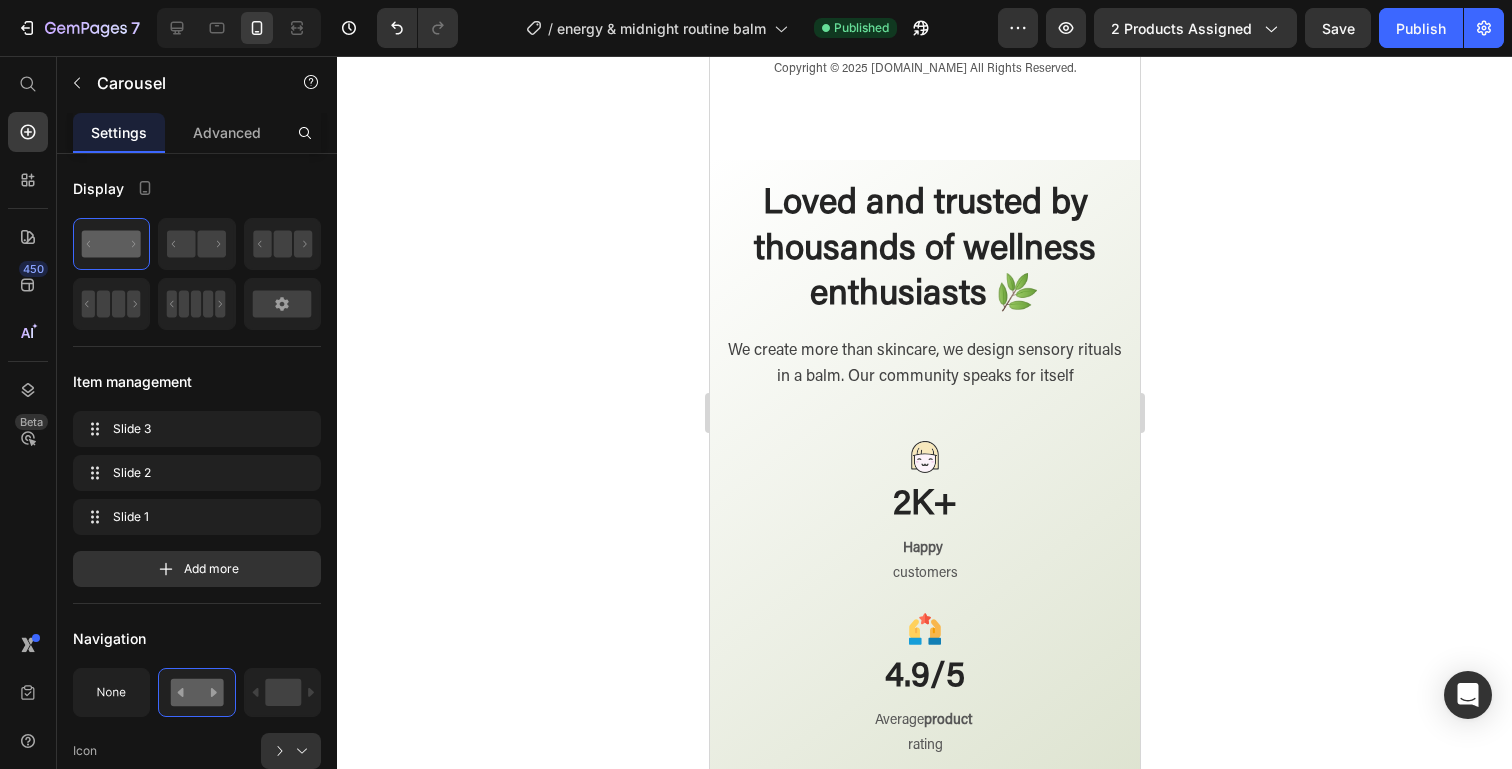 scroll, scrollTop: 18885, scrollLeft: 0, axis: vertical 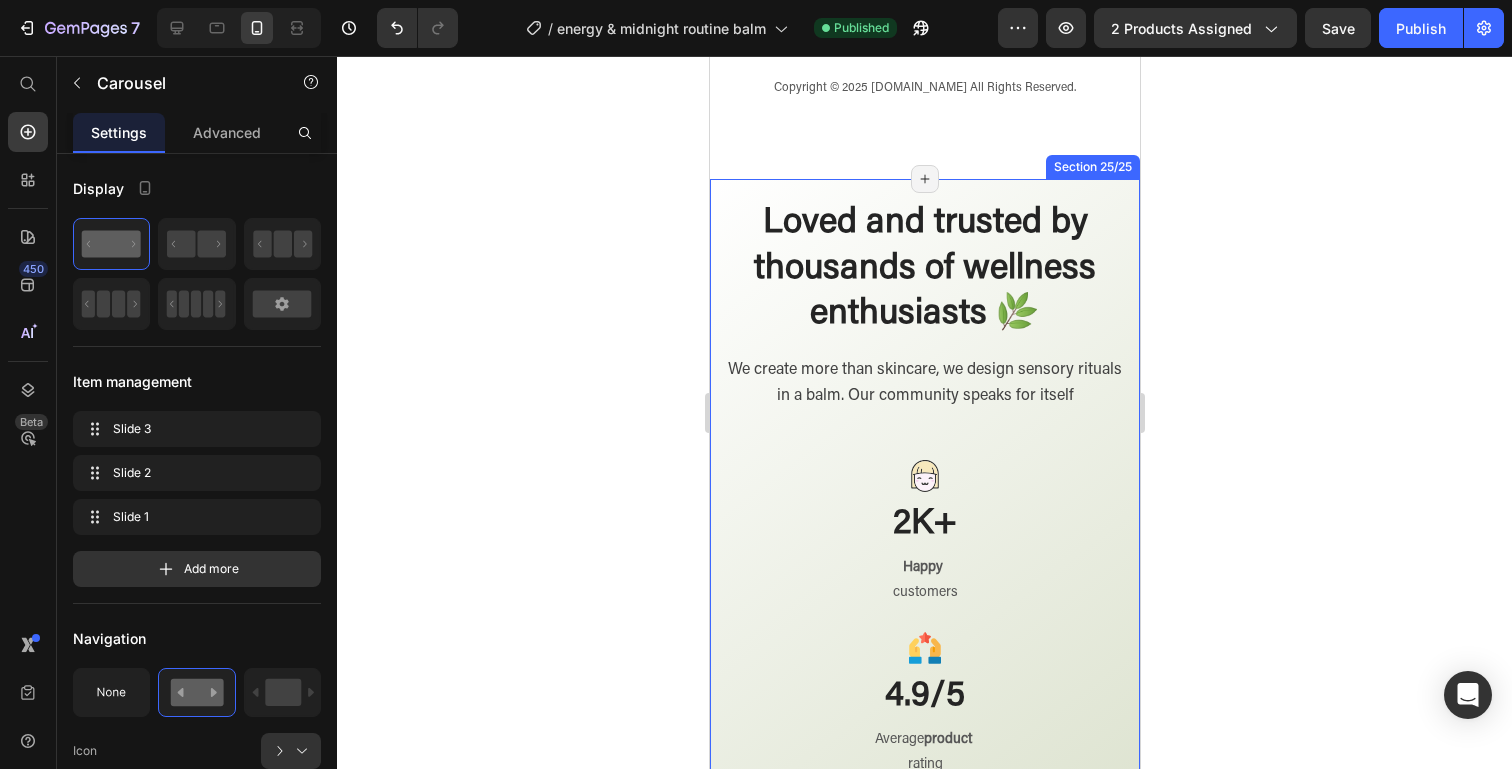 click on "Loved and trusted by thousands of wellness enthusiasts 🌿 Heading We create more than skincare, we design sensory rituals in a balm. Our community speaks for itself Text block
Icon 2K+ Heading Happy   customers Text block Image 4.9/5 Heading Average  product   rating Text block .id571838726301287600 .a{fill:#ffffff;}.id571838726301287600 .b{fill:#211715;}.id571838726301287600 .c{fill:#a98a75;}.id571838726301287600 .d{fill:#f4b3b3;} Icon 98% Heading Of users noticed  visible results [DATE] Text block Image 10K+ Heading Nights soothed with our  Sleep Balm Text block Row Row Section 25/25 Page has reached Shopify’s 25 section-limit Page has reached Shopify’s 25 section-limit" at bounding box center (924, 705) 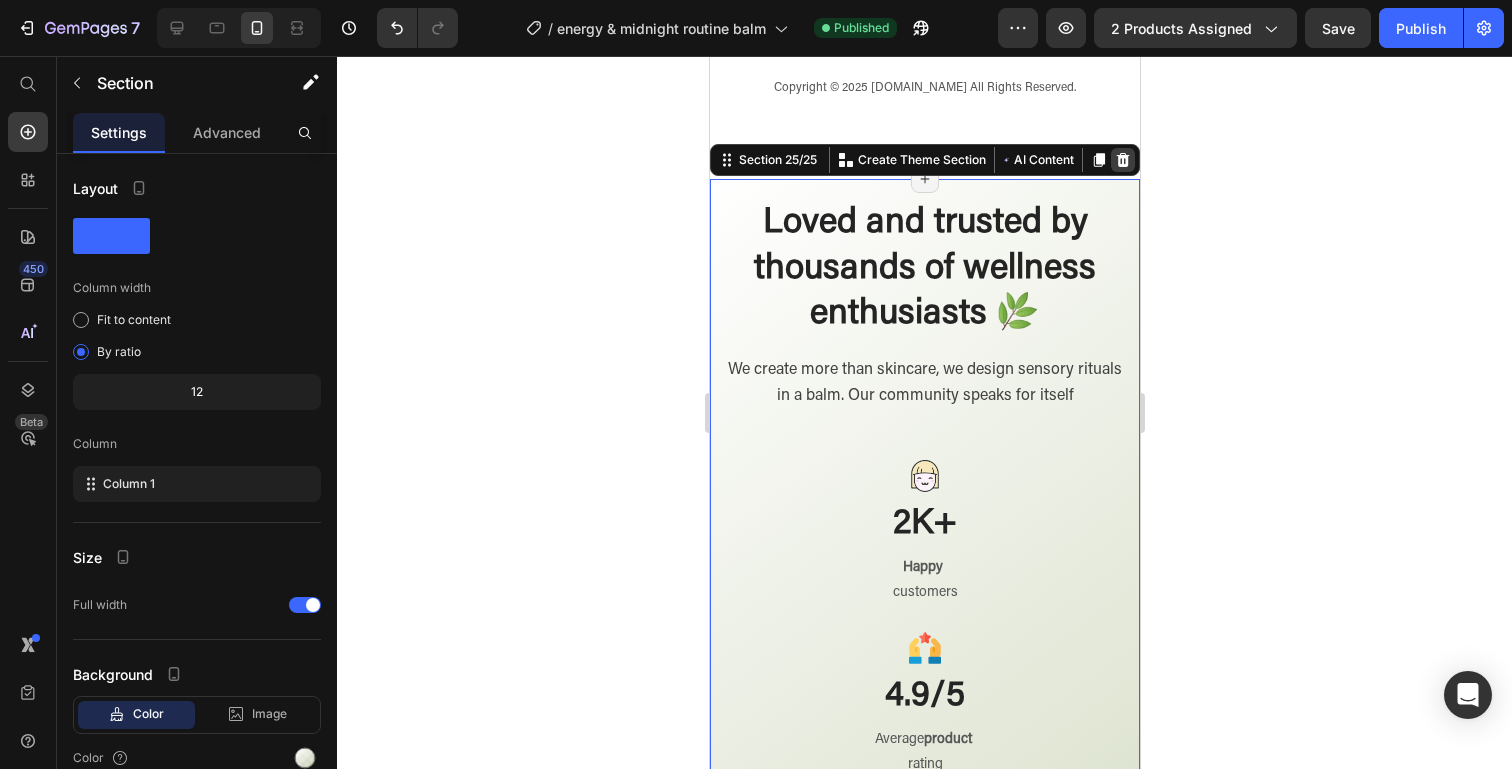click 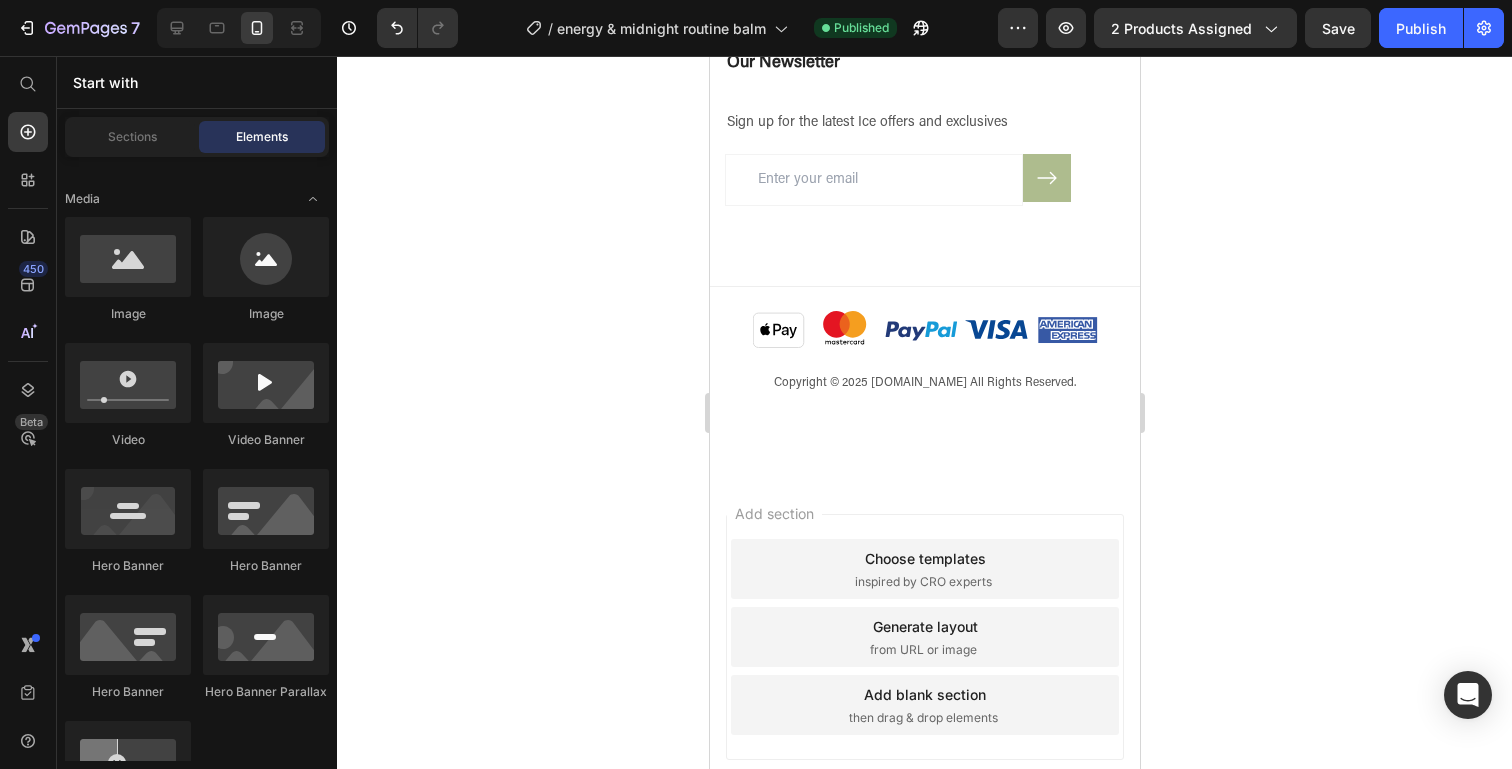 scroll, scrollTop: 18574, scrollLeft: 0, axis: vertical 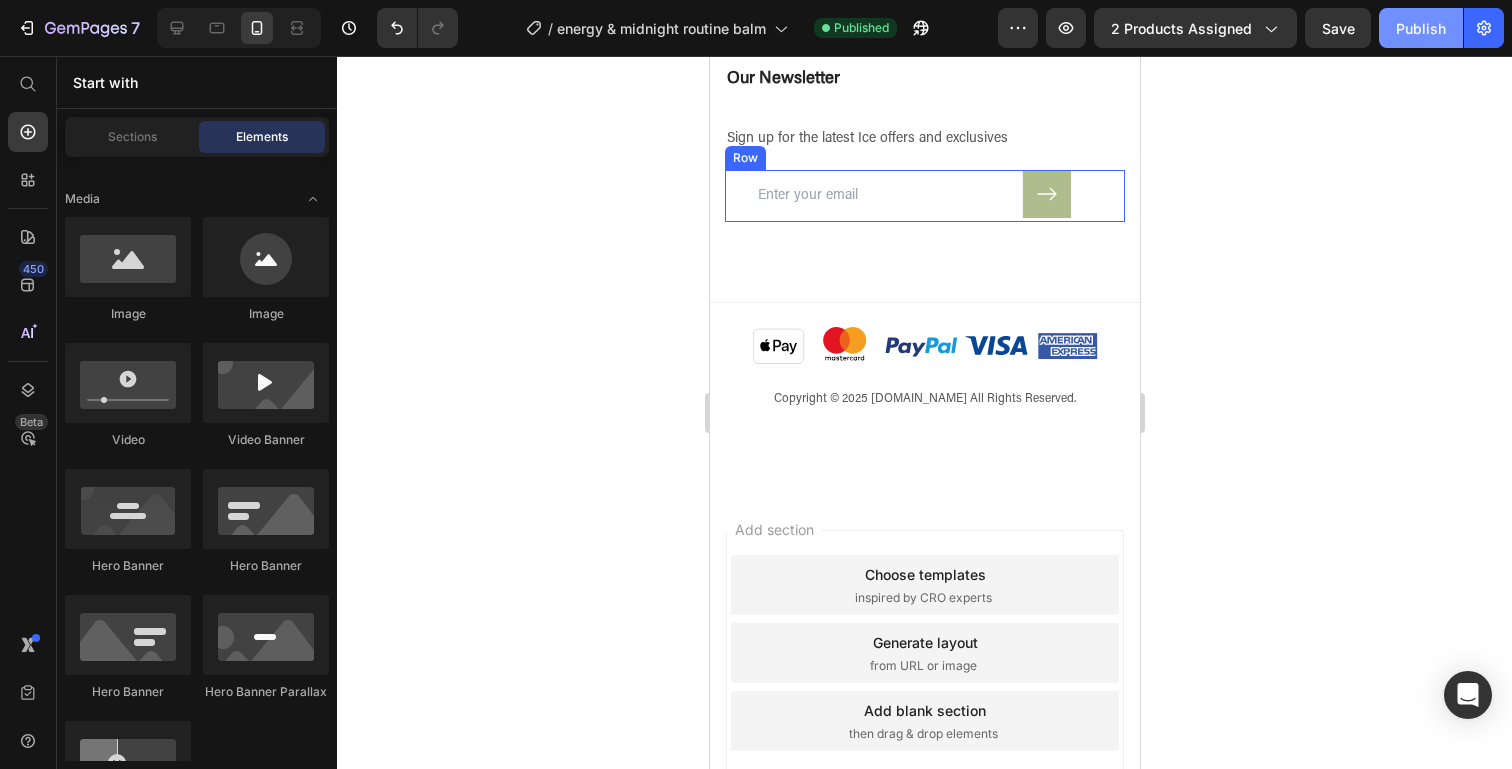 click on "Publish" 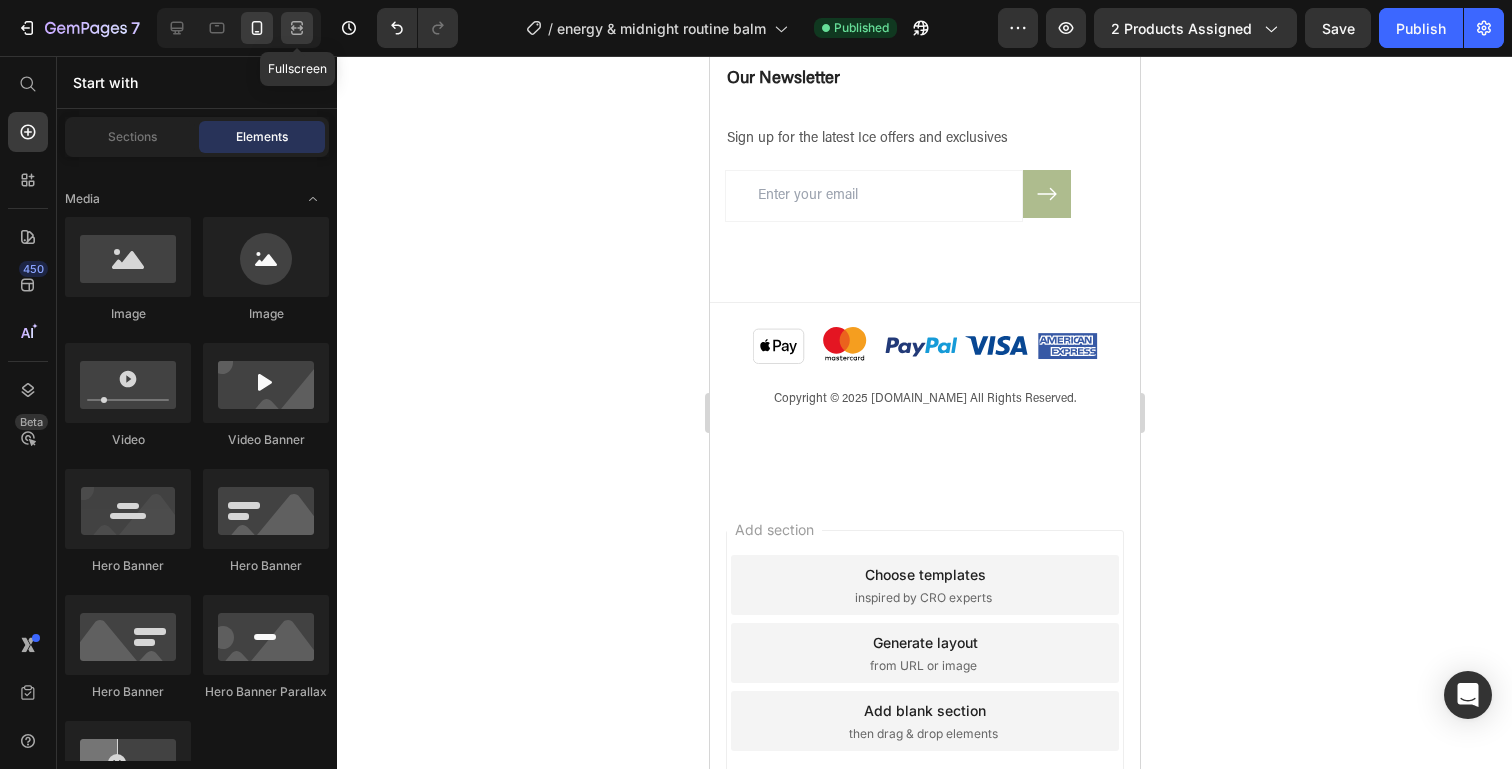 click 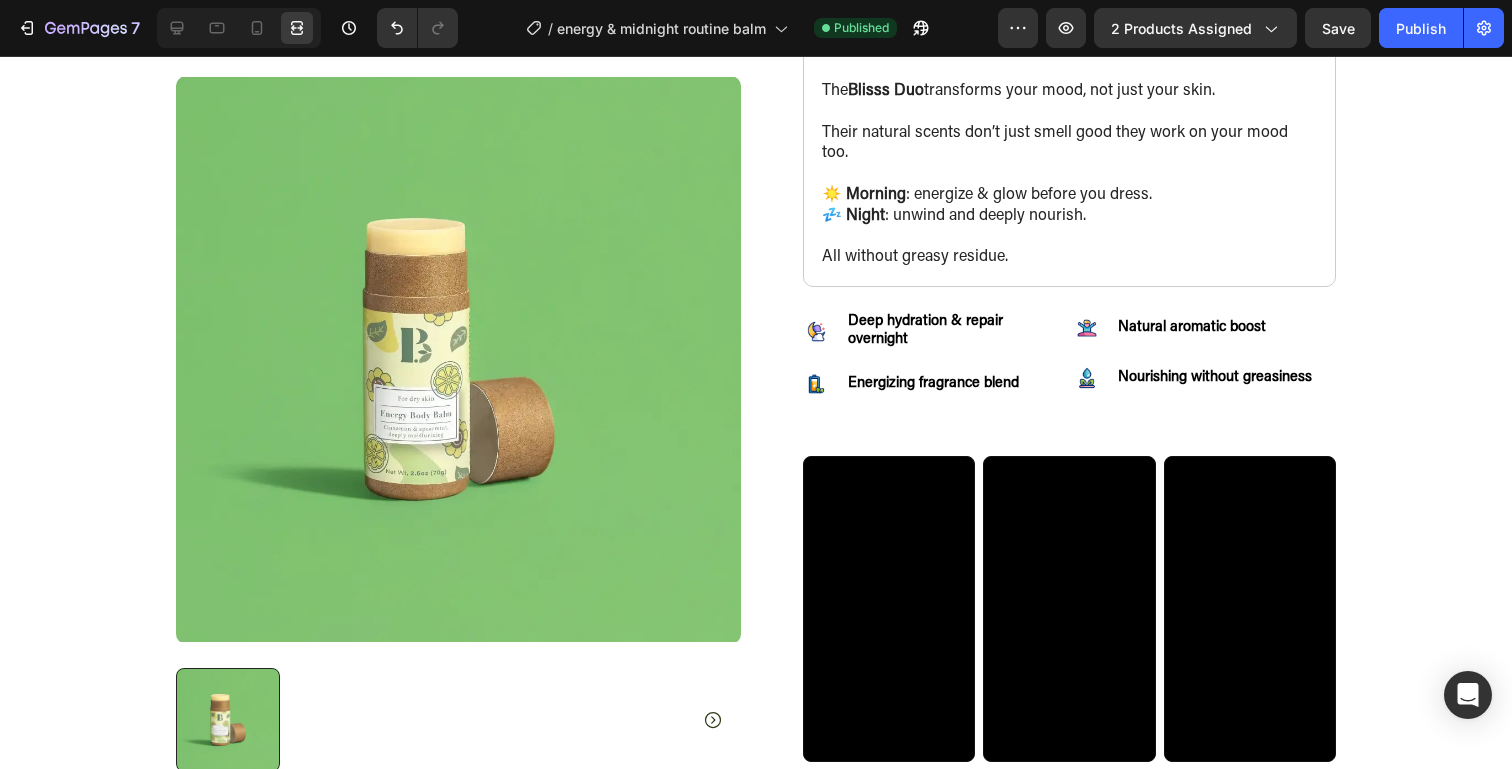 scroll, scrollTop: 3972, scrollLeft: 0, axis: vertical 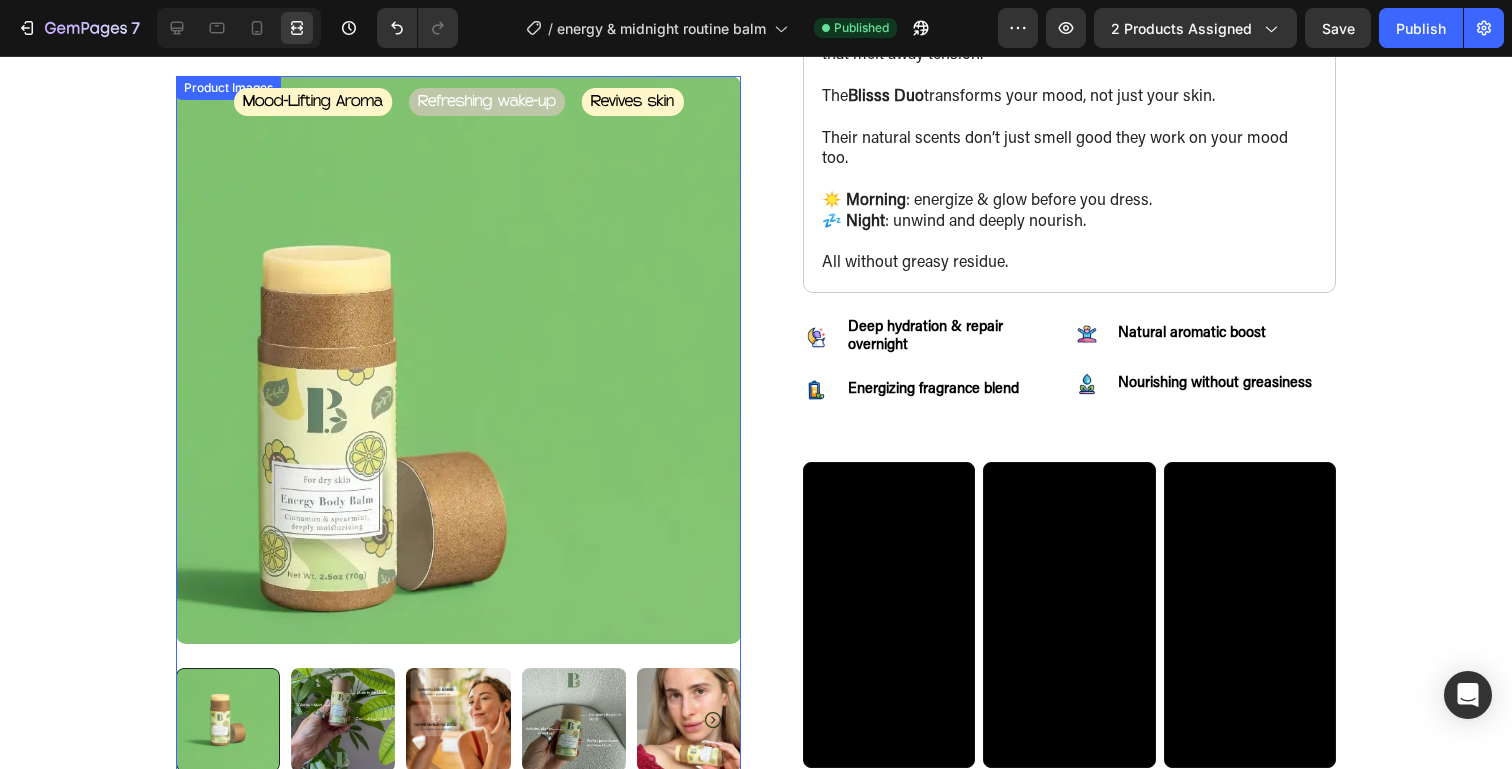 click at bounding box center (458, 360) 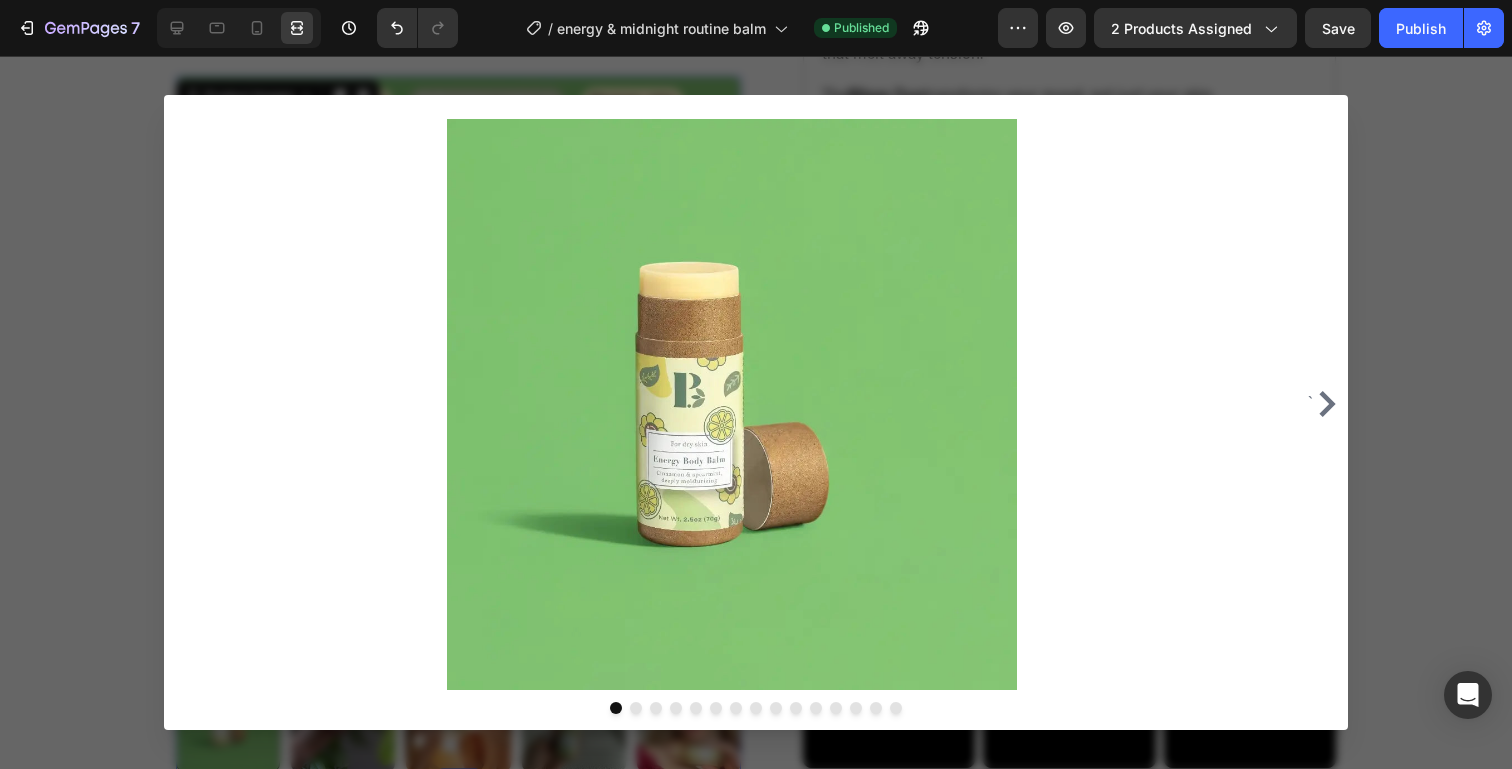 click on "7  Version history  /  energy & midnight routine balm Published Preview 2 products assigned  Save   Publish" 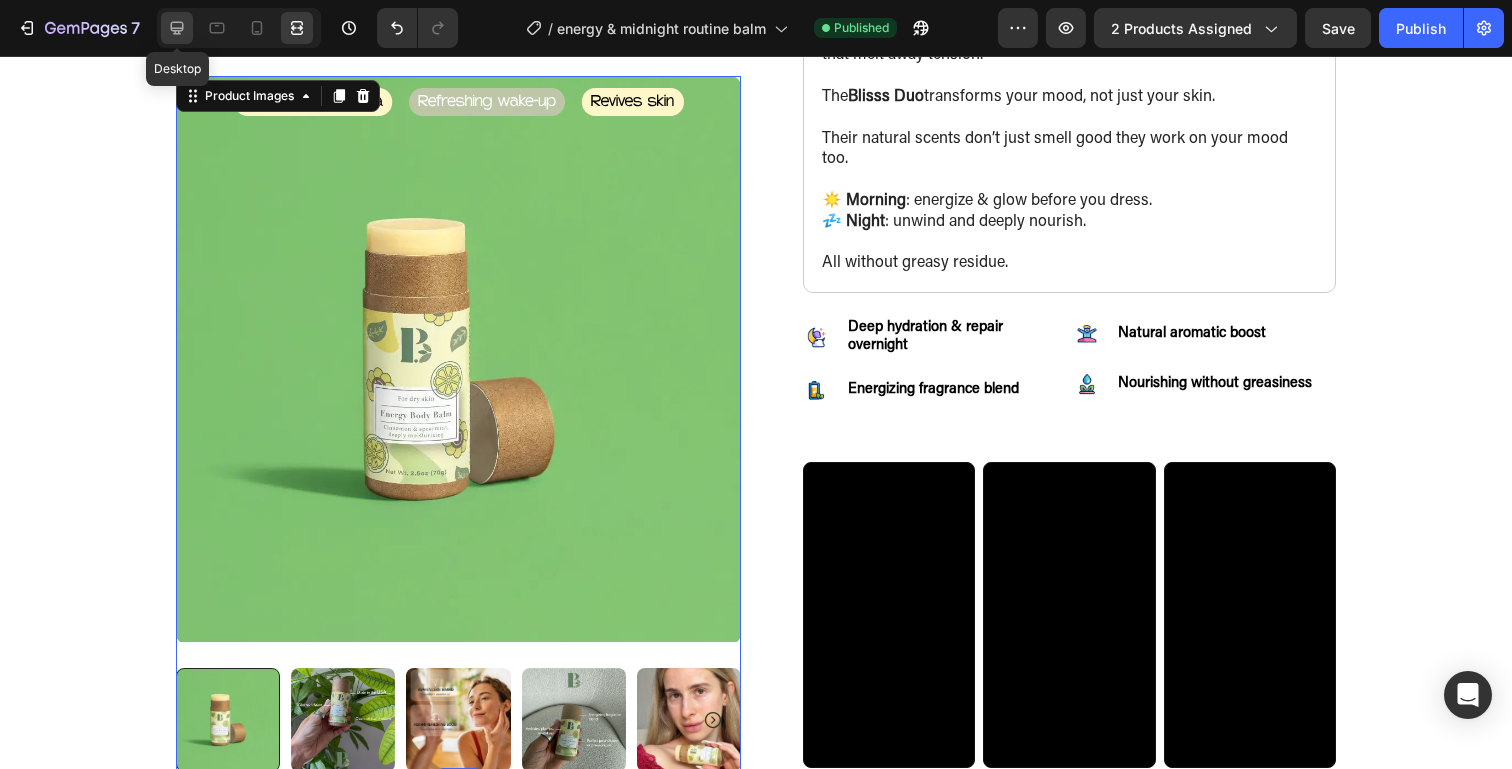 click 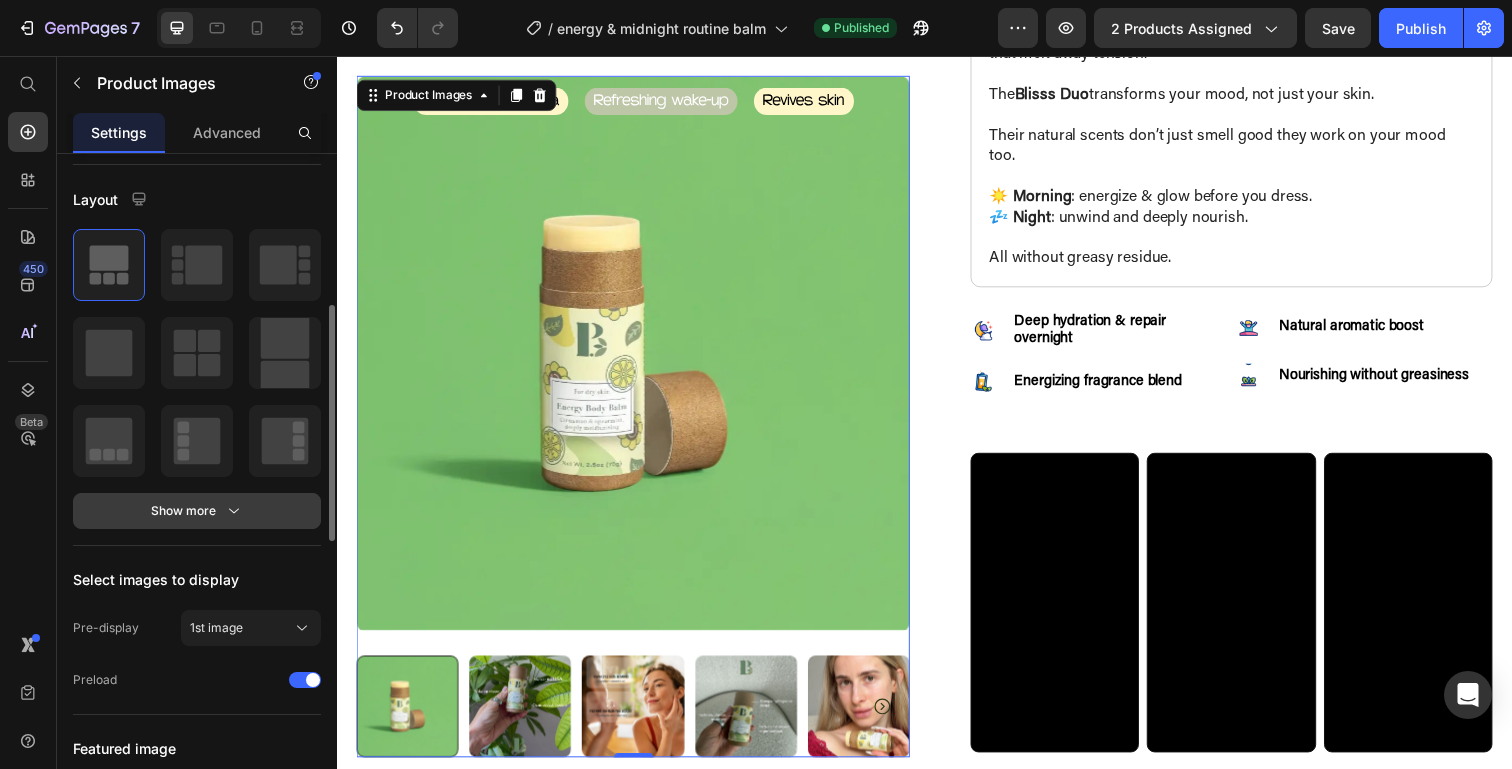 scroll, scrollTop: 223, scrollLeft: 0, axis: vertical 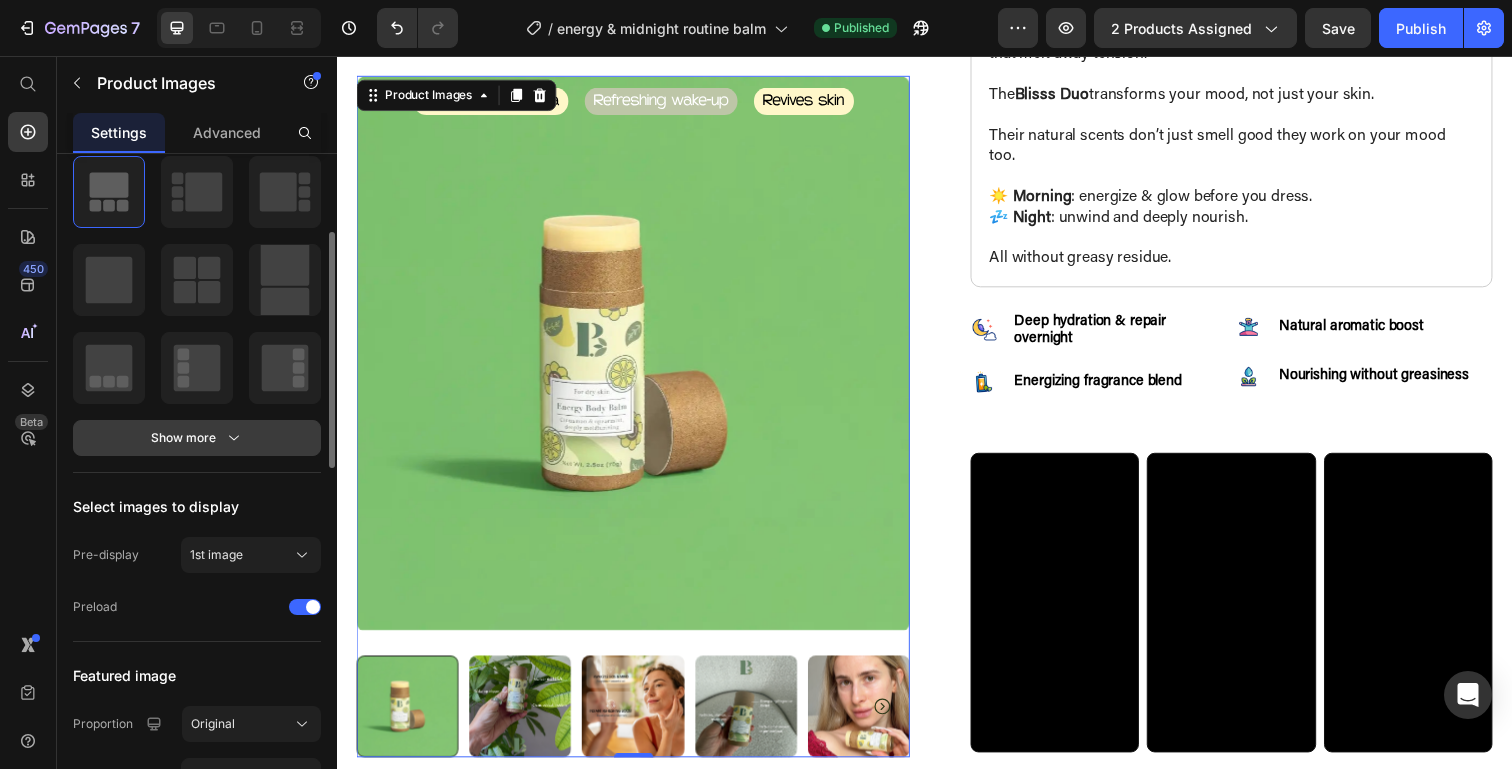 click on "Show more" at bounding box center [197, 438] 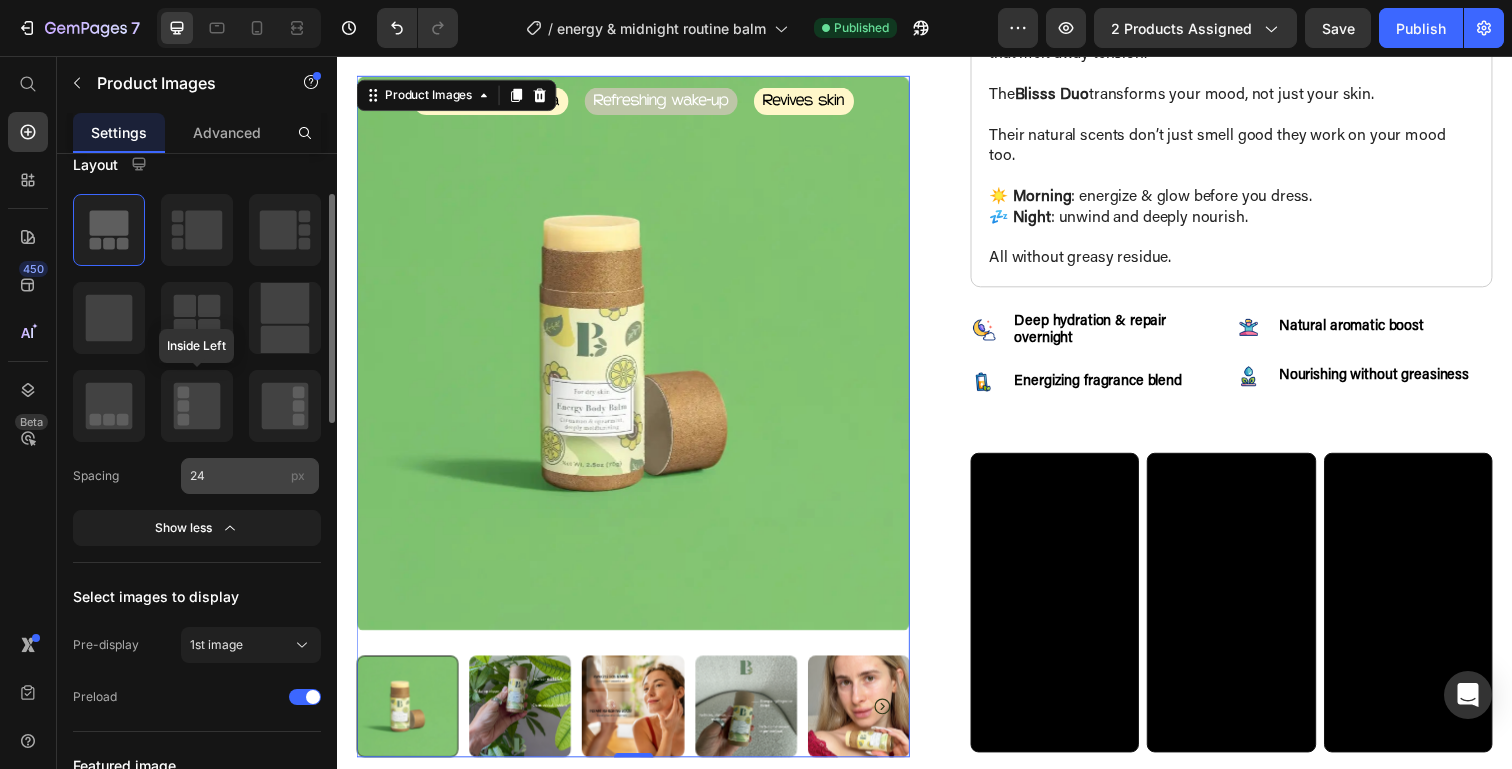 scroll, scrollTop: 168, scrollLeft: 0, axis: vertical 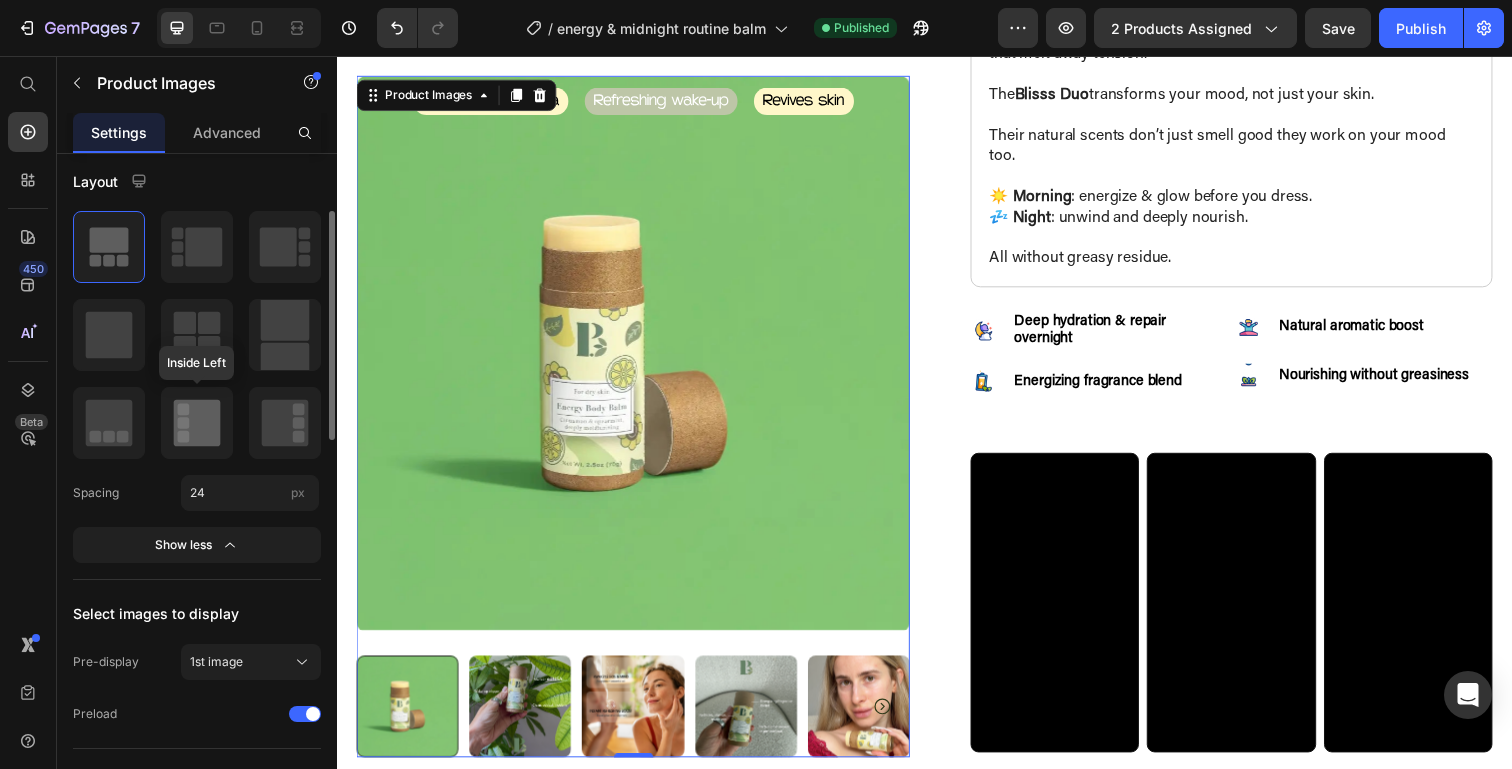 click 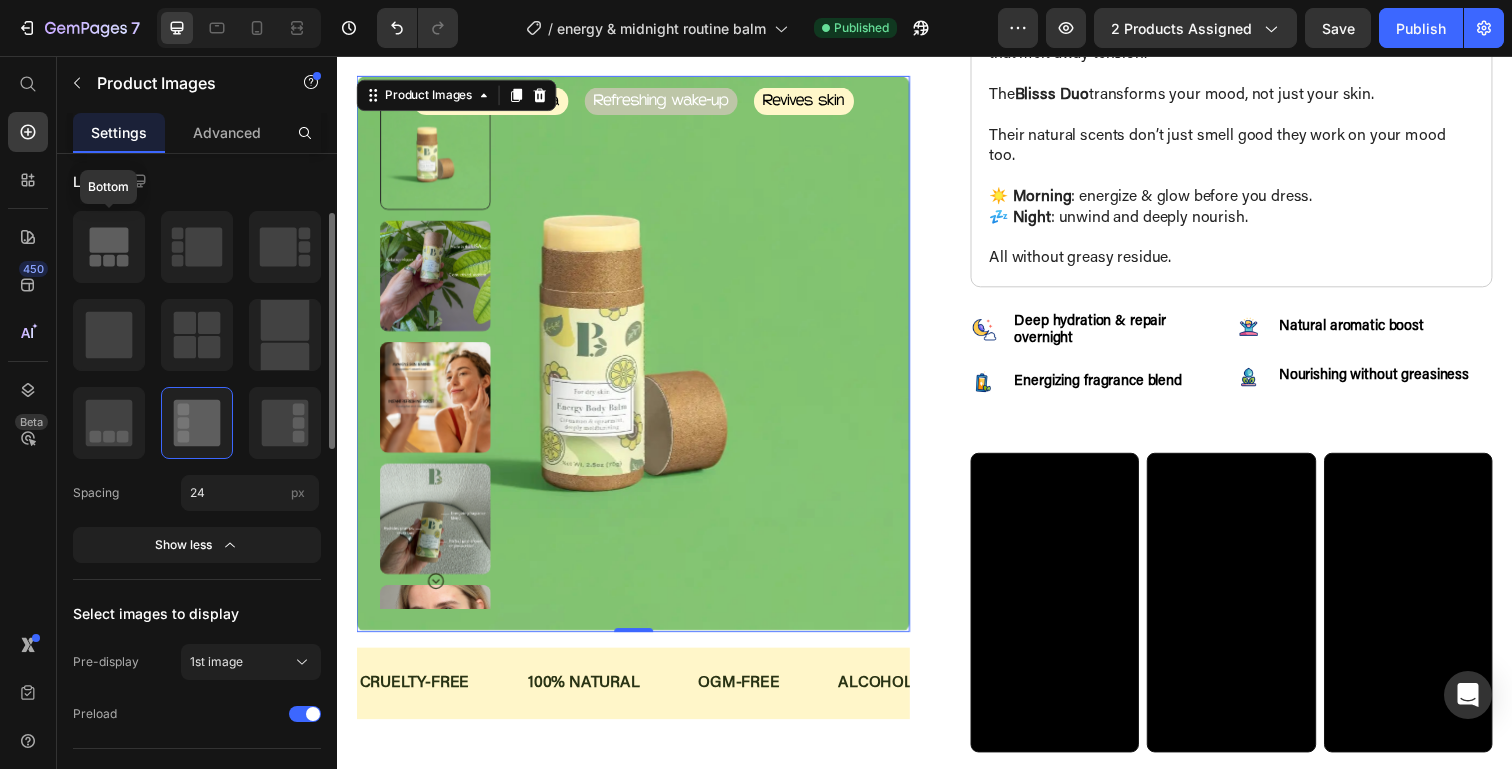 click 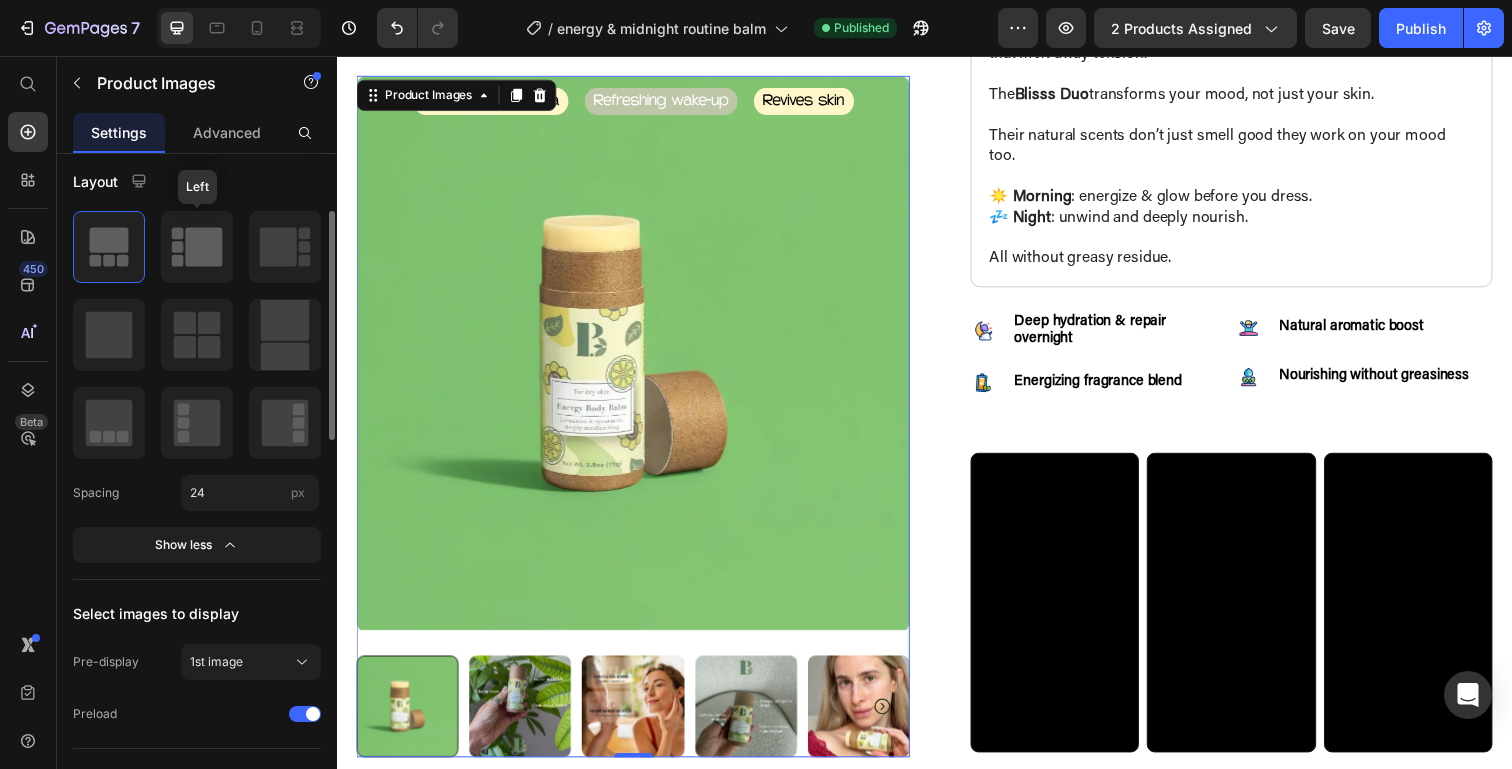 click 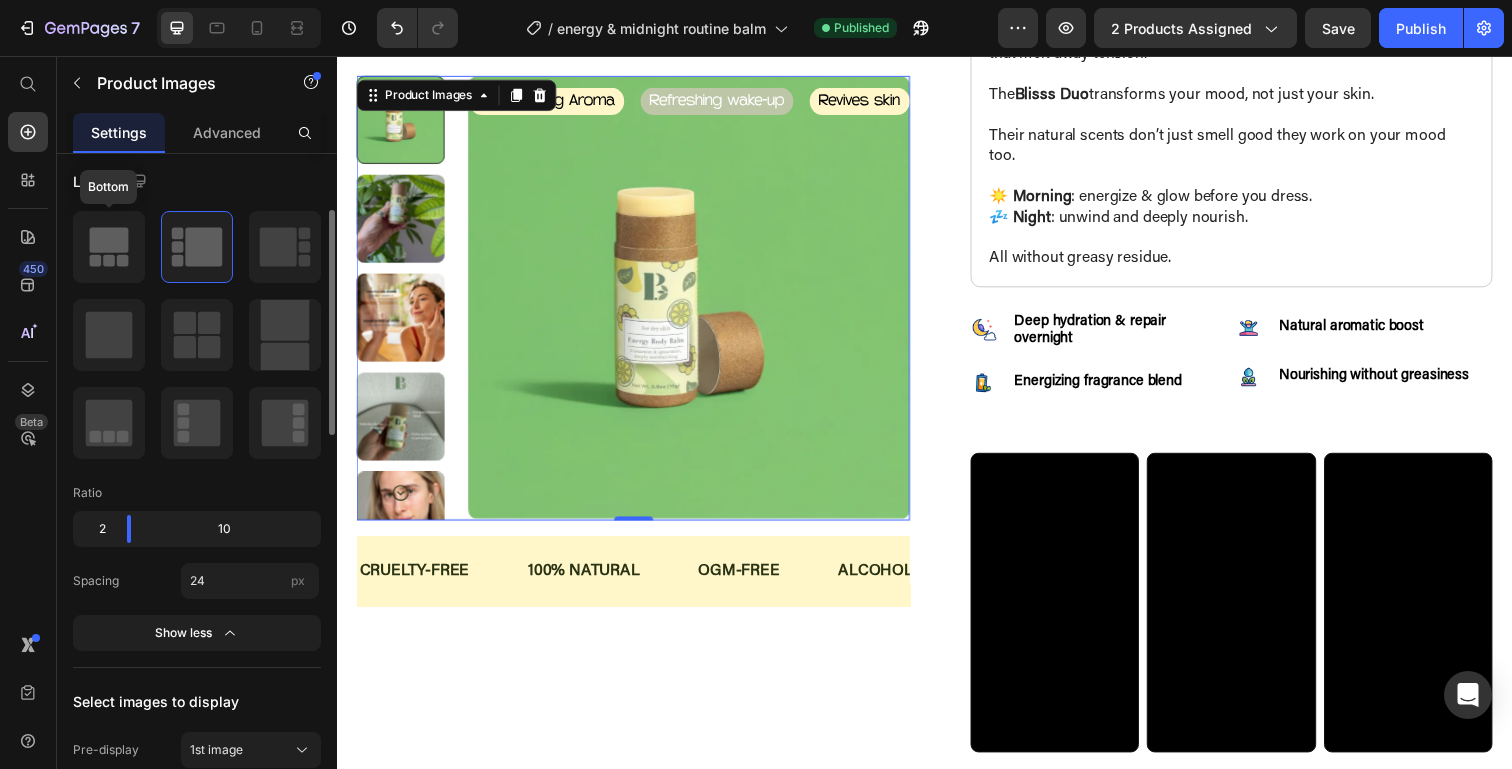 click 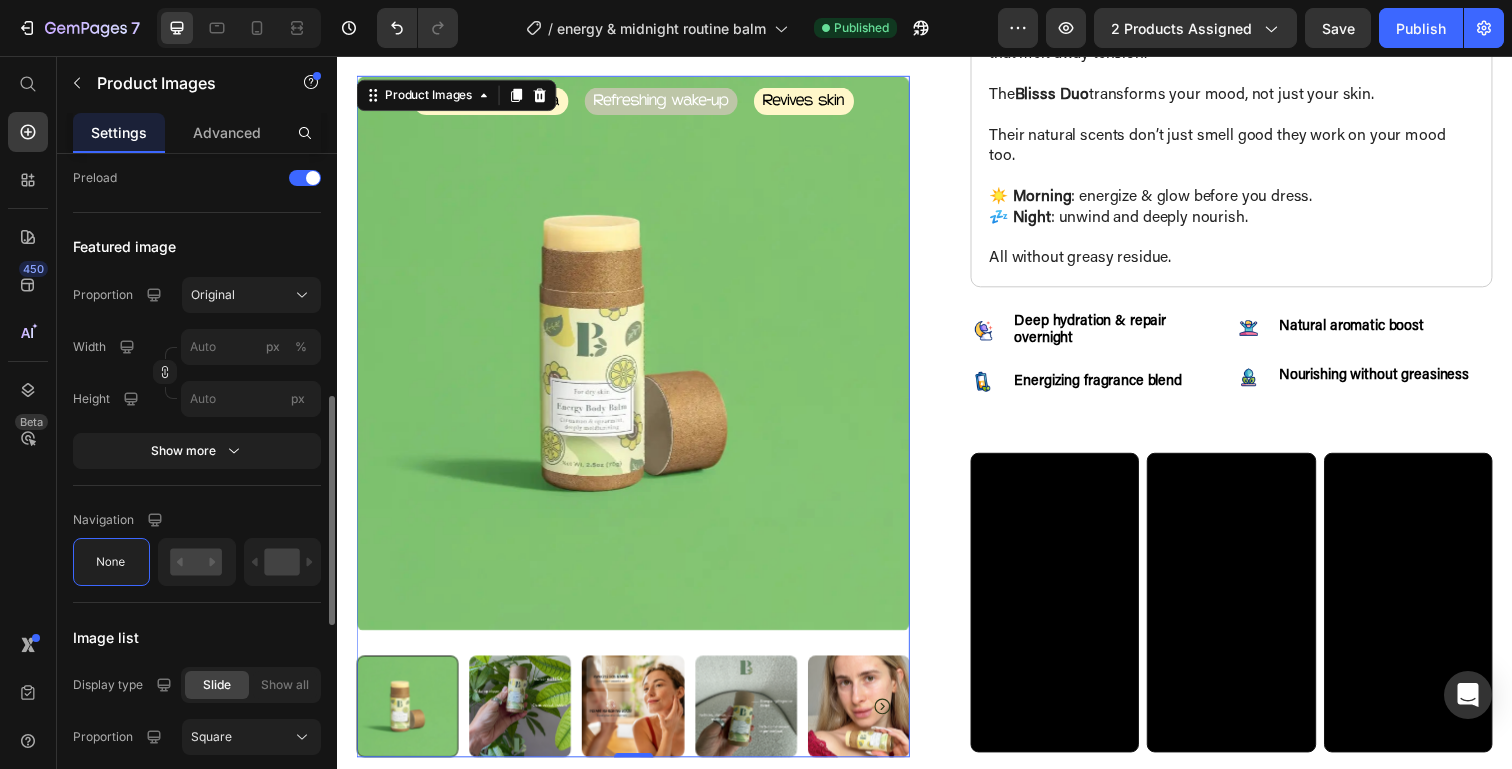 scroll, scrollTop: 705, scrollLeft: 0, axis: vertical 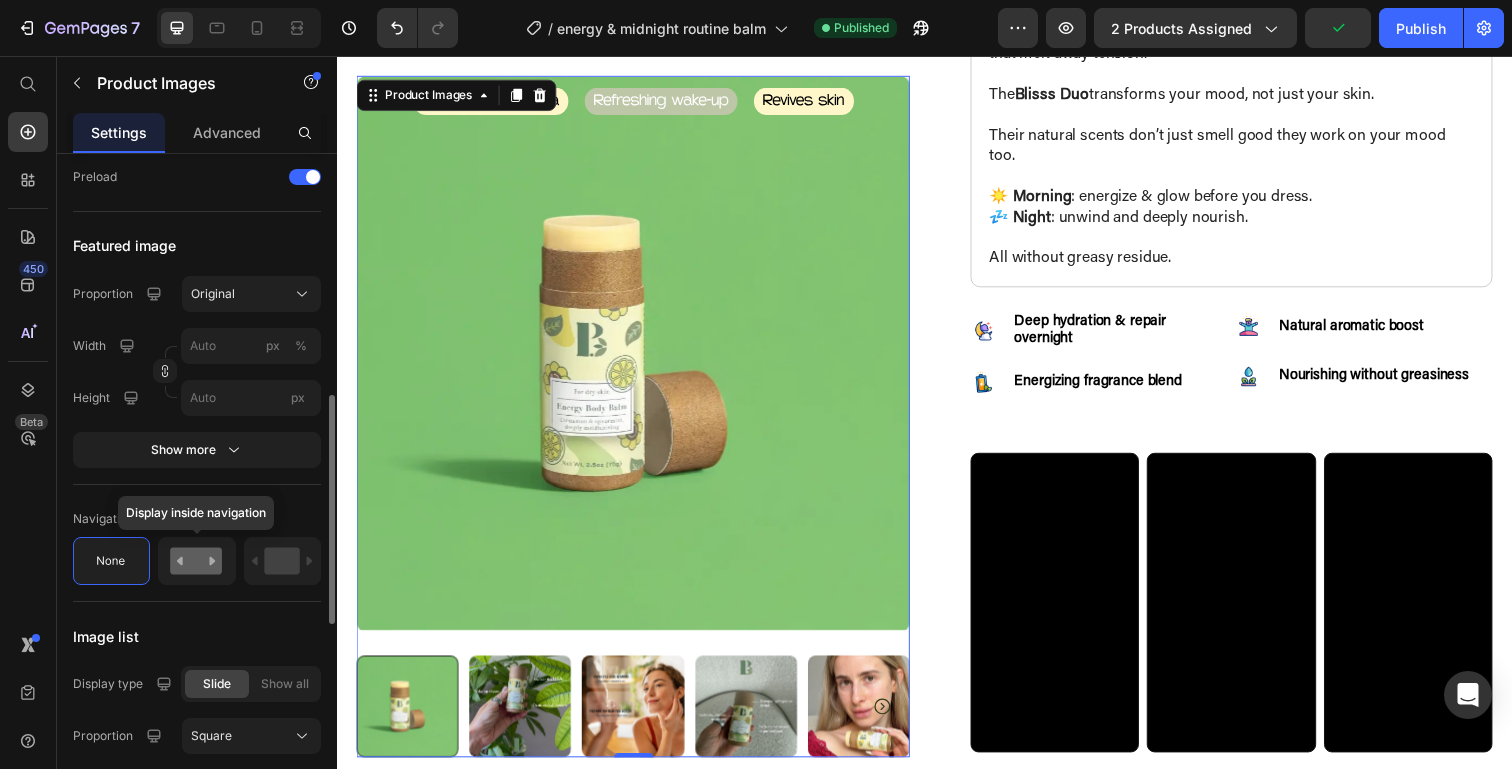 click 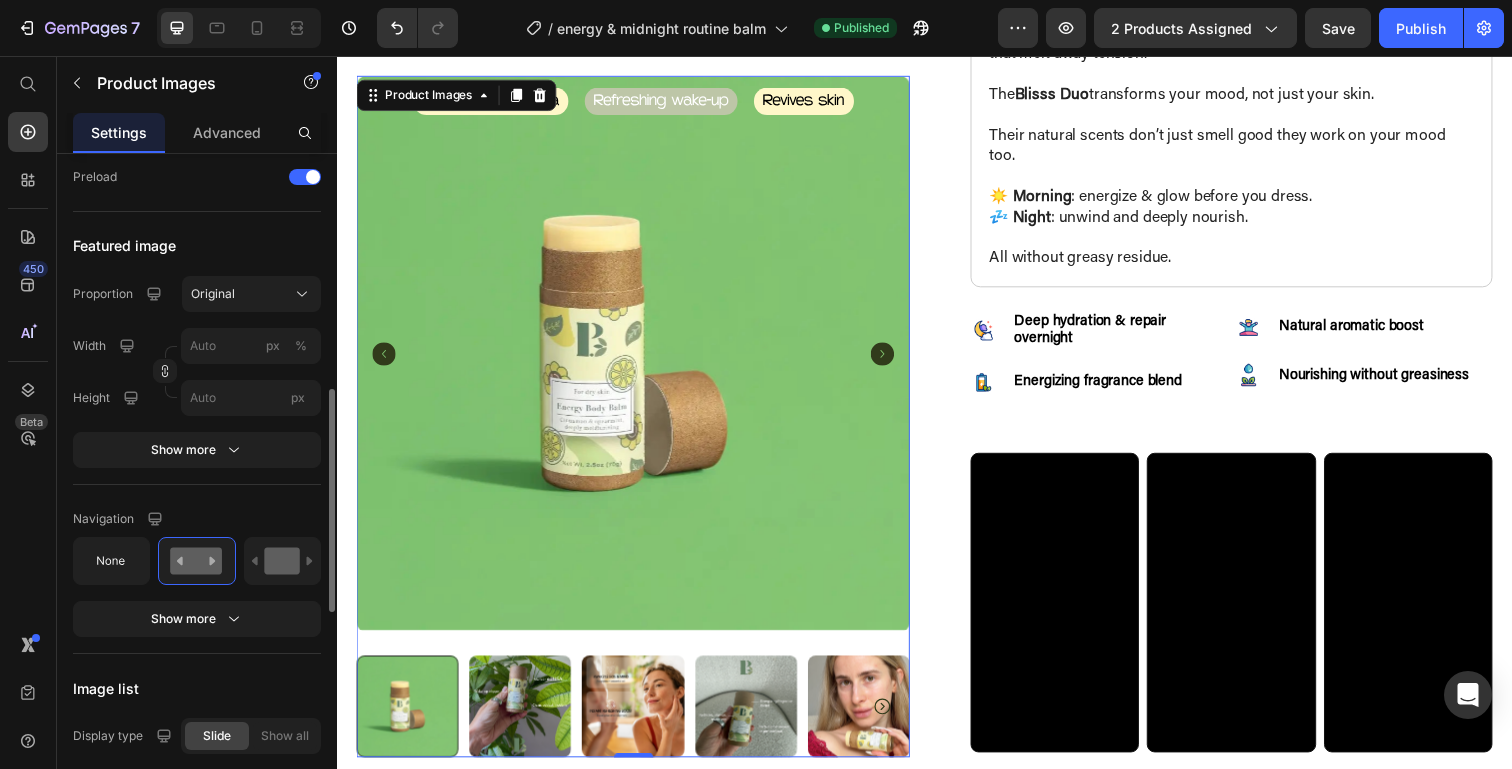 click 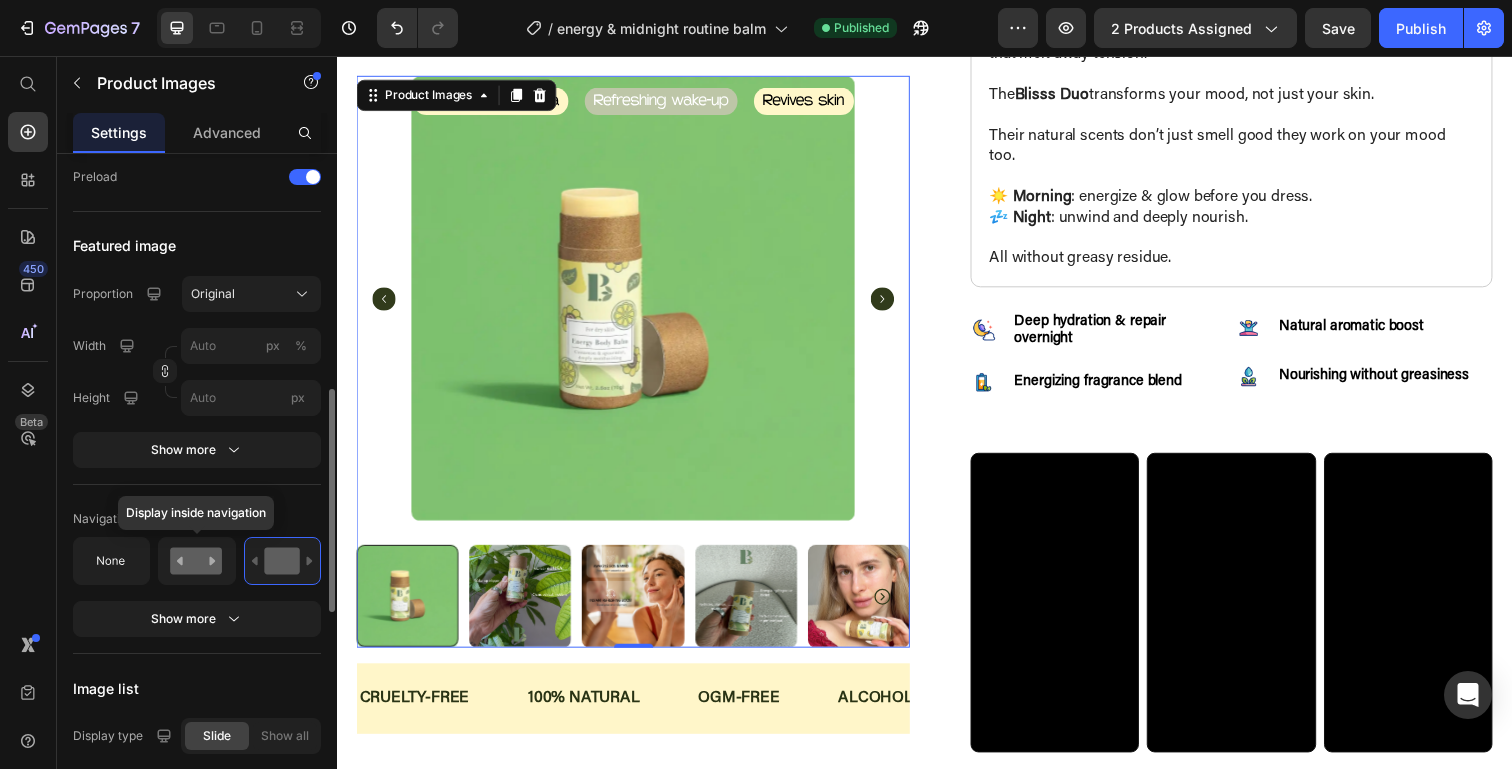 click 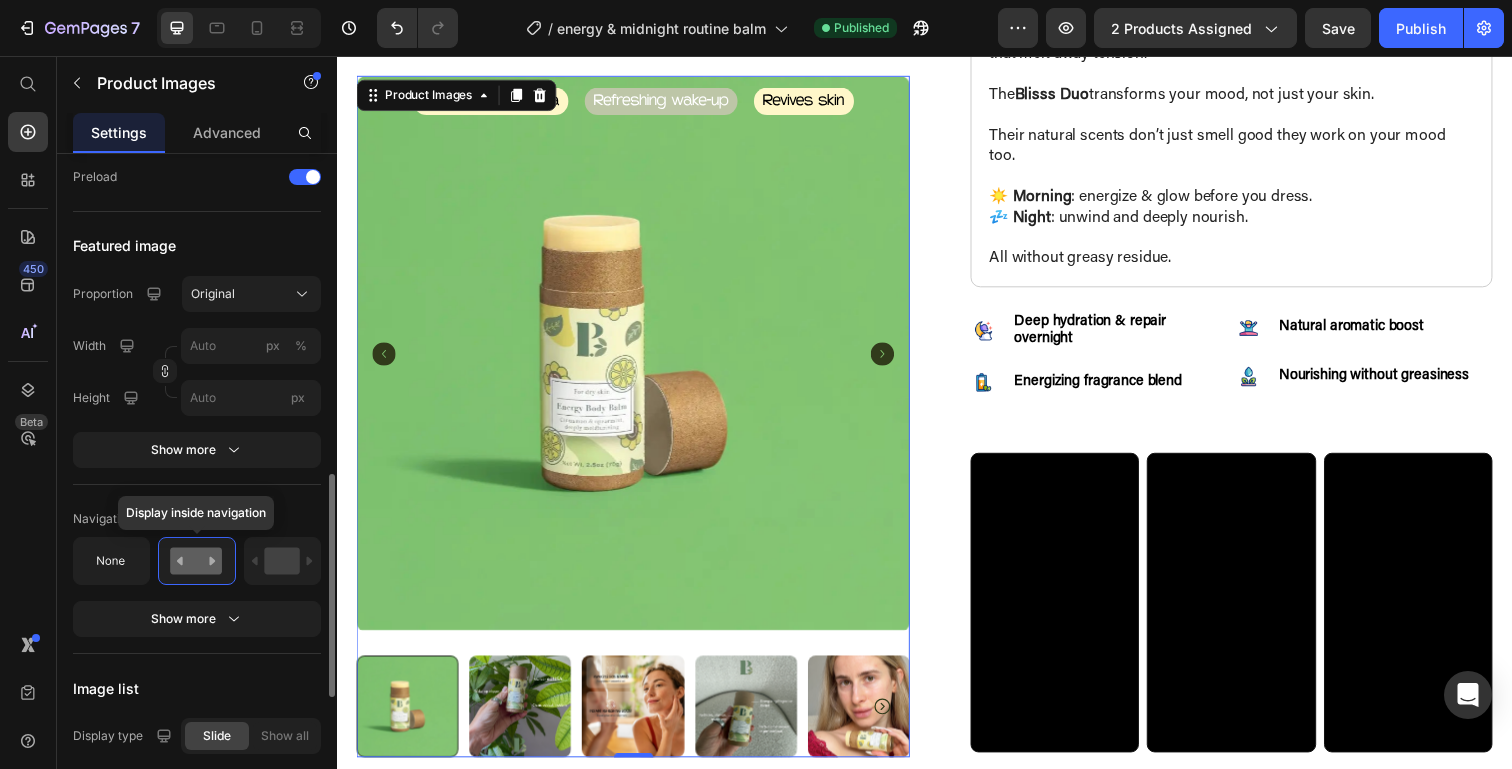 scroll, scrollTop: 769, scrollLeft: 0, axis: vertical 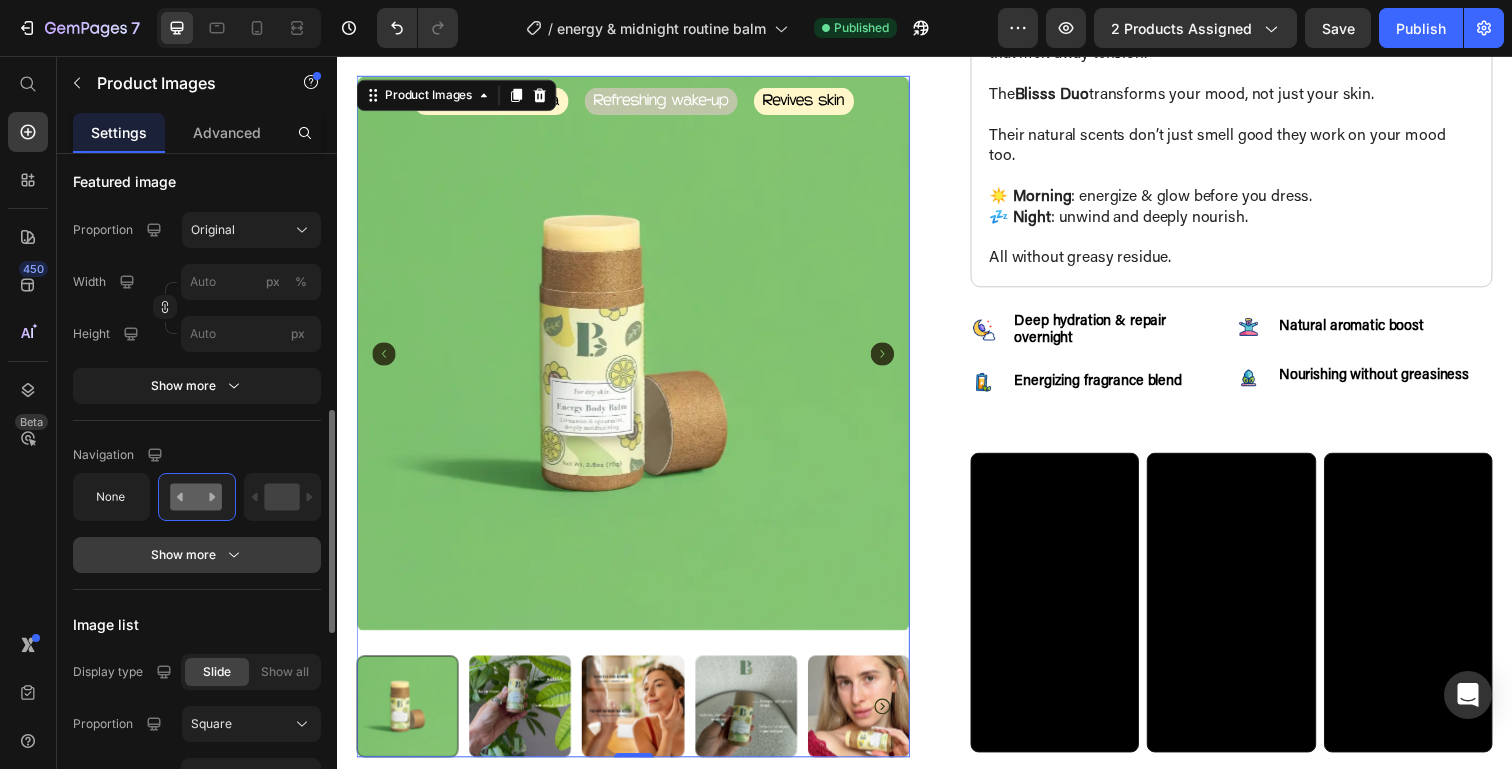 click 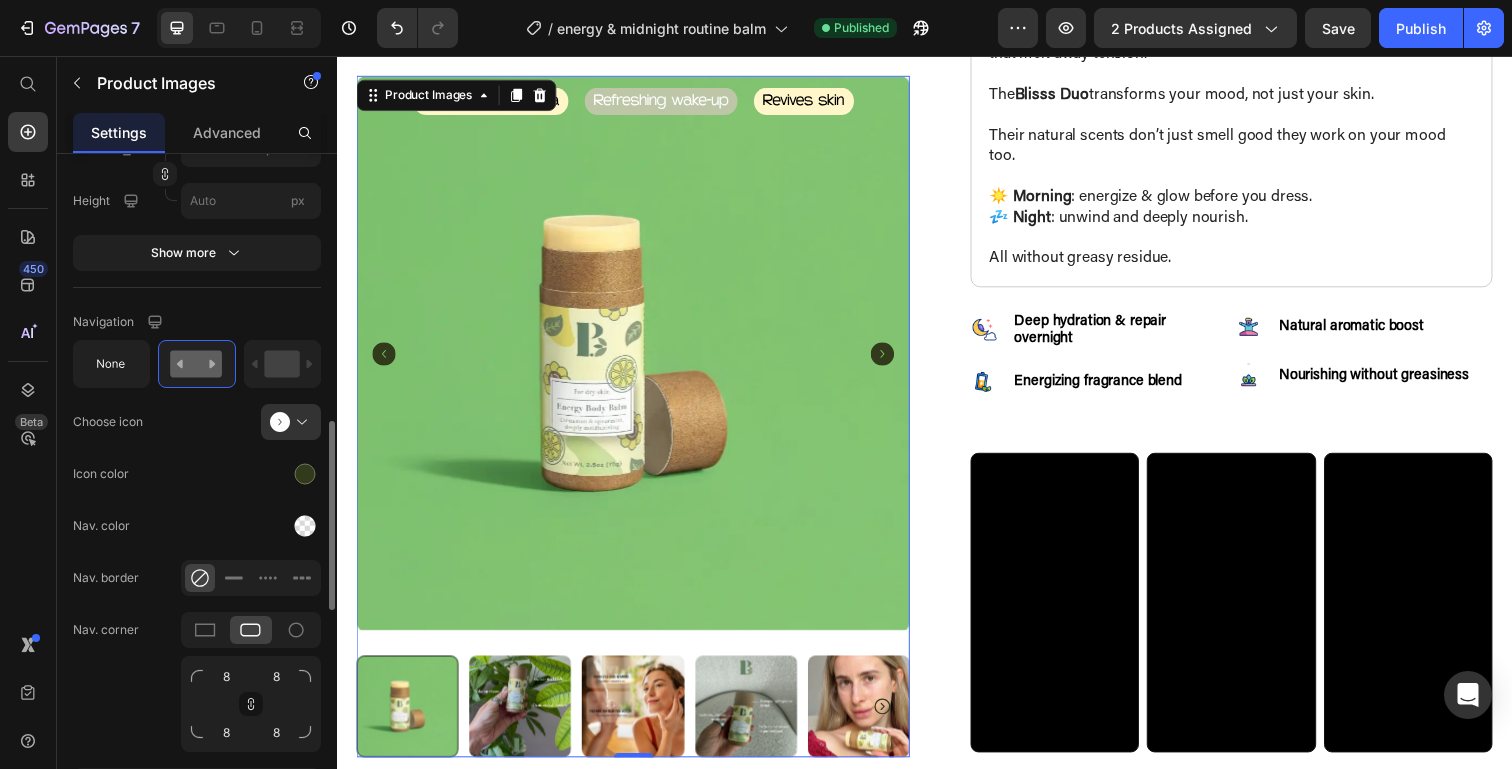 scroll, scrollTop: 912, scrollLeft: 0, axis: vertical 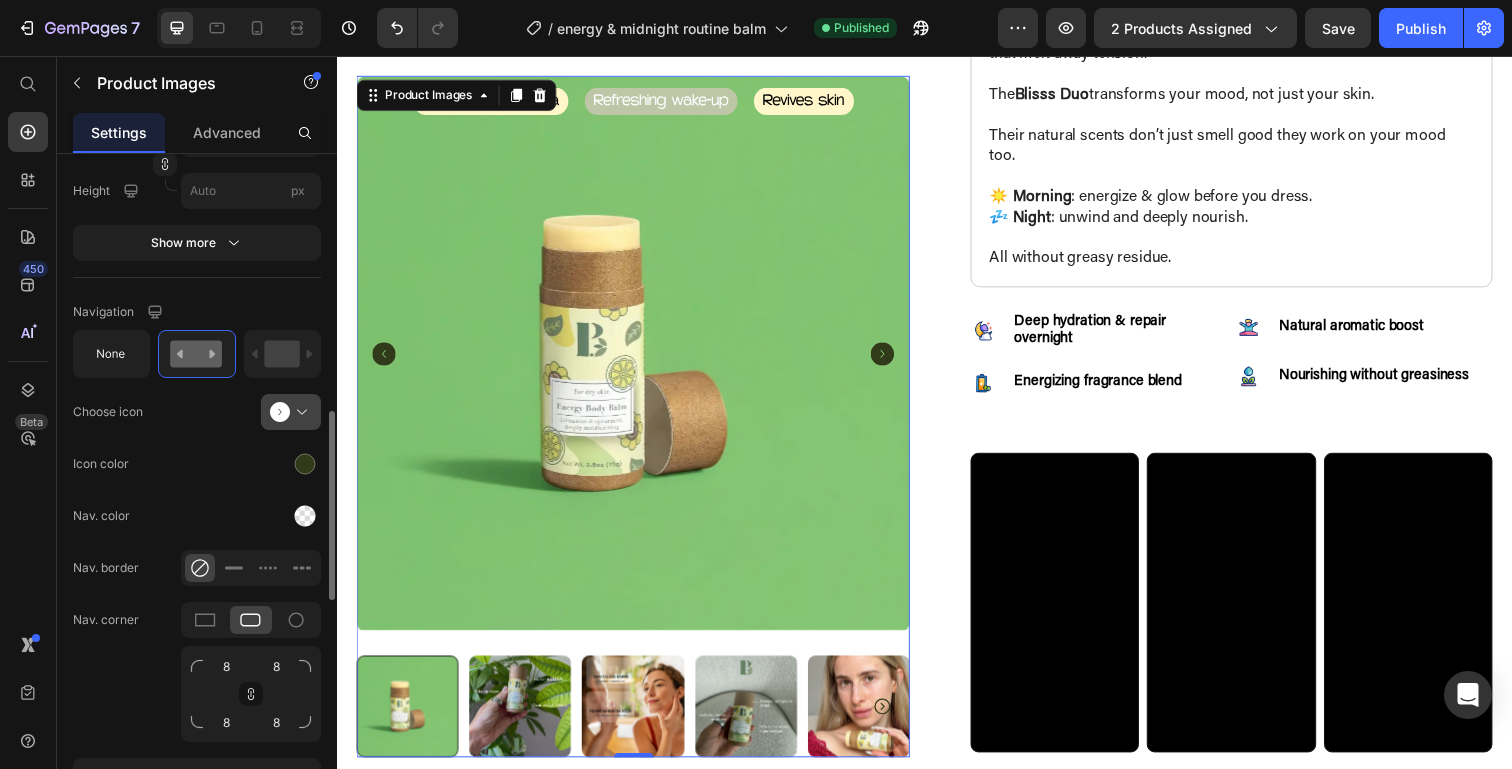click at bounding box center [299, 412] 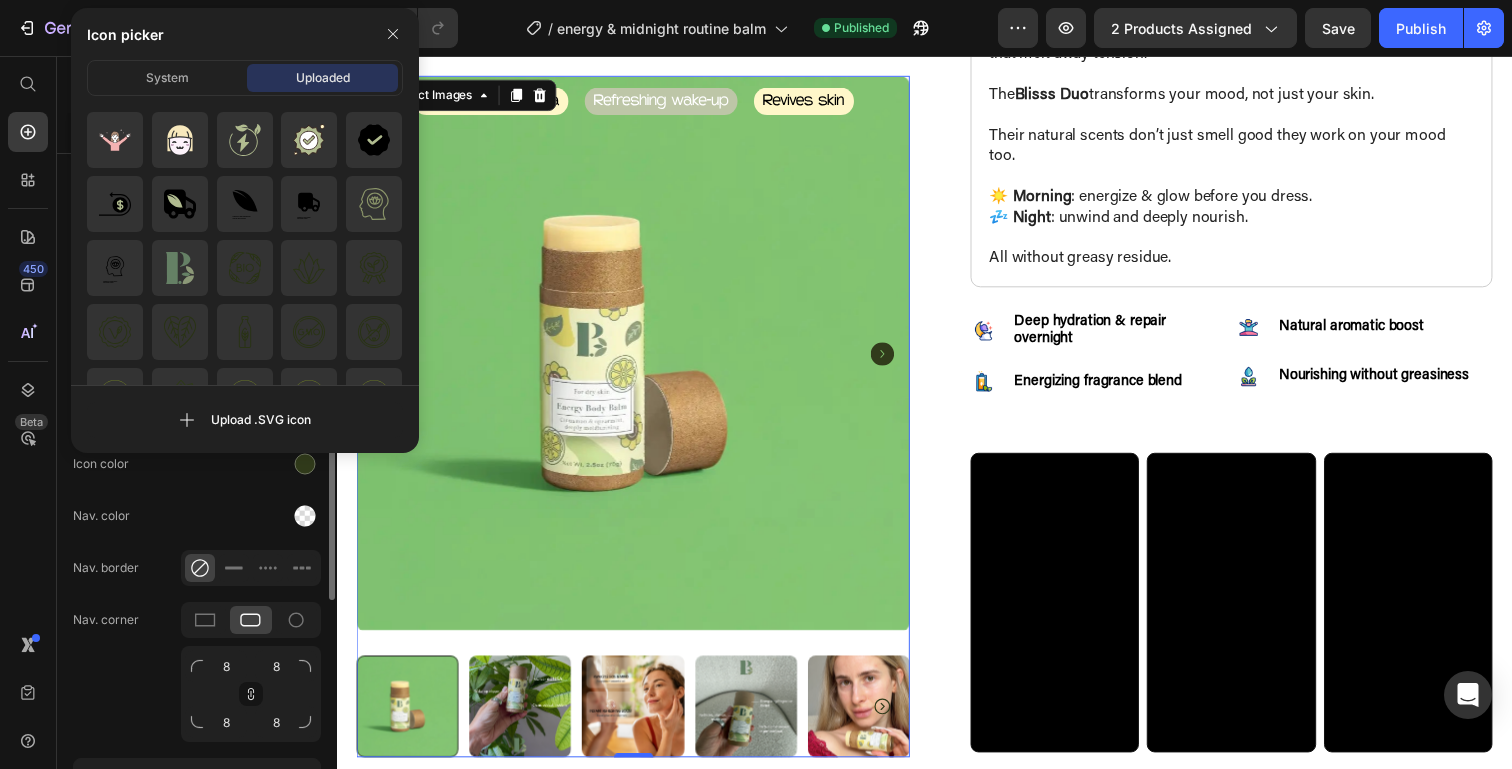 click on "Navigation Choose icon
Icon color Nav. color Nav. border Nav. corner 8 8 8 8 Show less" 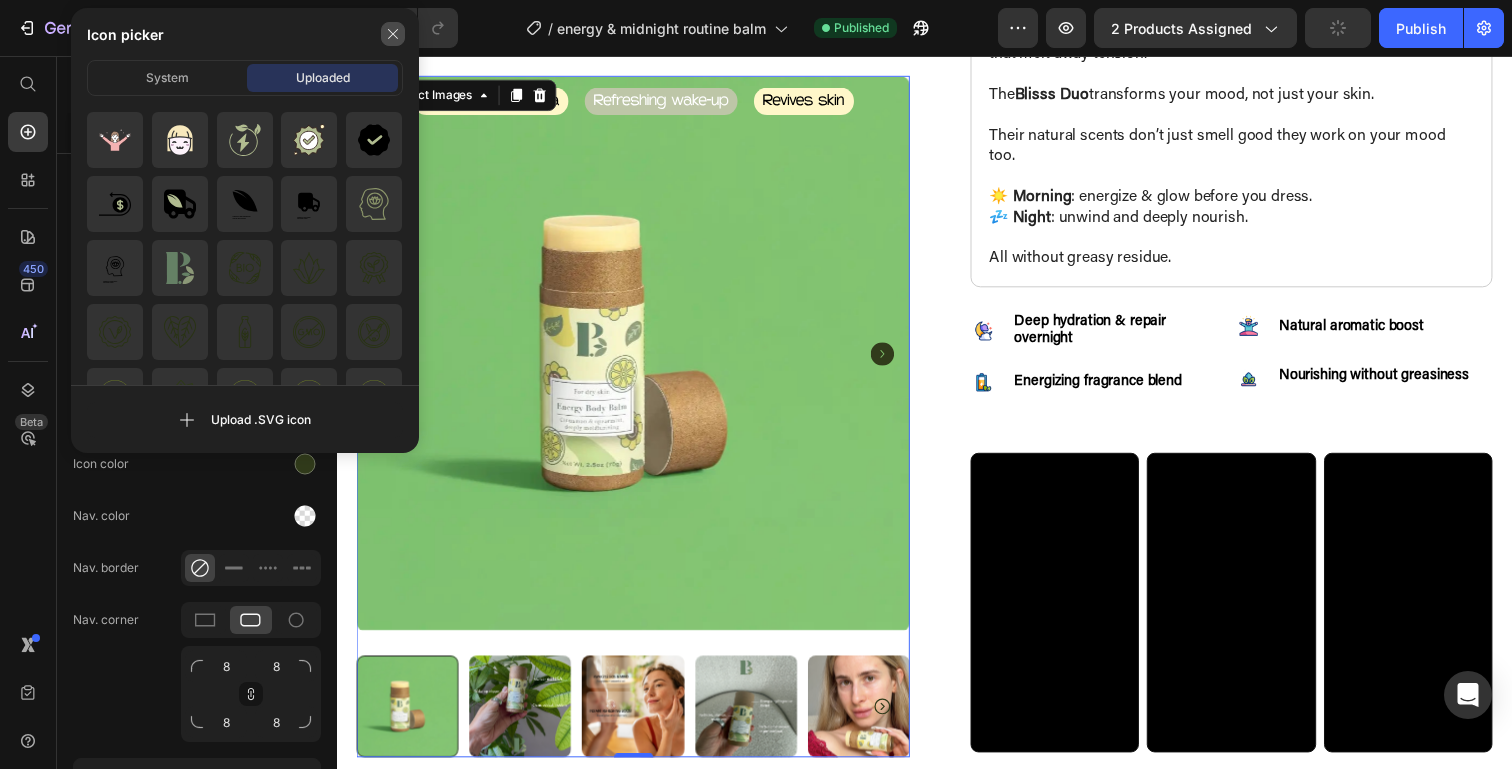 click 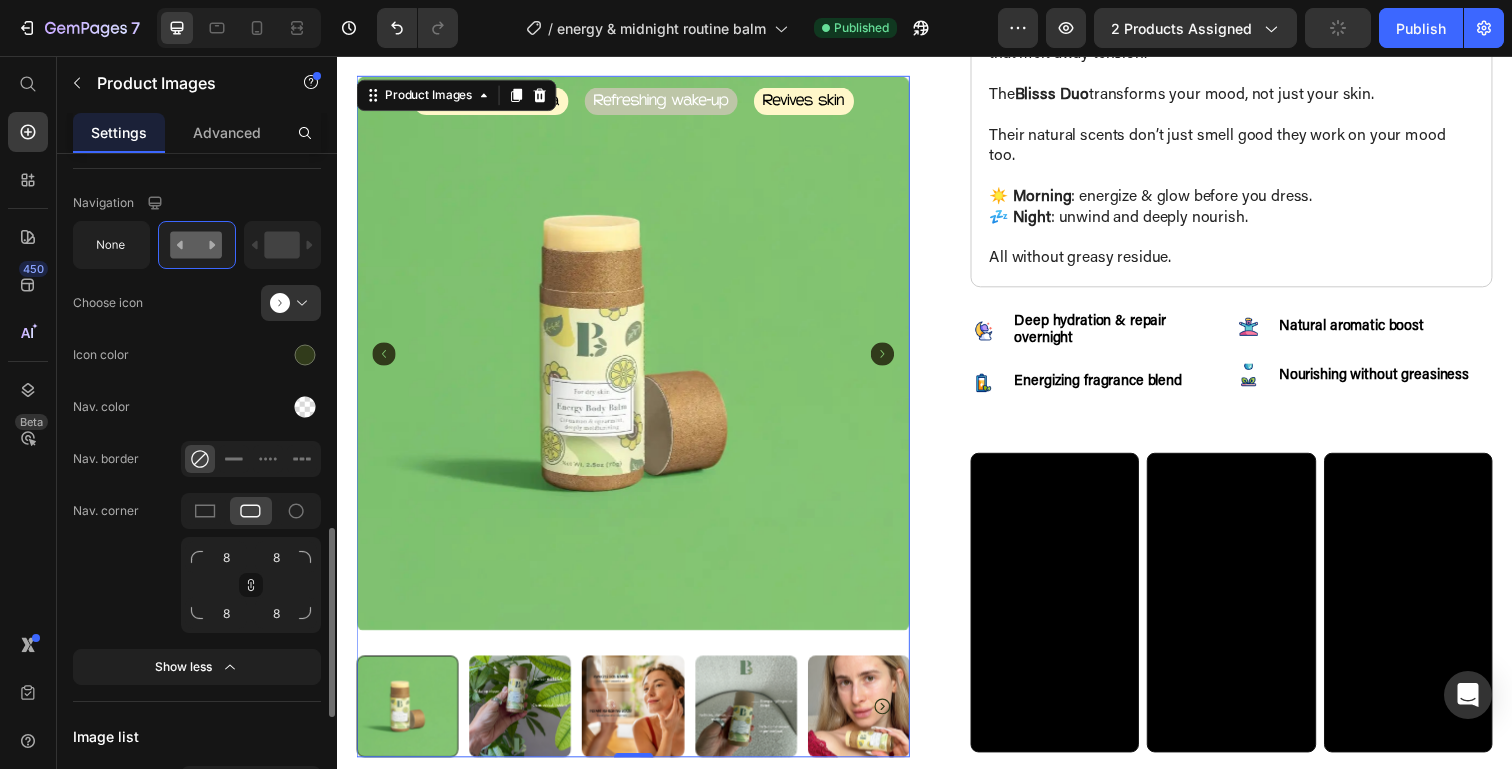 scroll, scrollTop: 1088, scrollLeft: 0, axis: vertical 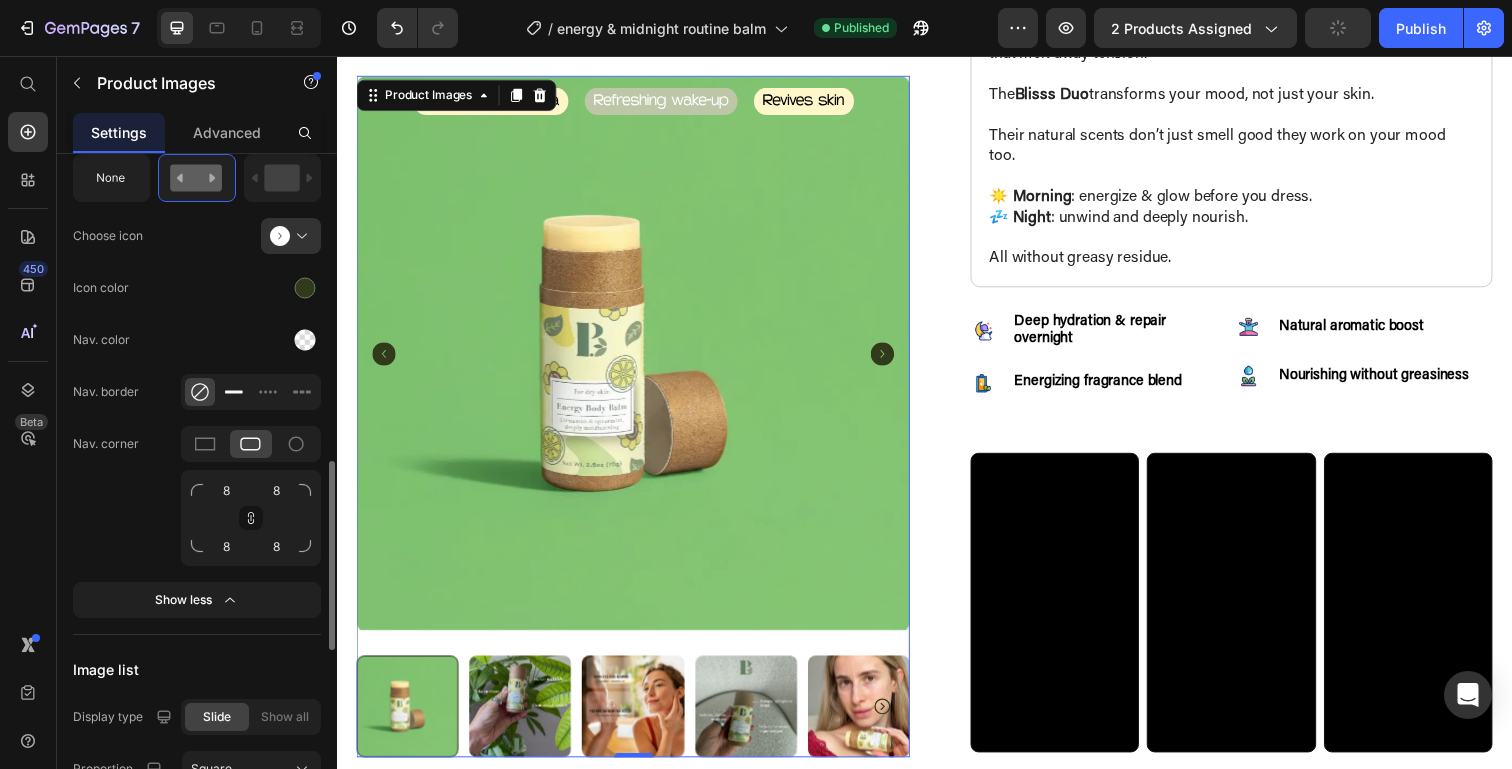 click 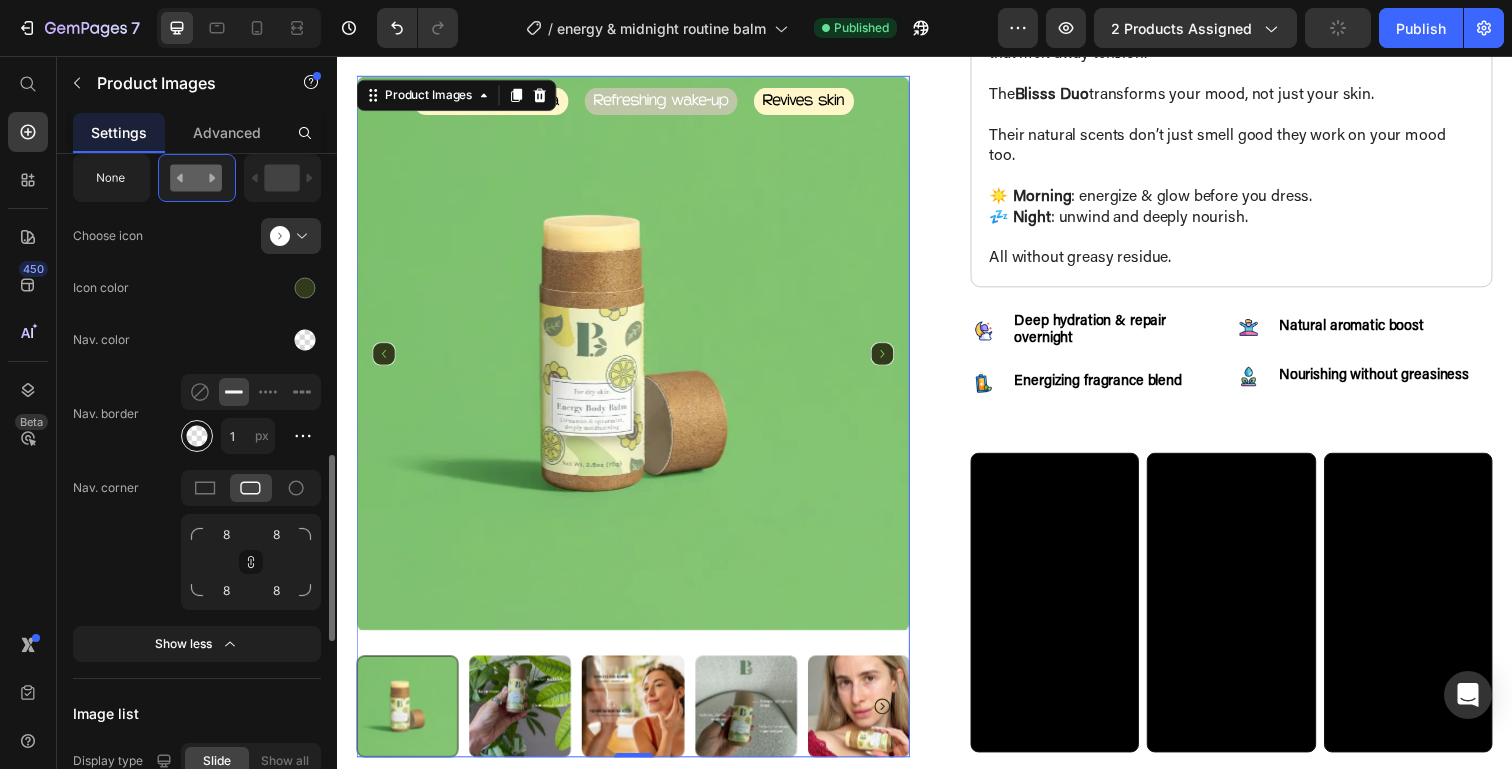 click at bounding box center (197, 436) 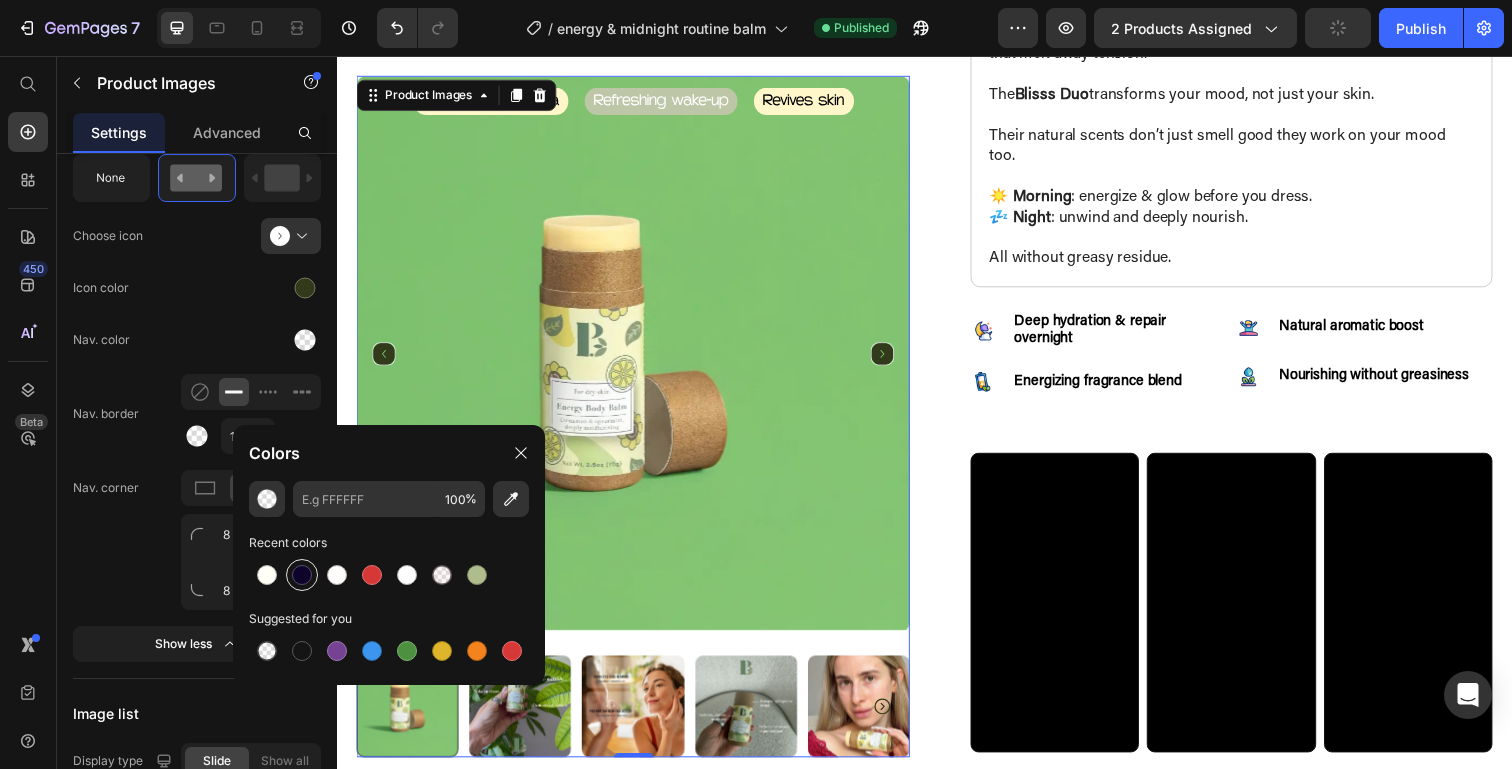 click at bounding box center [302, 575] 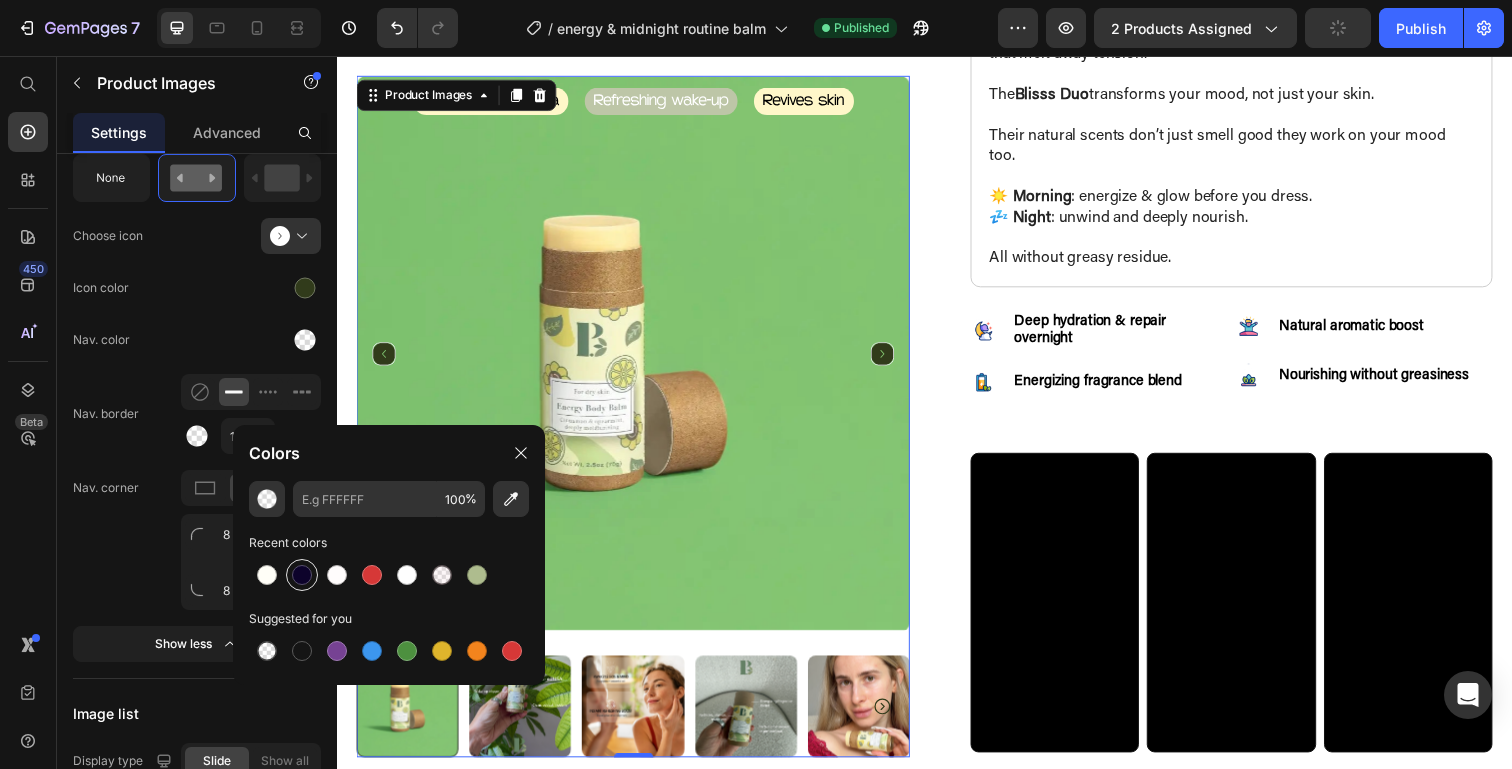 type on "0D032B" 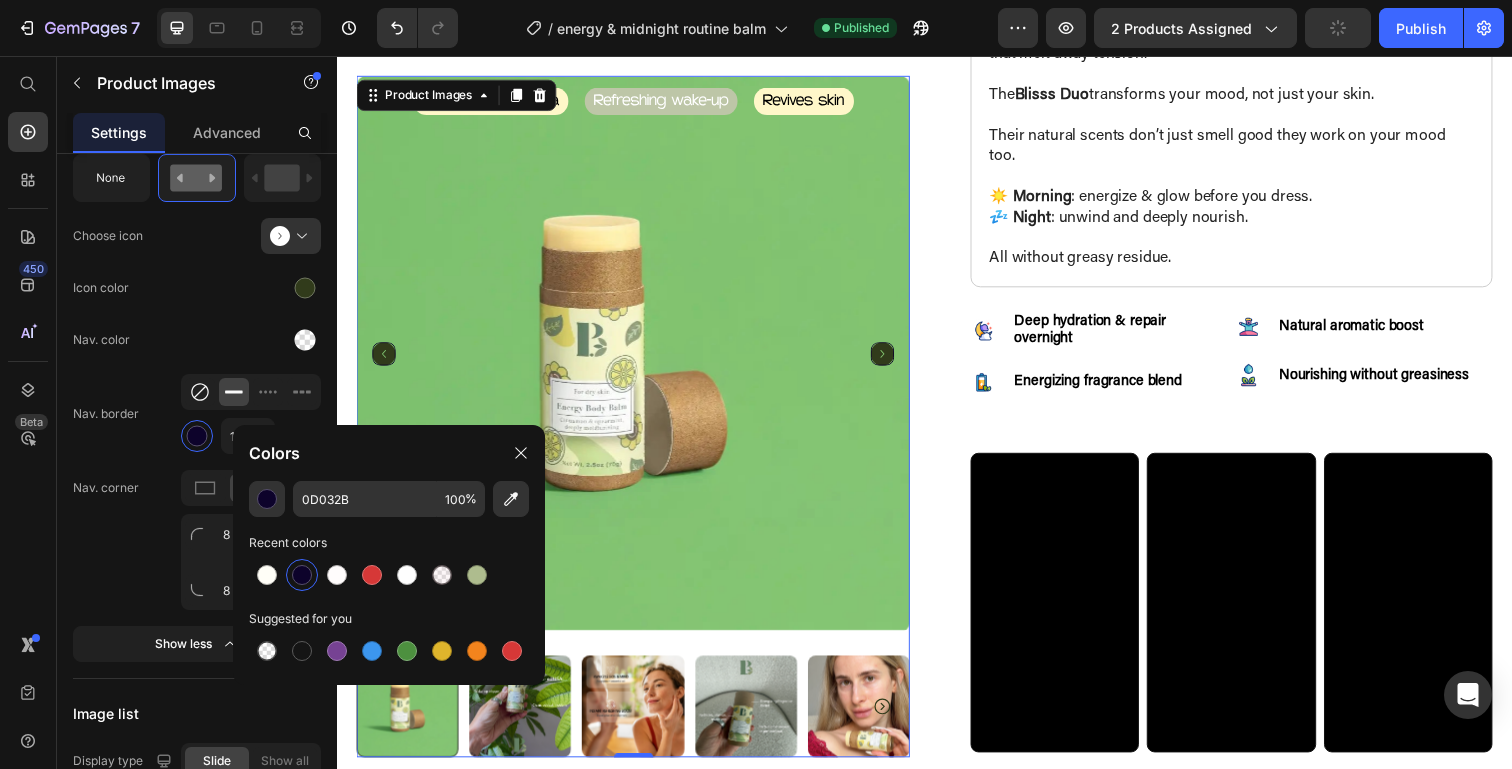 click 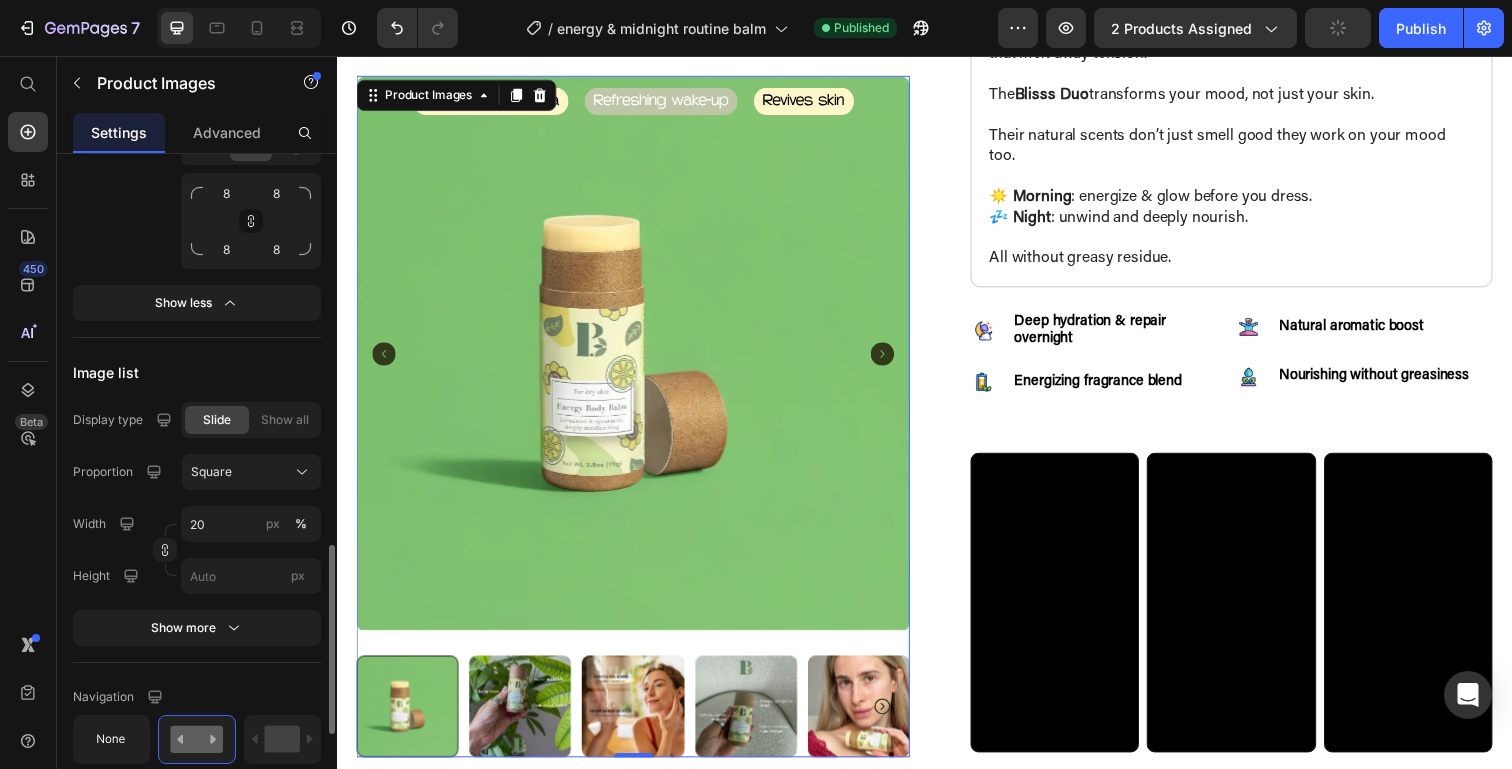 scroll, scrollTop: 1403, scrollLeft: 0, axis: vertical 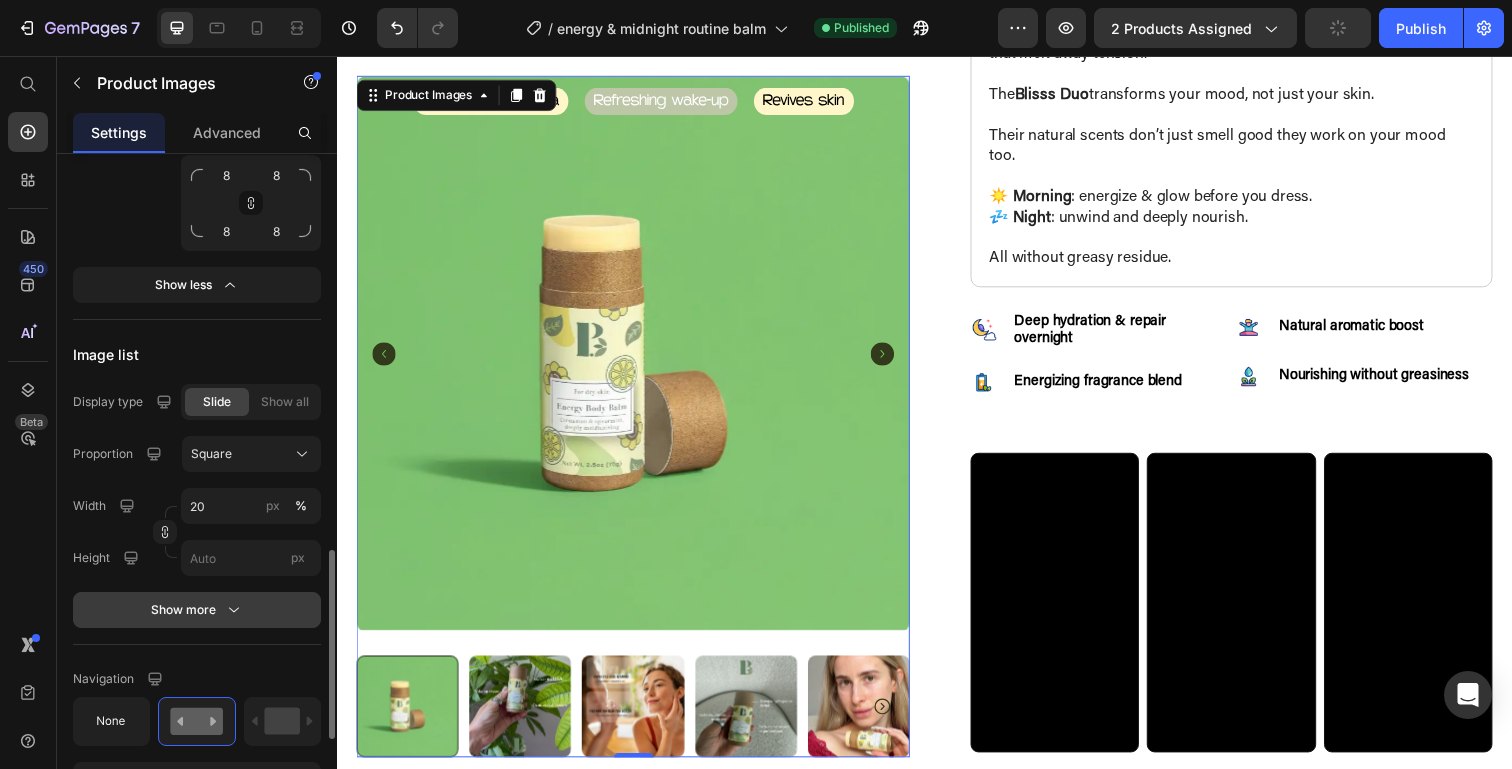 click on "Show more" at bounding box center [197, 610] 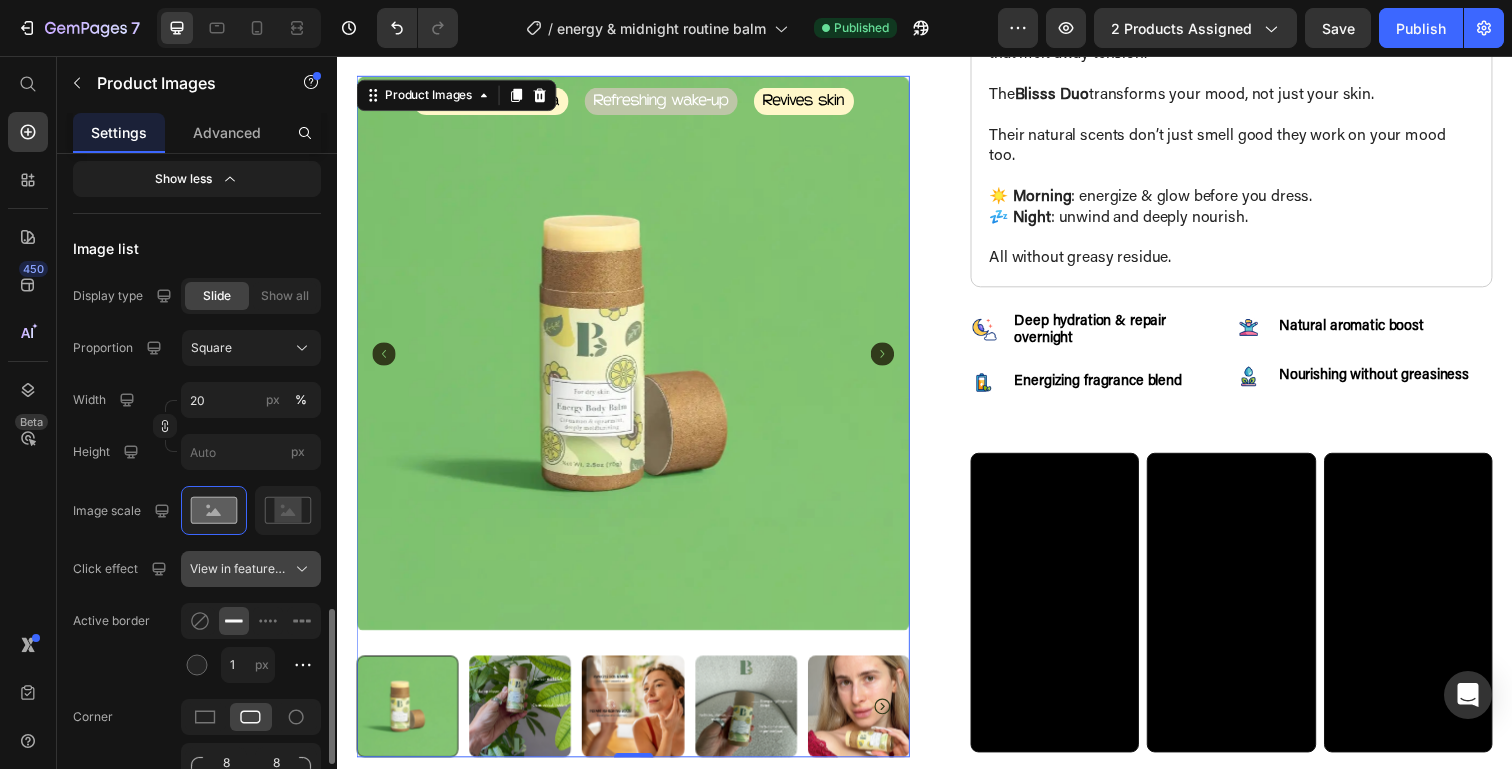 scroll, scrollTop: 1595, scrollLeft: 0, axis: vertical 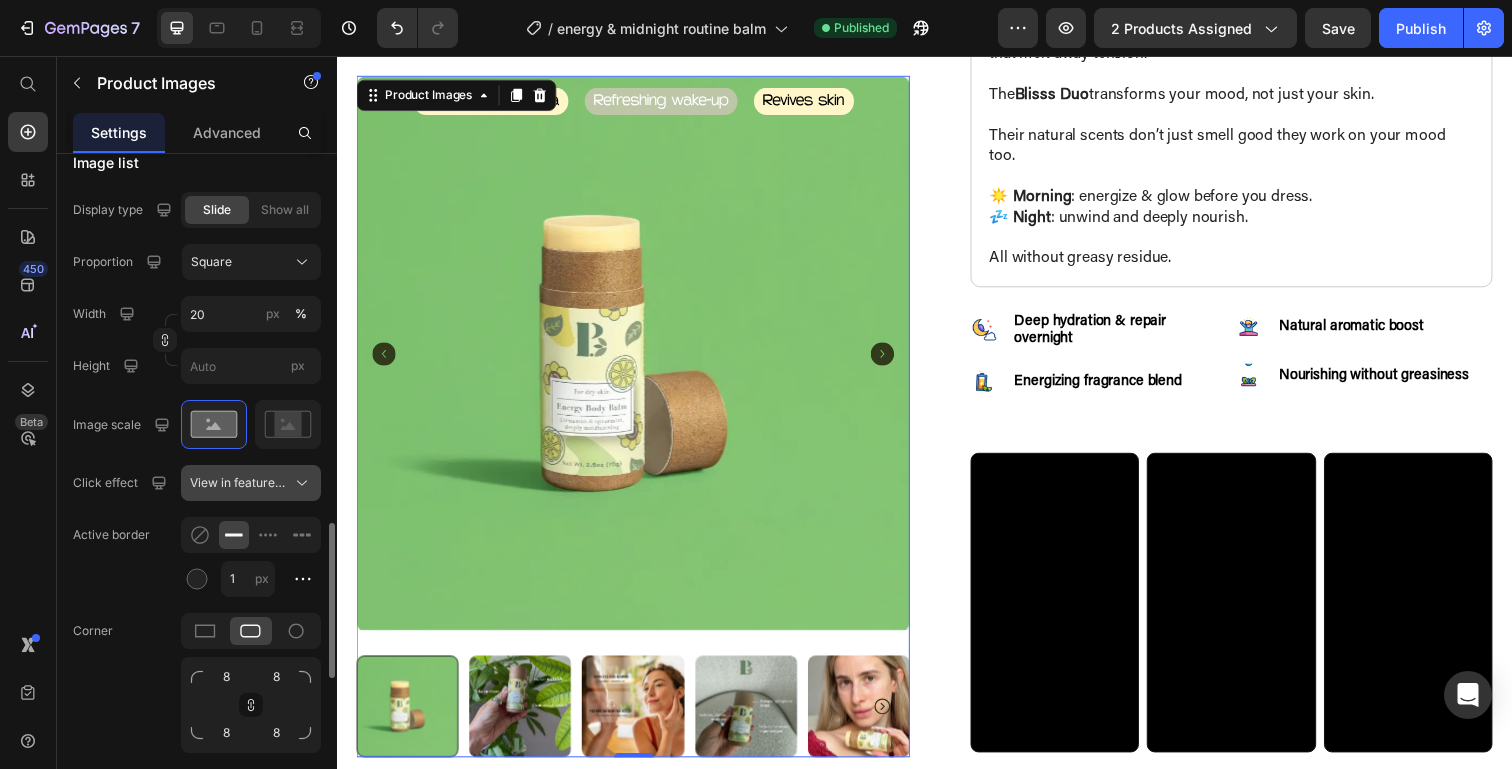 click on "View in featured image" at bounding box center [239, 483] 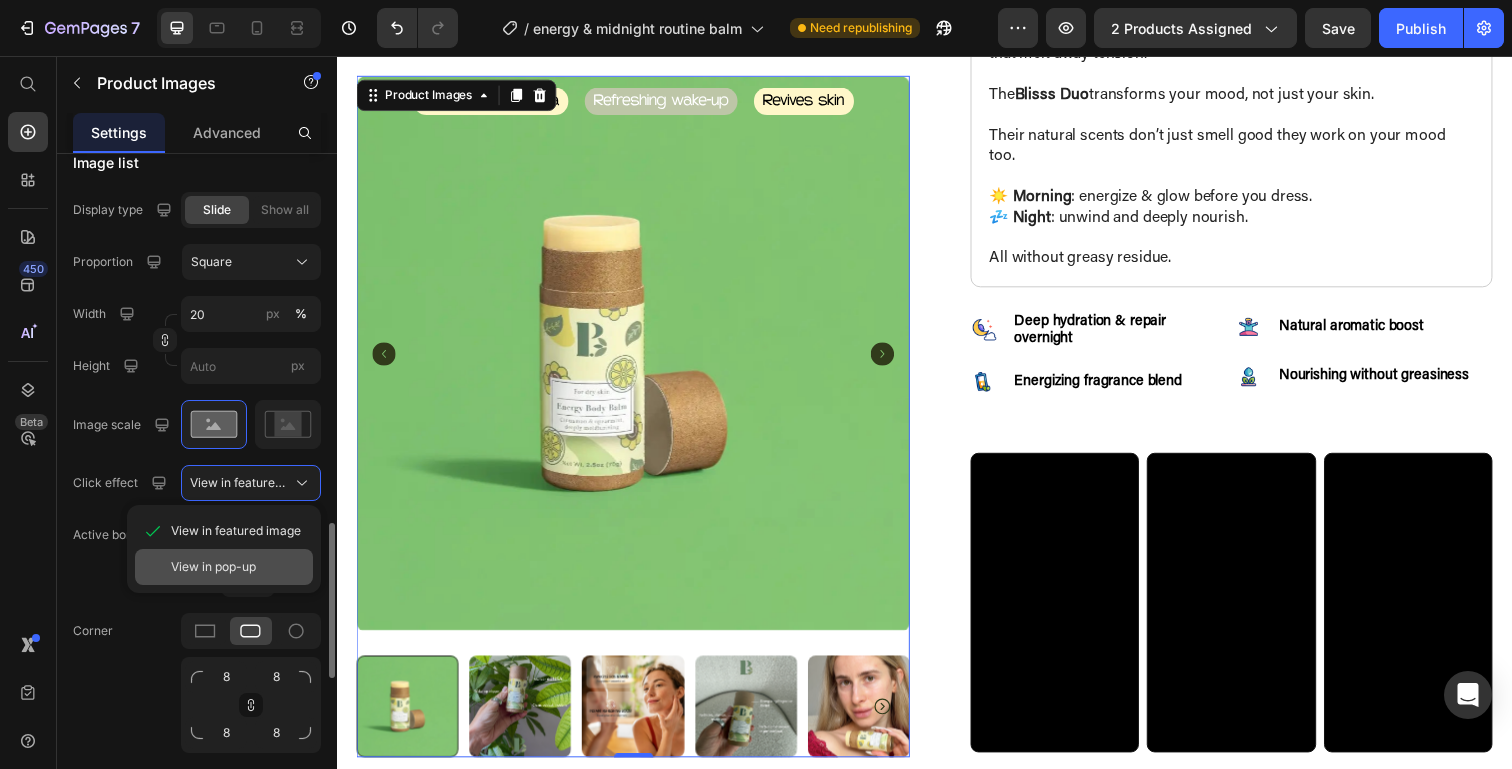 click on "View in pop-up" 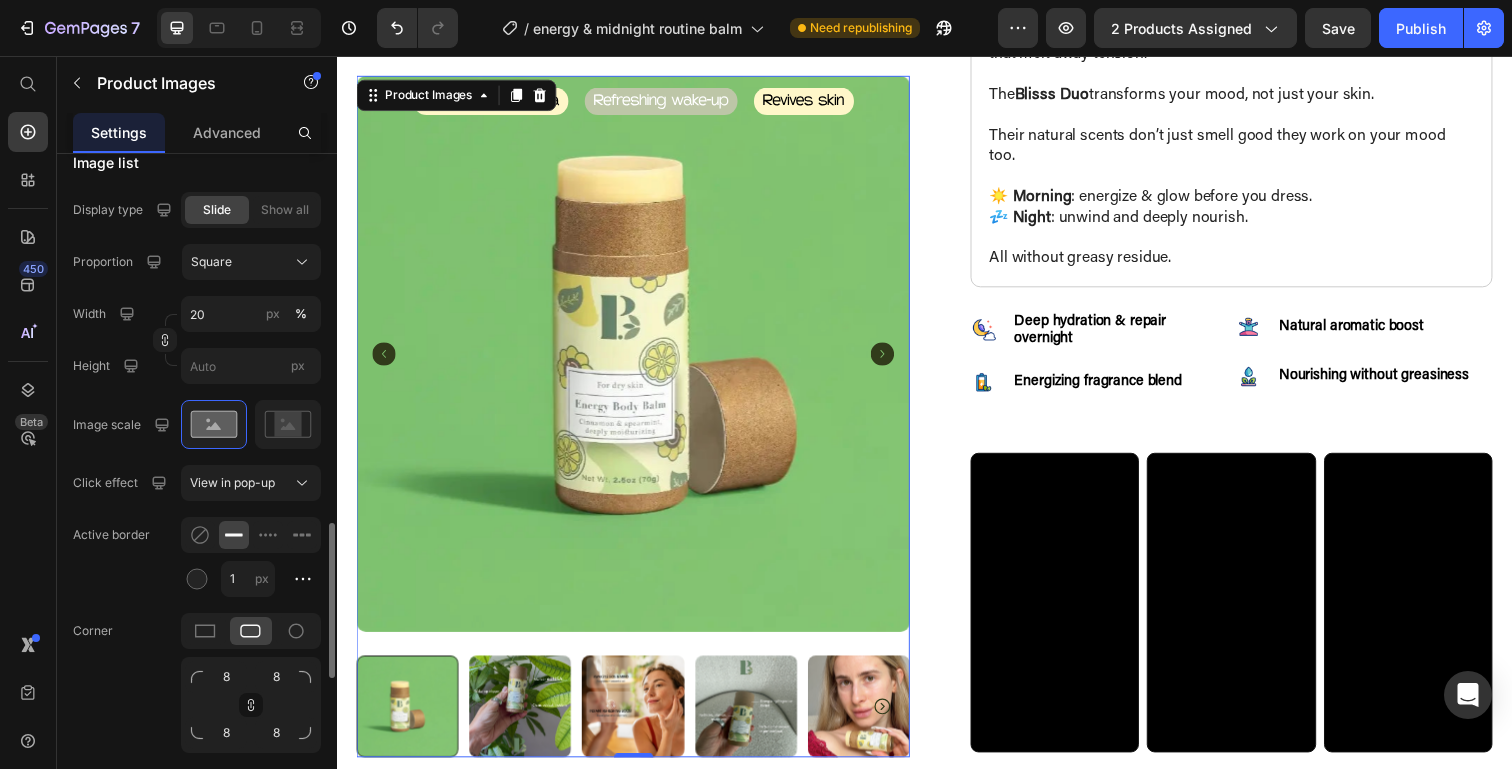 click at bounding box center (639, 360) 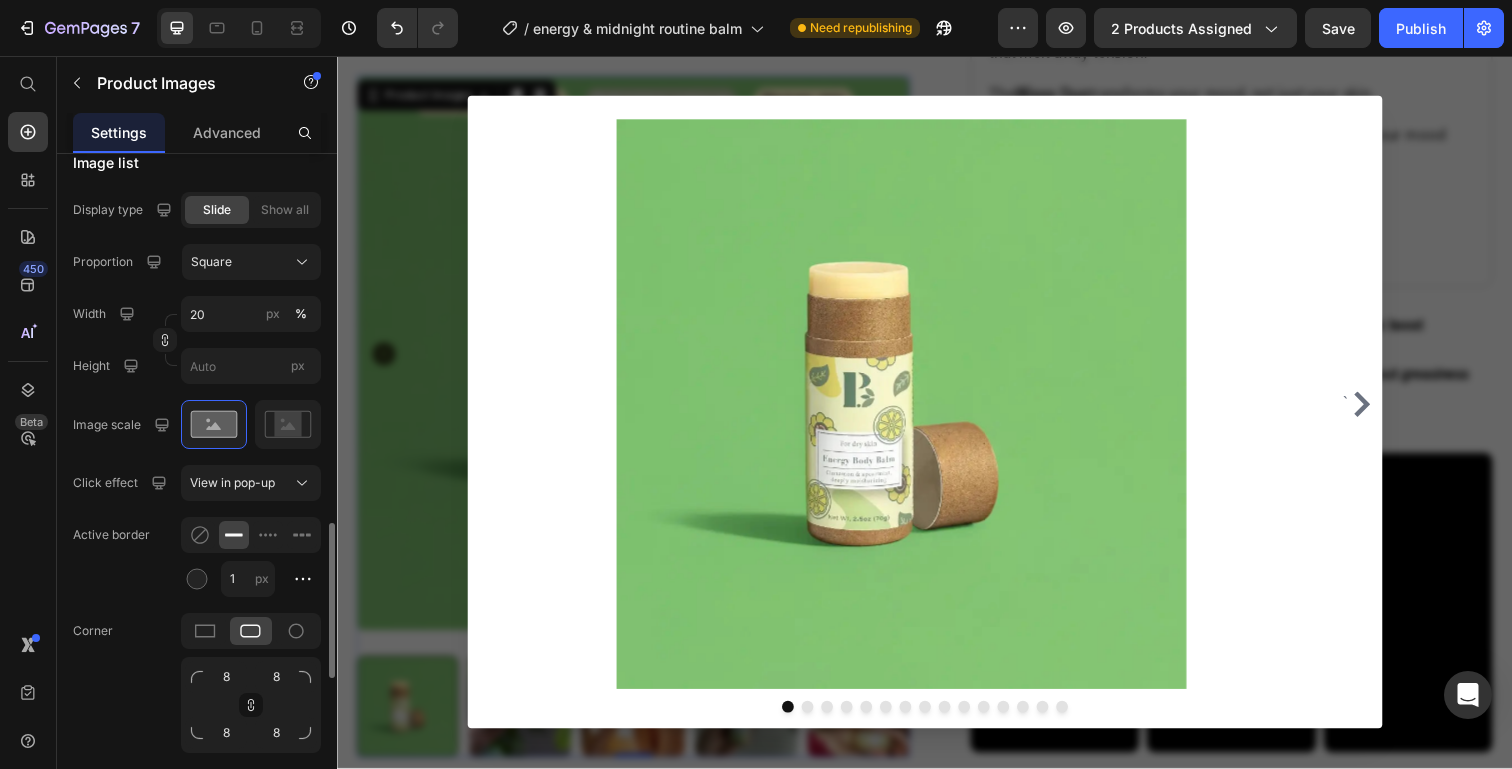 click at bounding box center [937, 420] 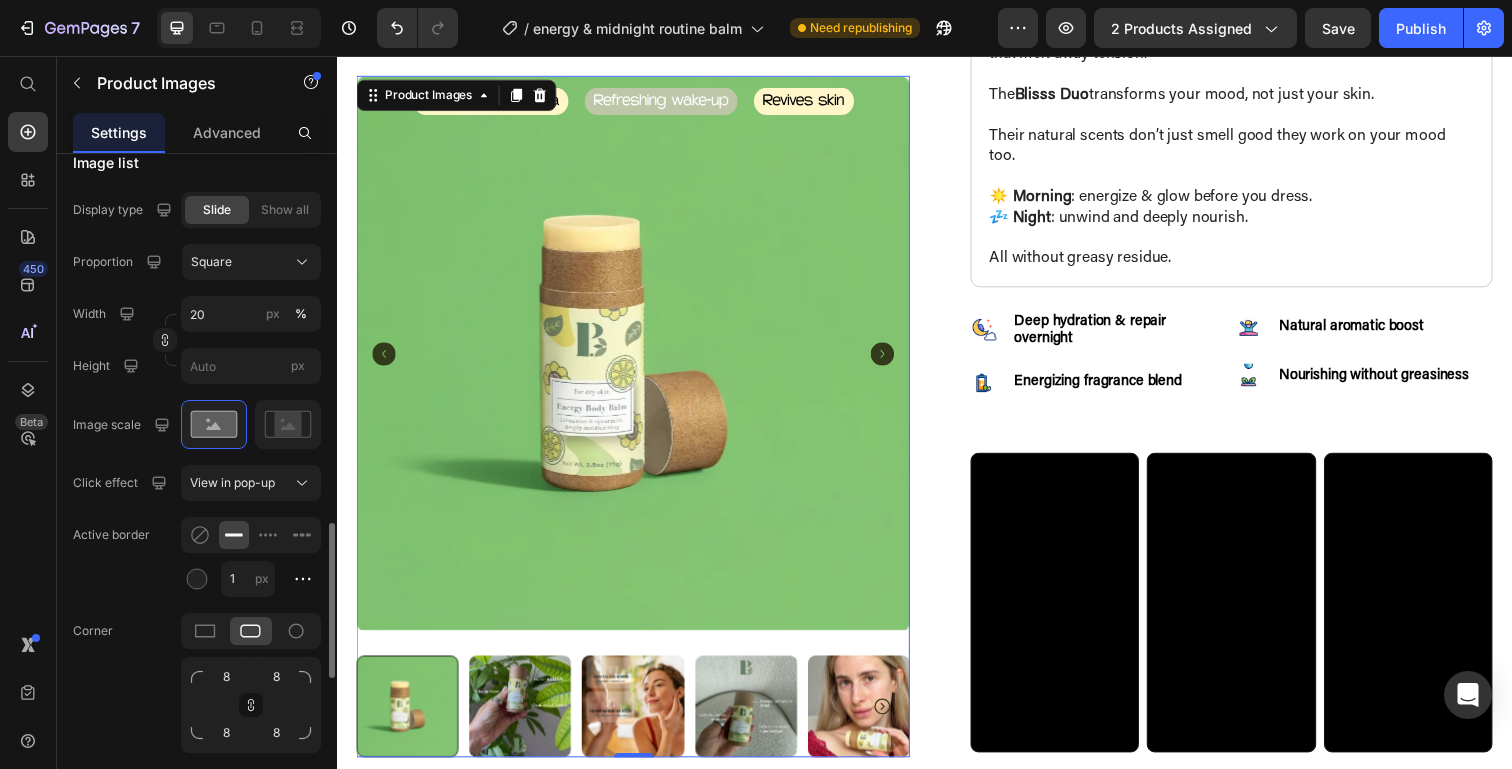 click at bounding box center [409, 720] 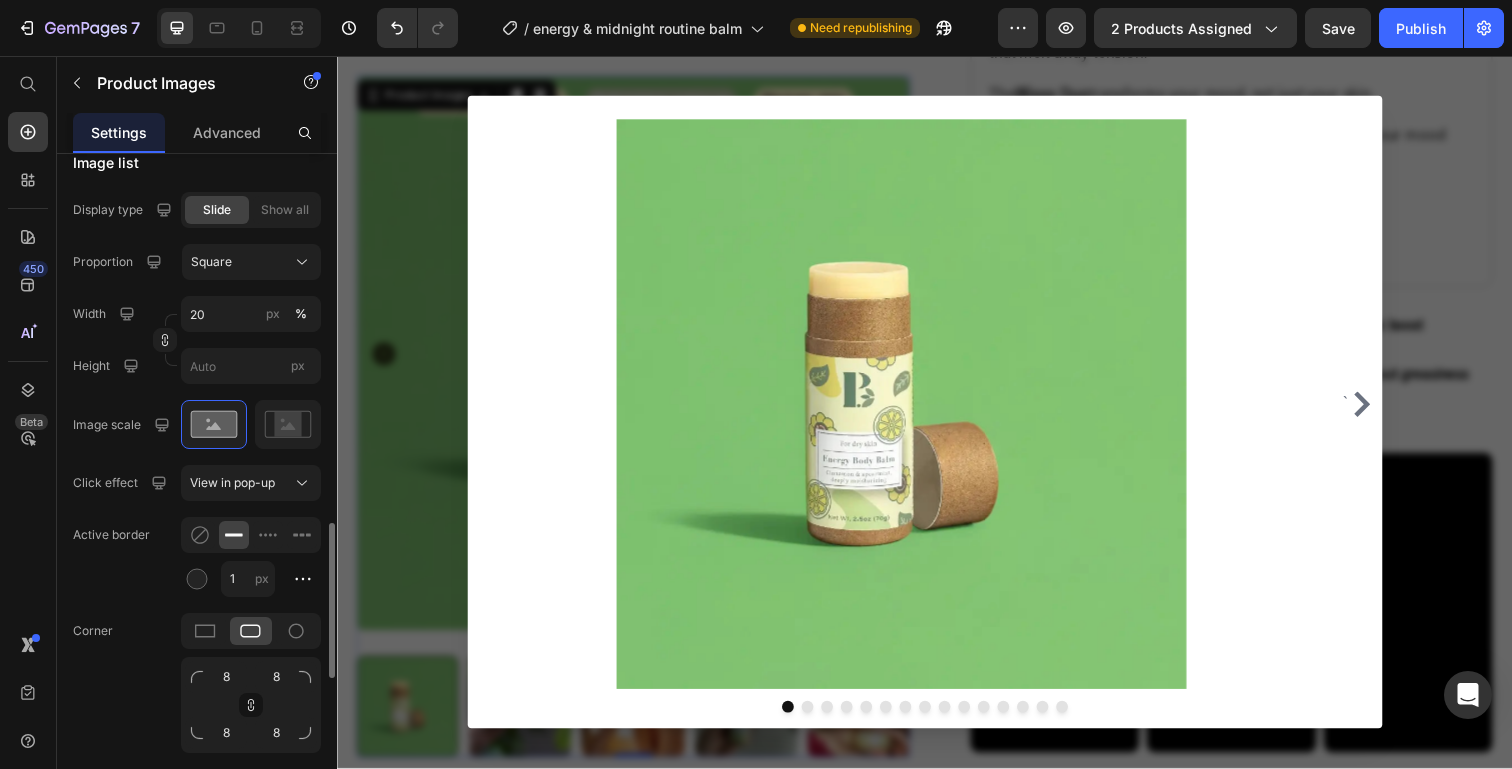 click at bounding box center [937, 420] 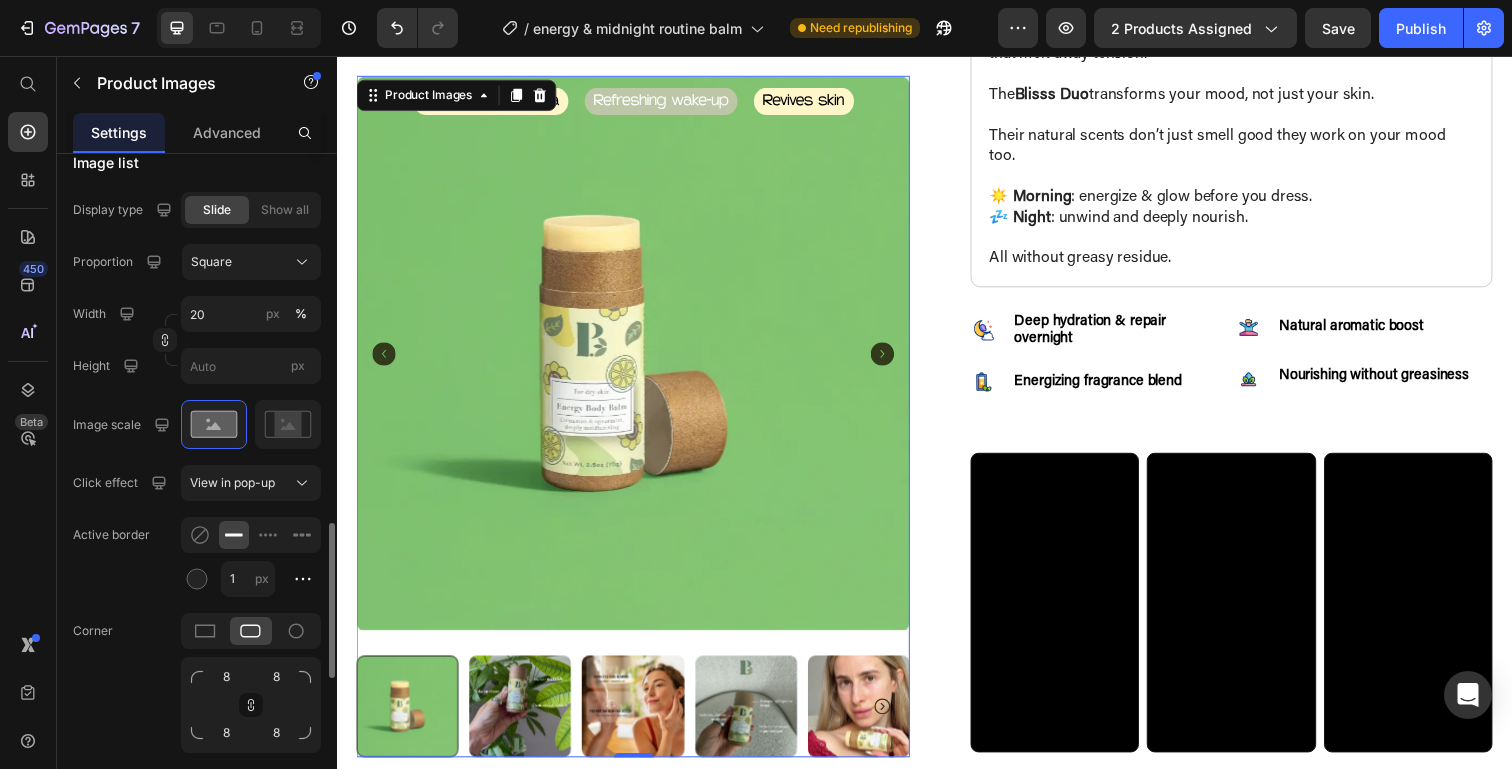 click 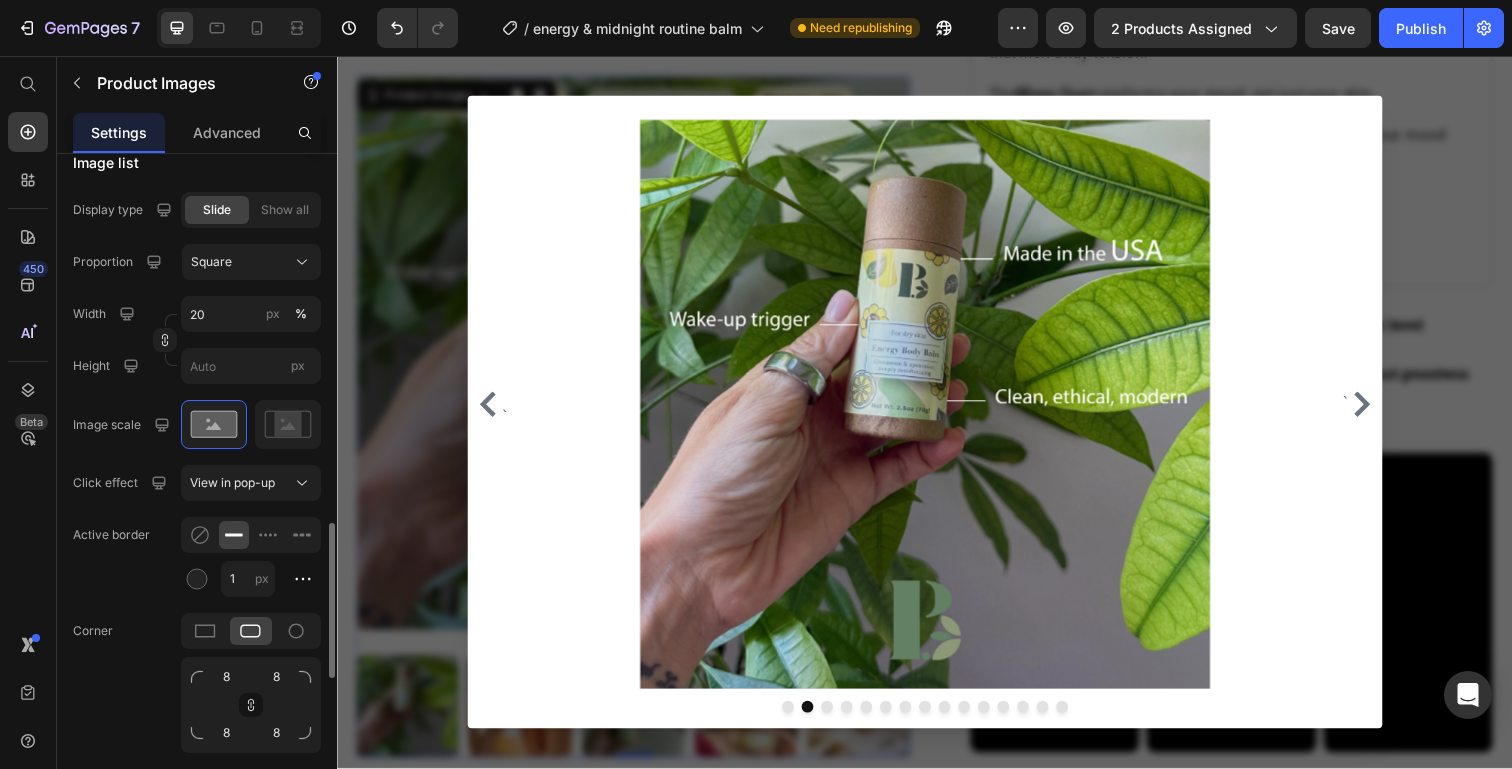click at bounding box center (937, 420) 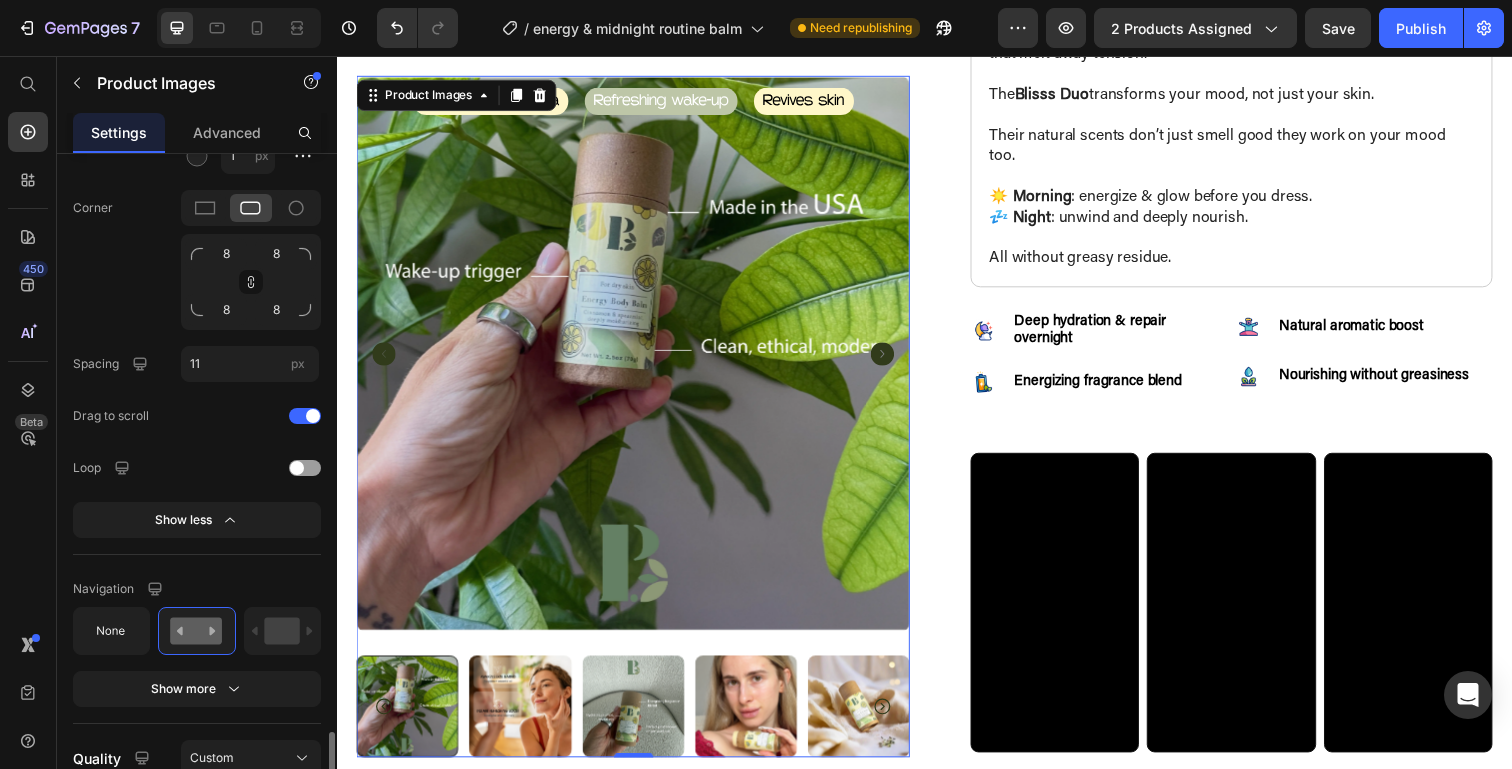 scroll, scrollTop: 2173, scrollLeft: 0, axis: vertical 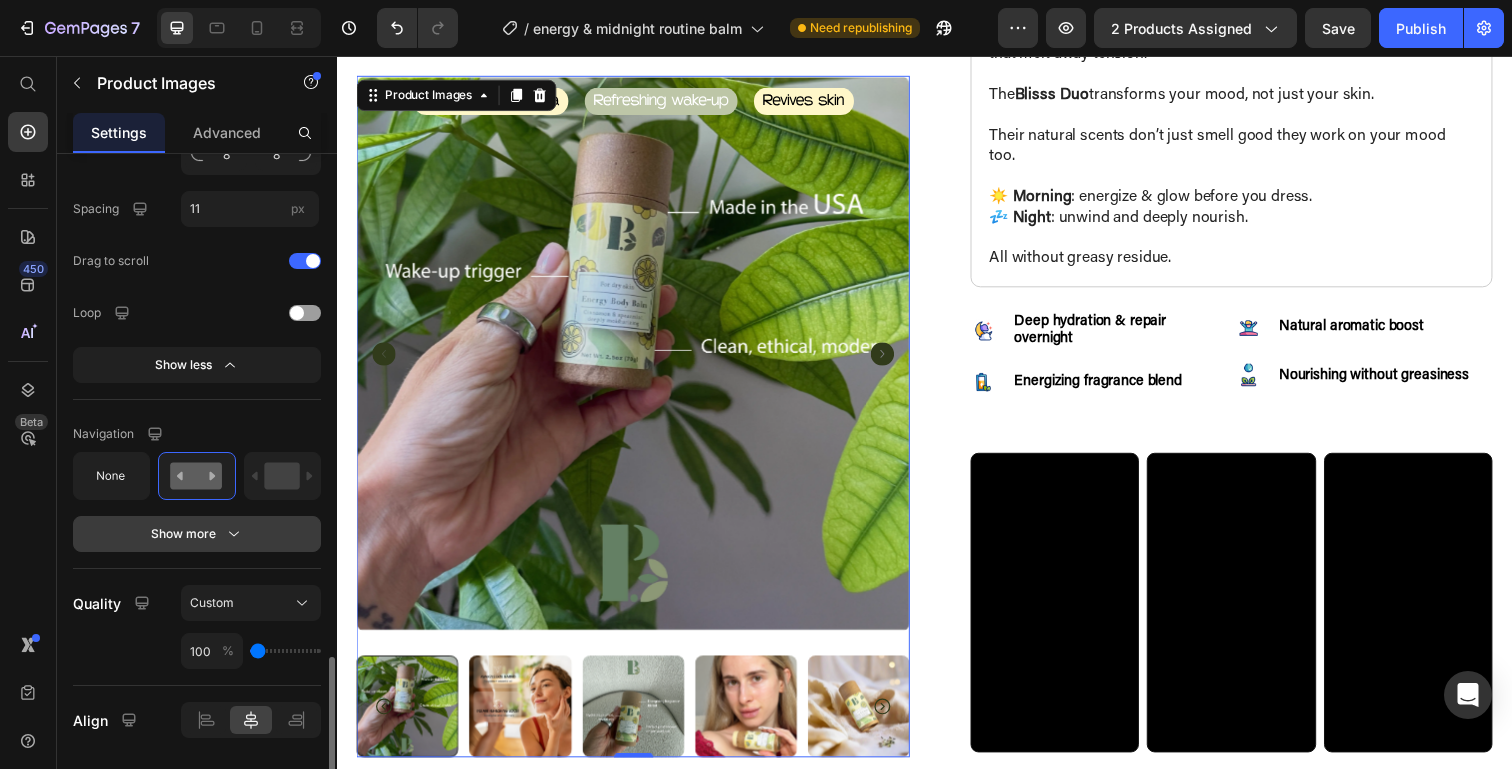 click on "Show more" at bounding box center (197, 534) 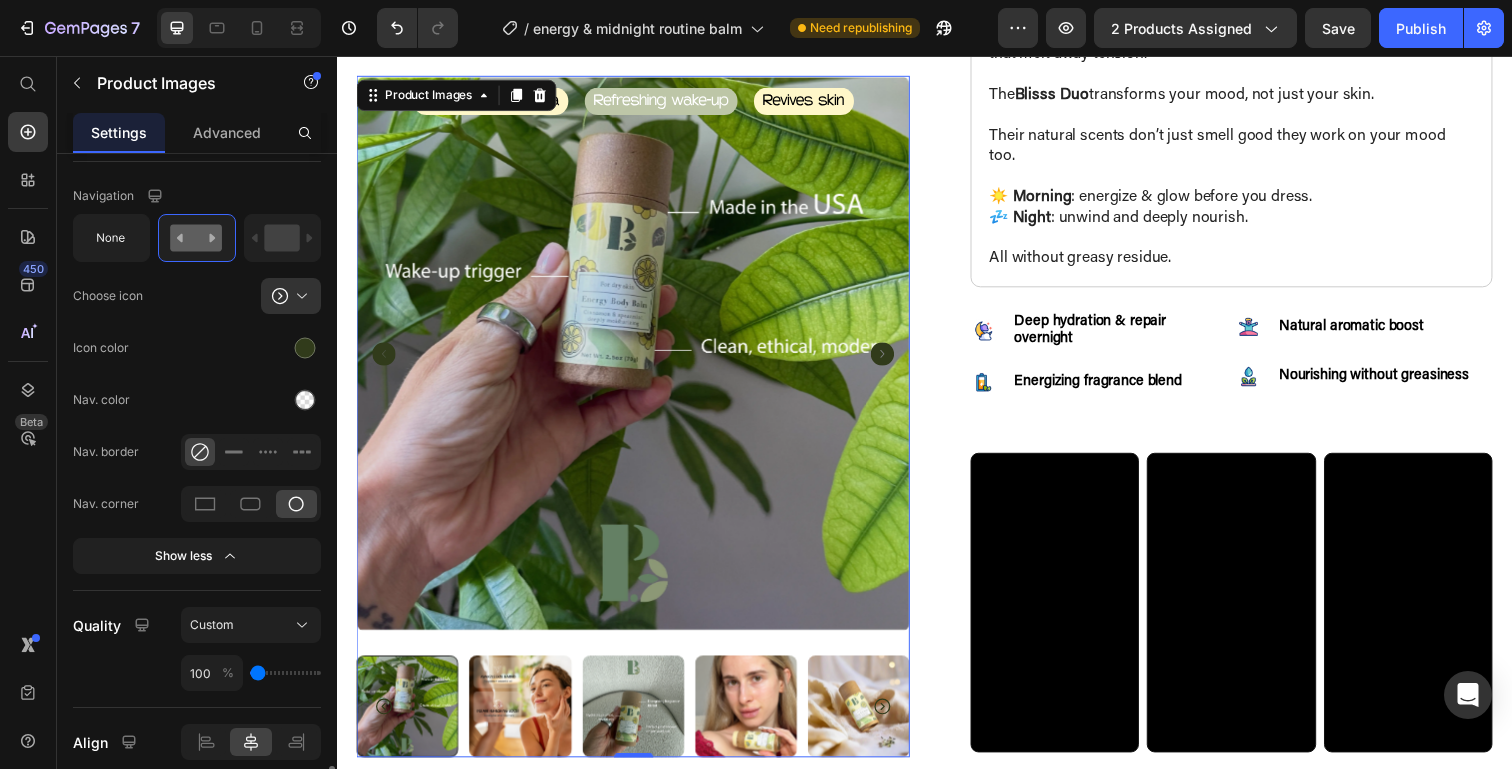 scroll, scrollTop: 2493, scrollLeft: 0, axis: vertical 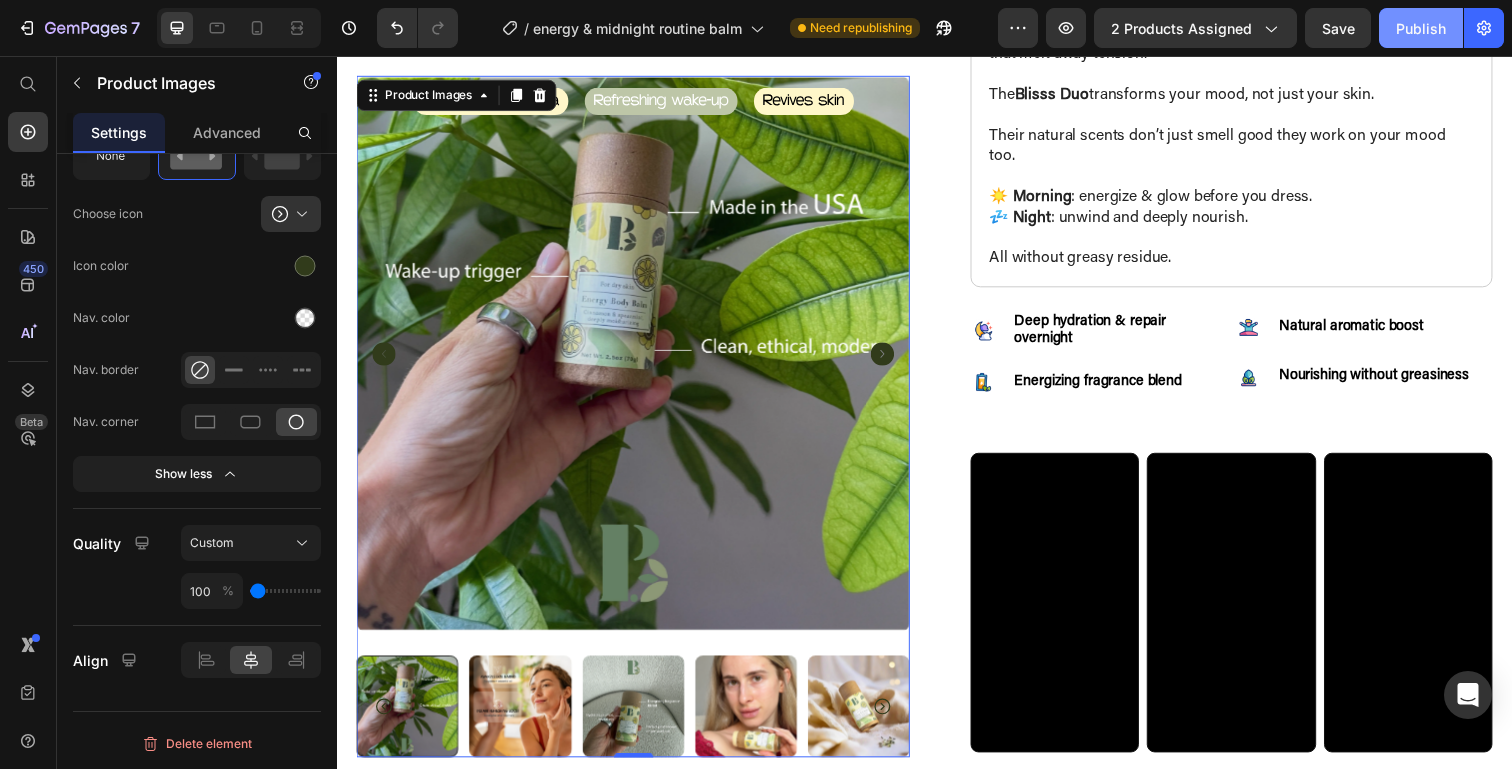 click on "Publish" 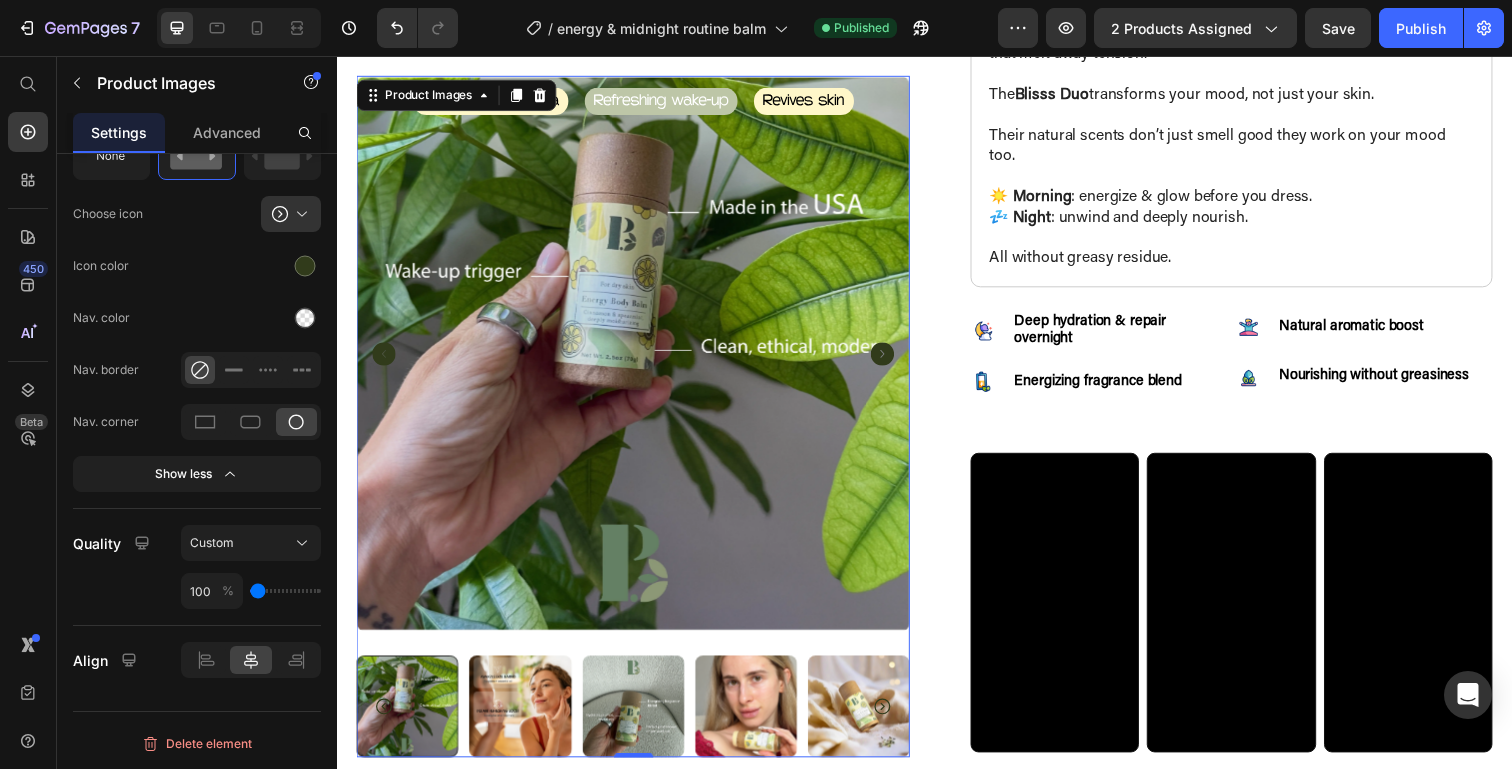 type 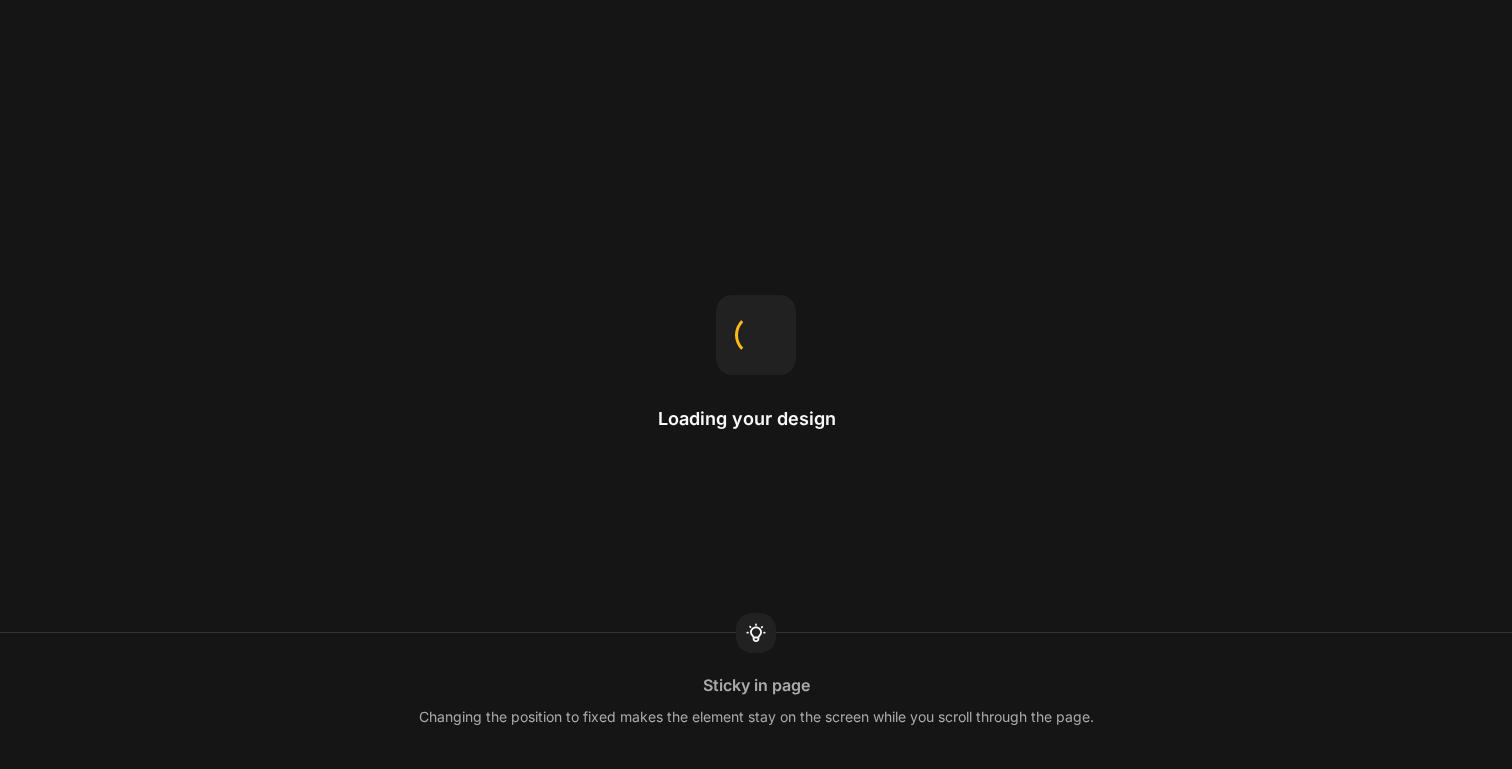 scroll, scrollTop: 0, scrollLeft: 0, axis: both 